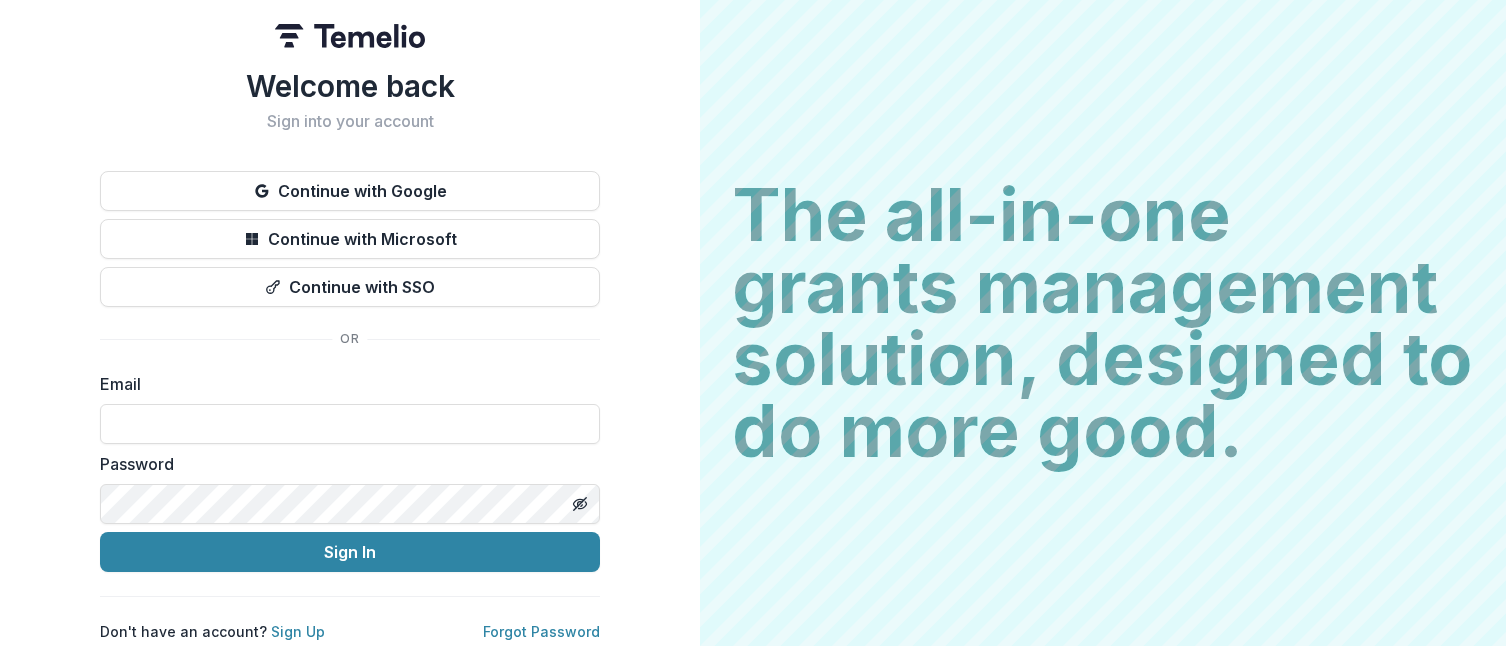scroll, scrollTop: 0, scrollLeft: 0, axis: both 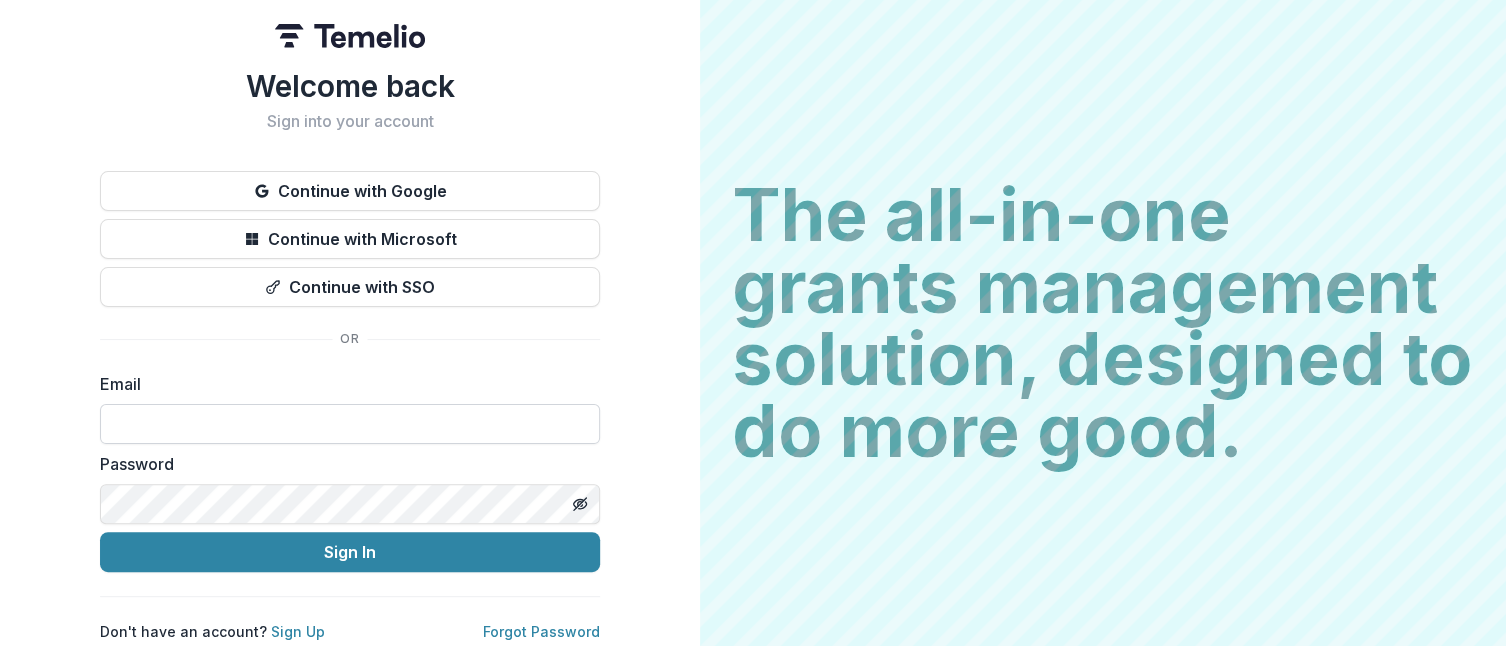 click at bounding box center [350, 424] 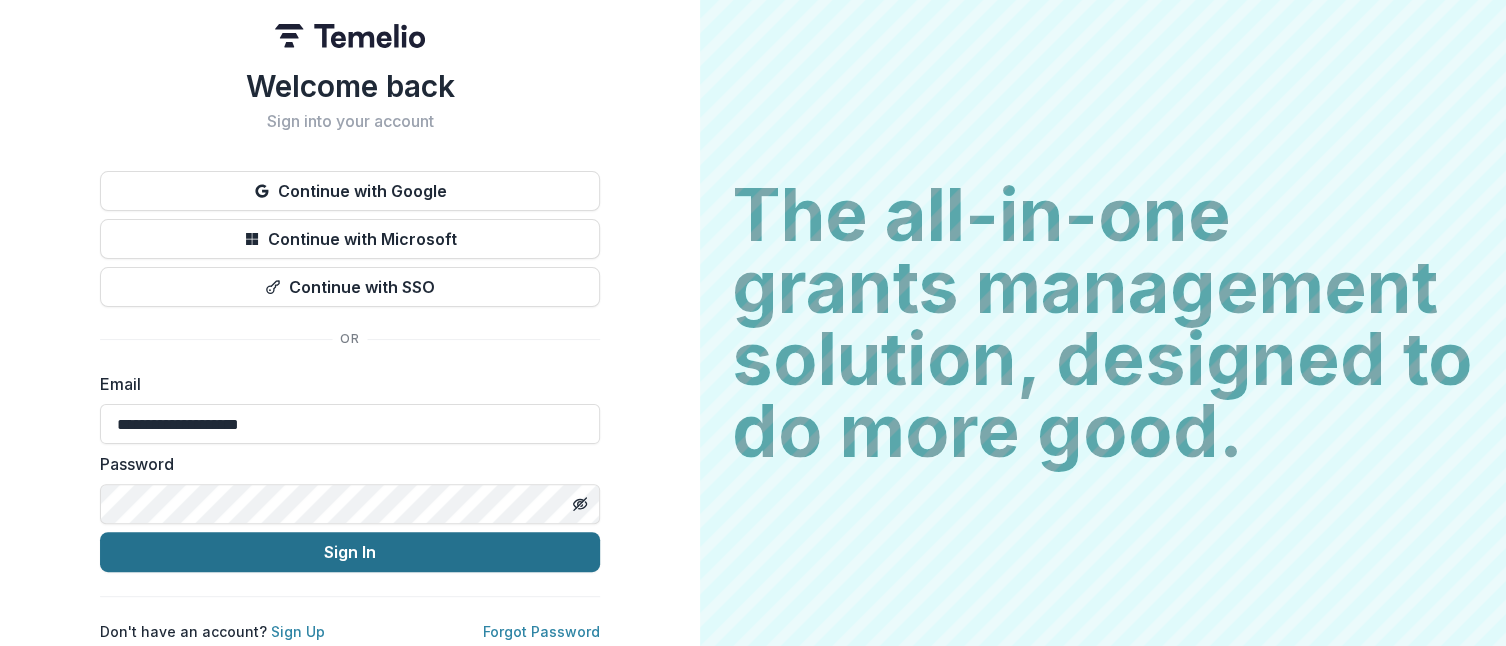 click on "Sign In" at bounding box center (350, 552) 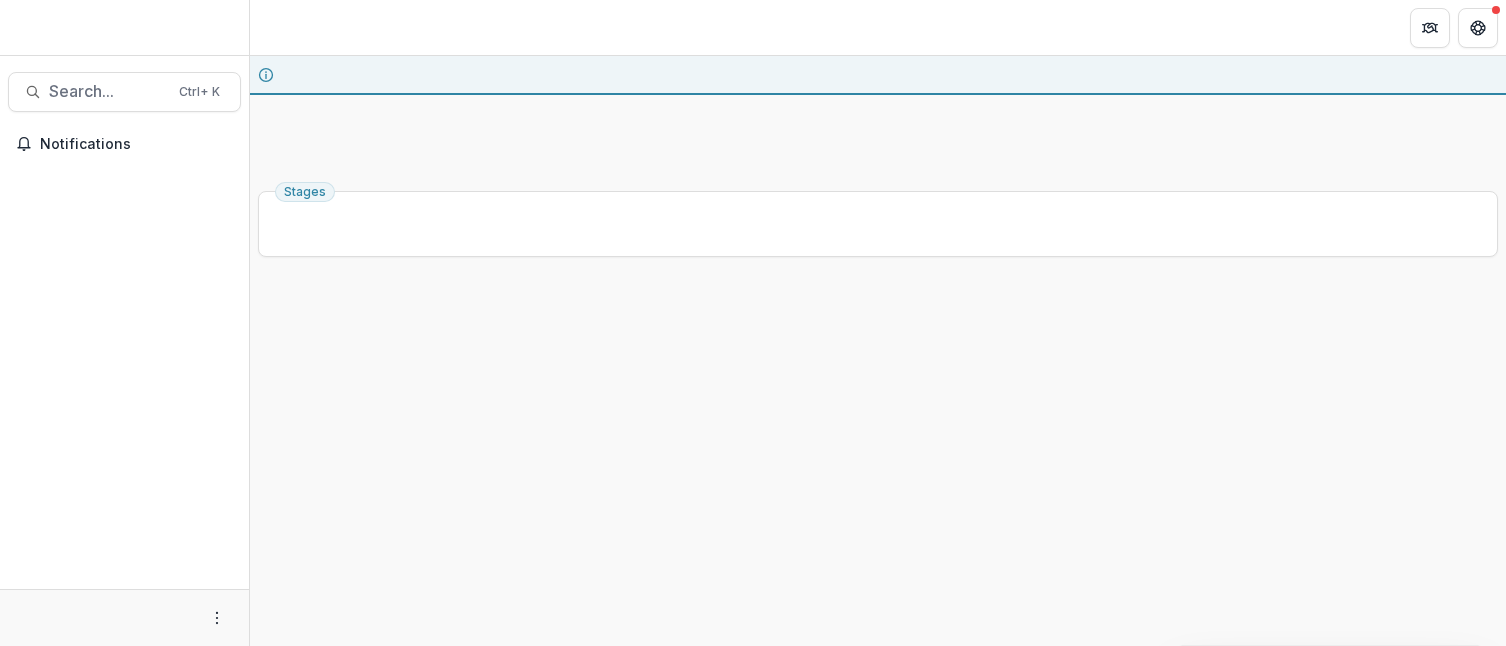scroll, scrollTop: 0, scrollLeft: 0, axis: both 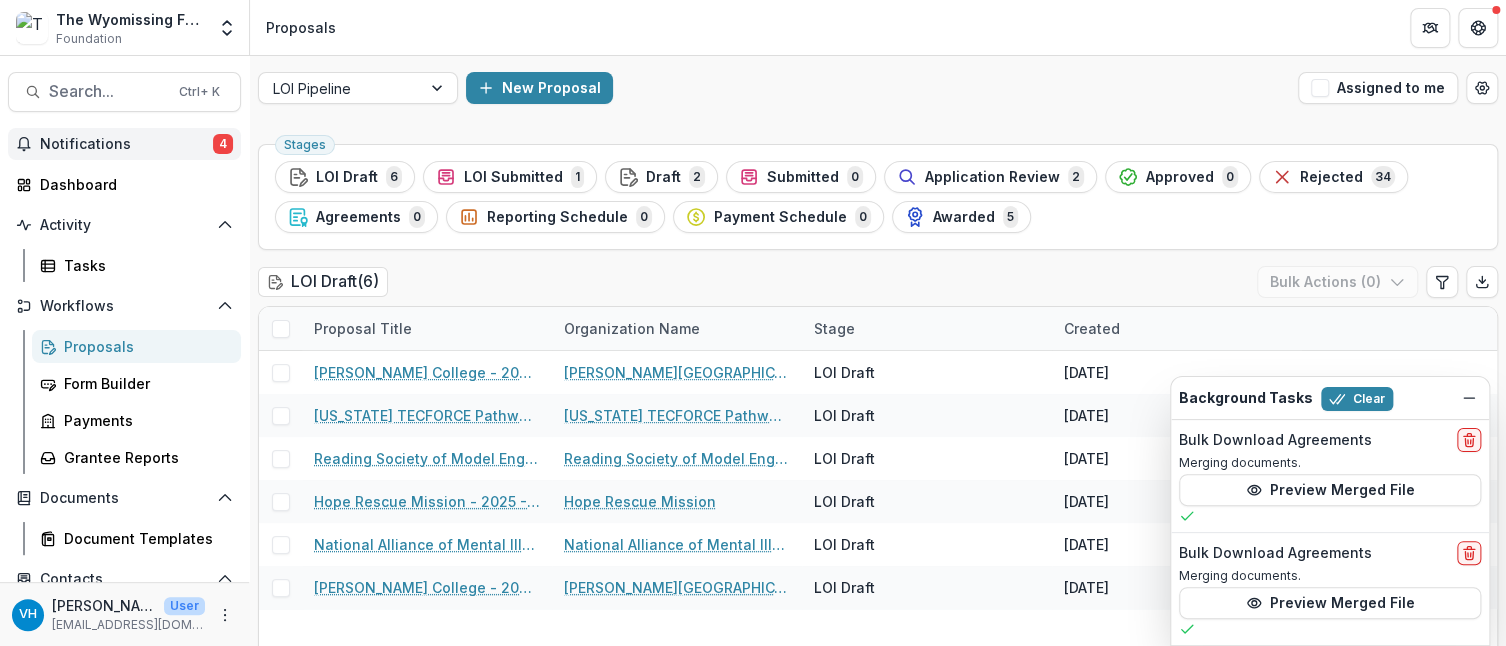 click on "Notifications 4" at bounding box center (124, 144) 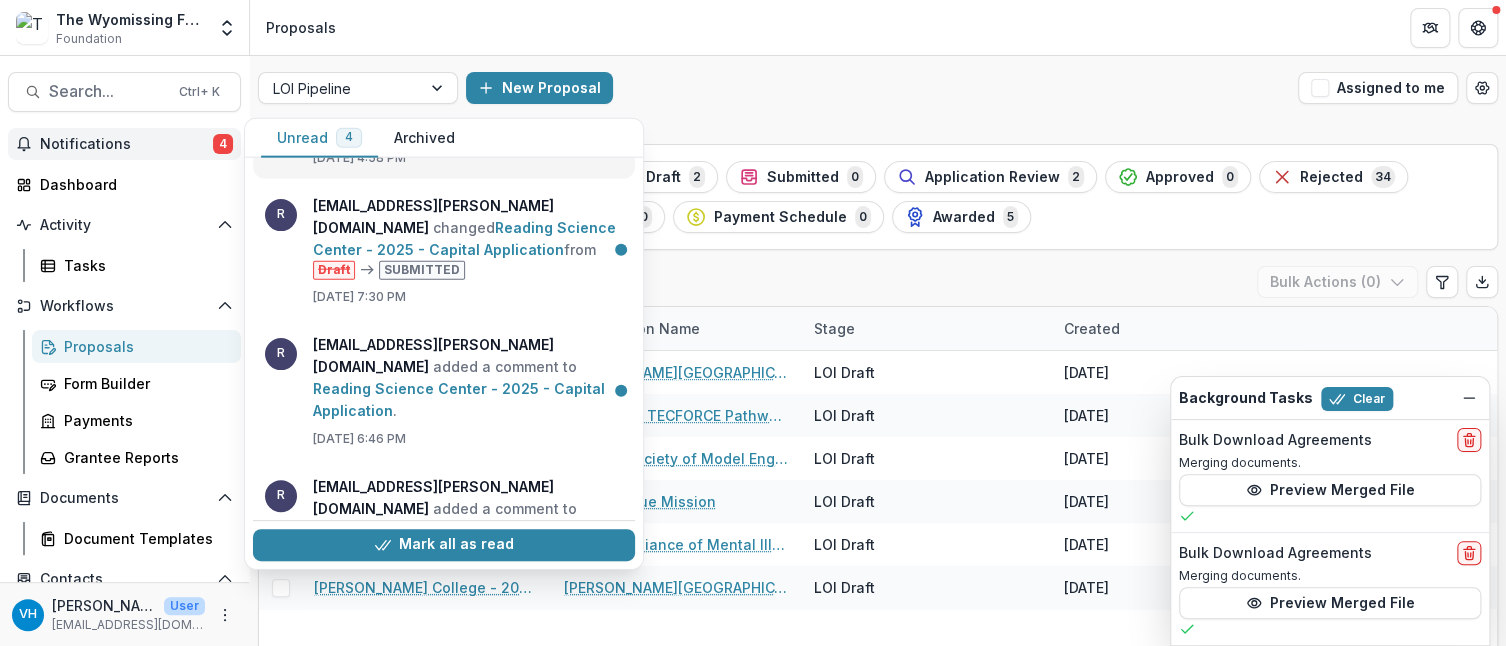 scroll, scrollTop: 184, scrollLeft: 0, axis: vertical 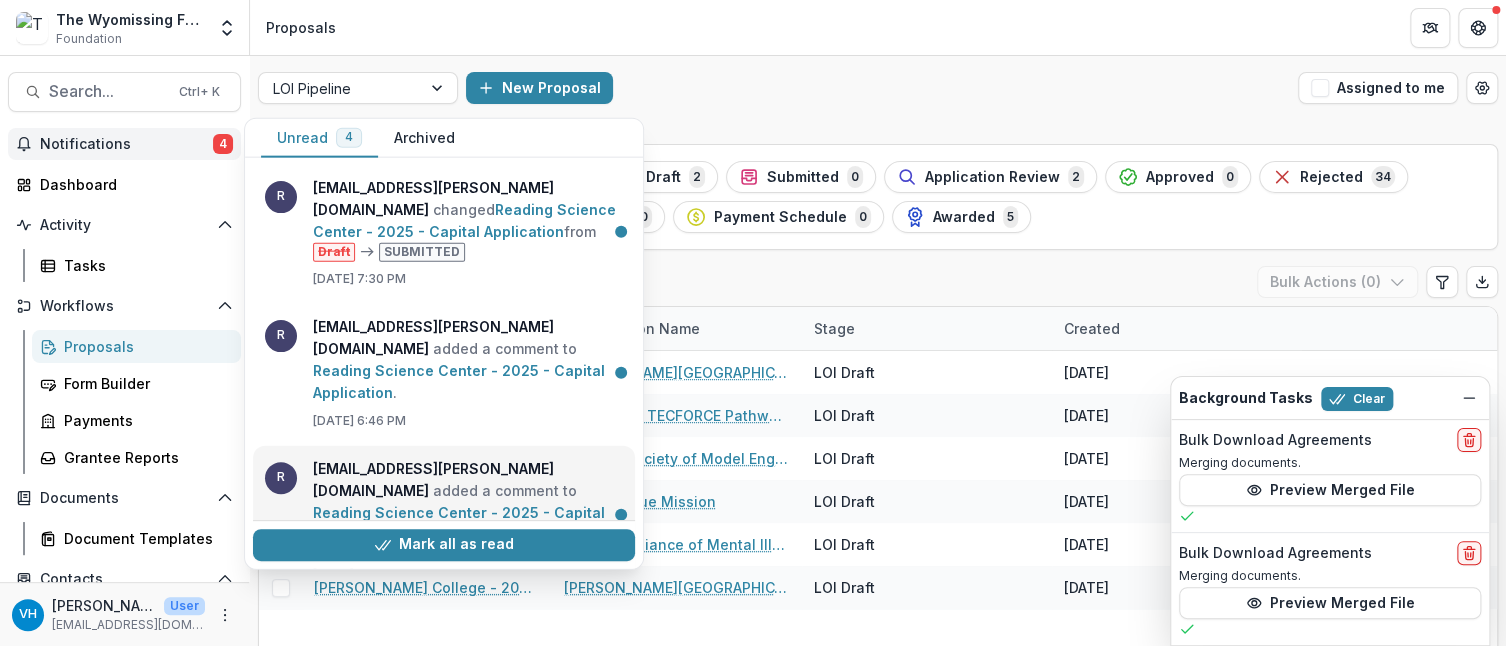 click on "Reading Science Center - 2025 - Capital Application" at bounding box center [459, 522] 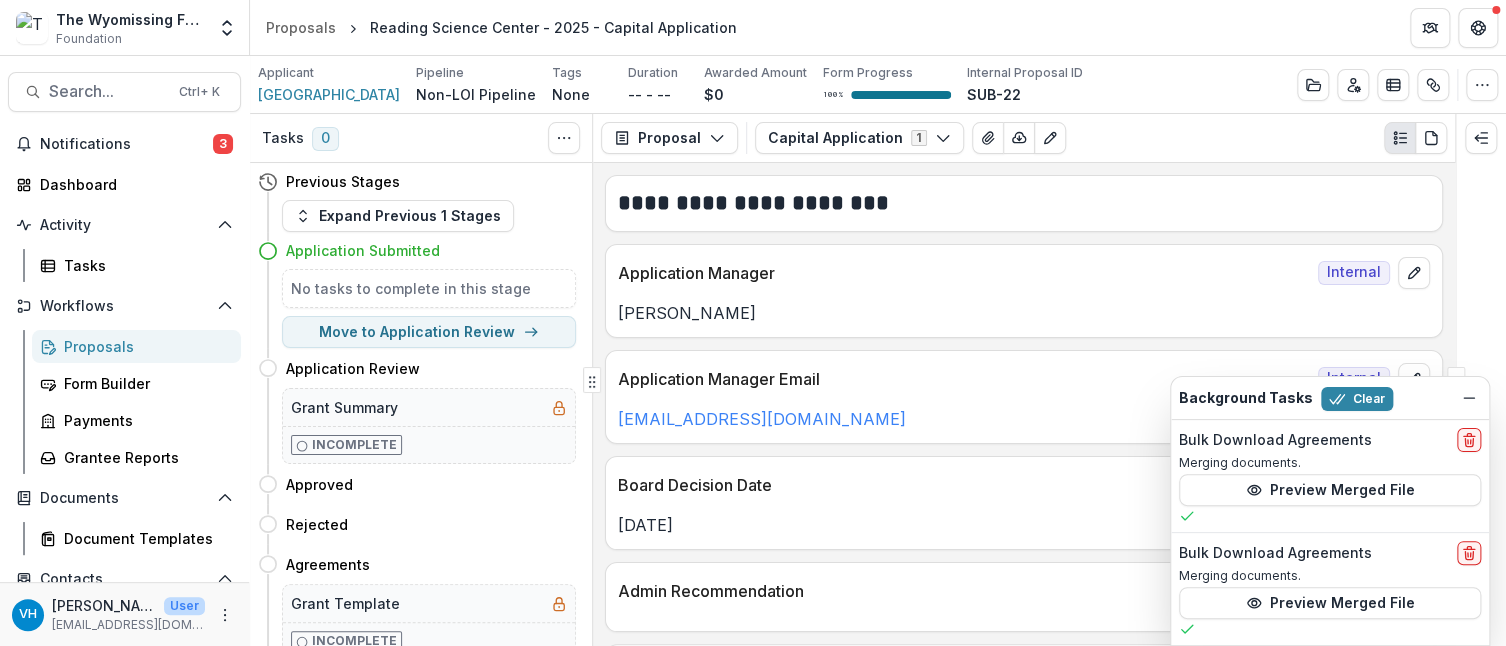 drag, startPoint x: 1472, startPoint y: 399, endPoint x: 1367, endPoint y: 426, distance: 108.41586 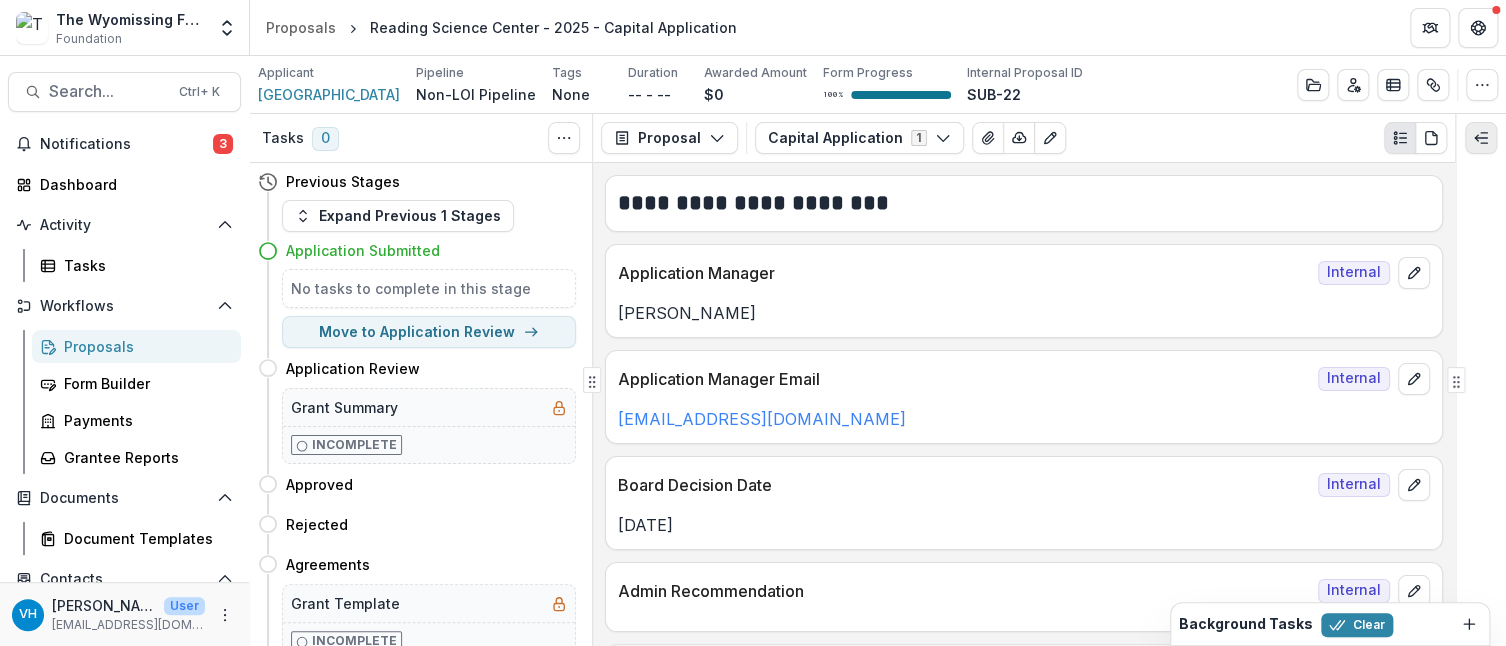 click at bounding box center [1481, 138] 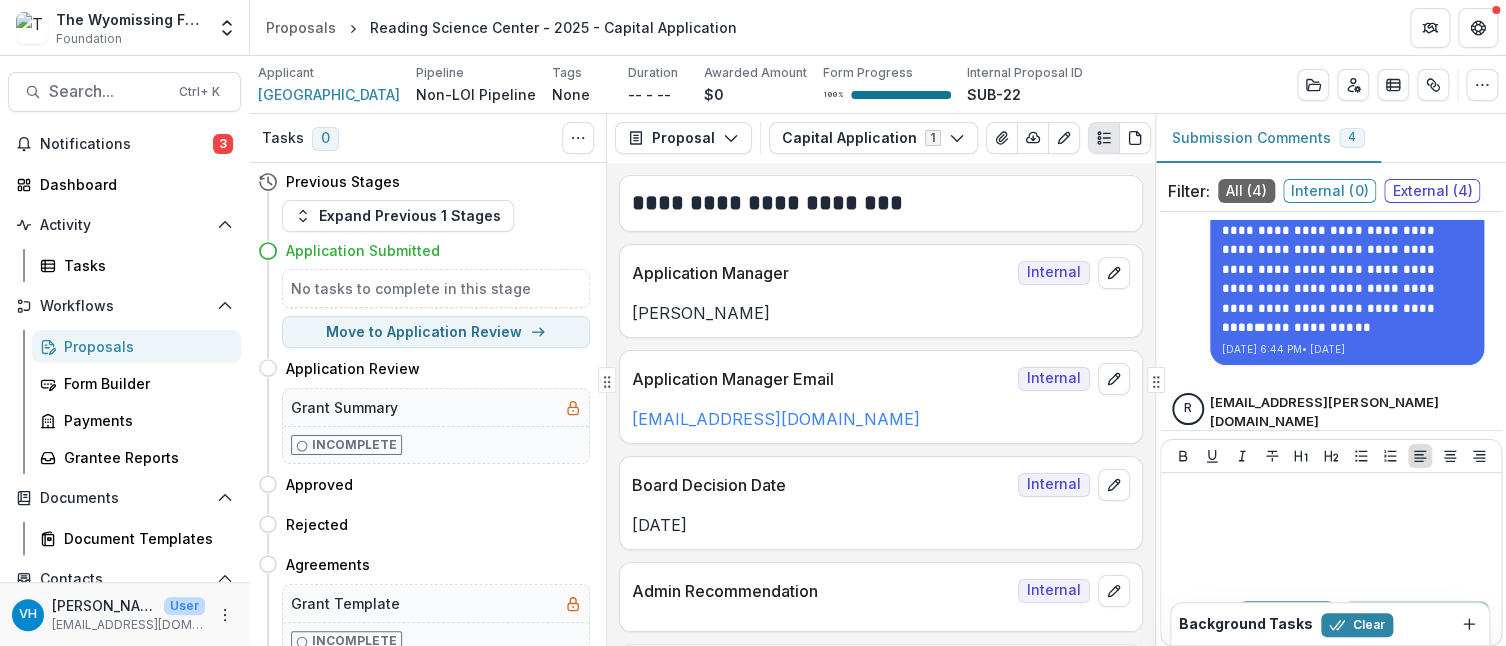scroll, scrollTop: 794, scrollLeft: 0, axis: vertical 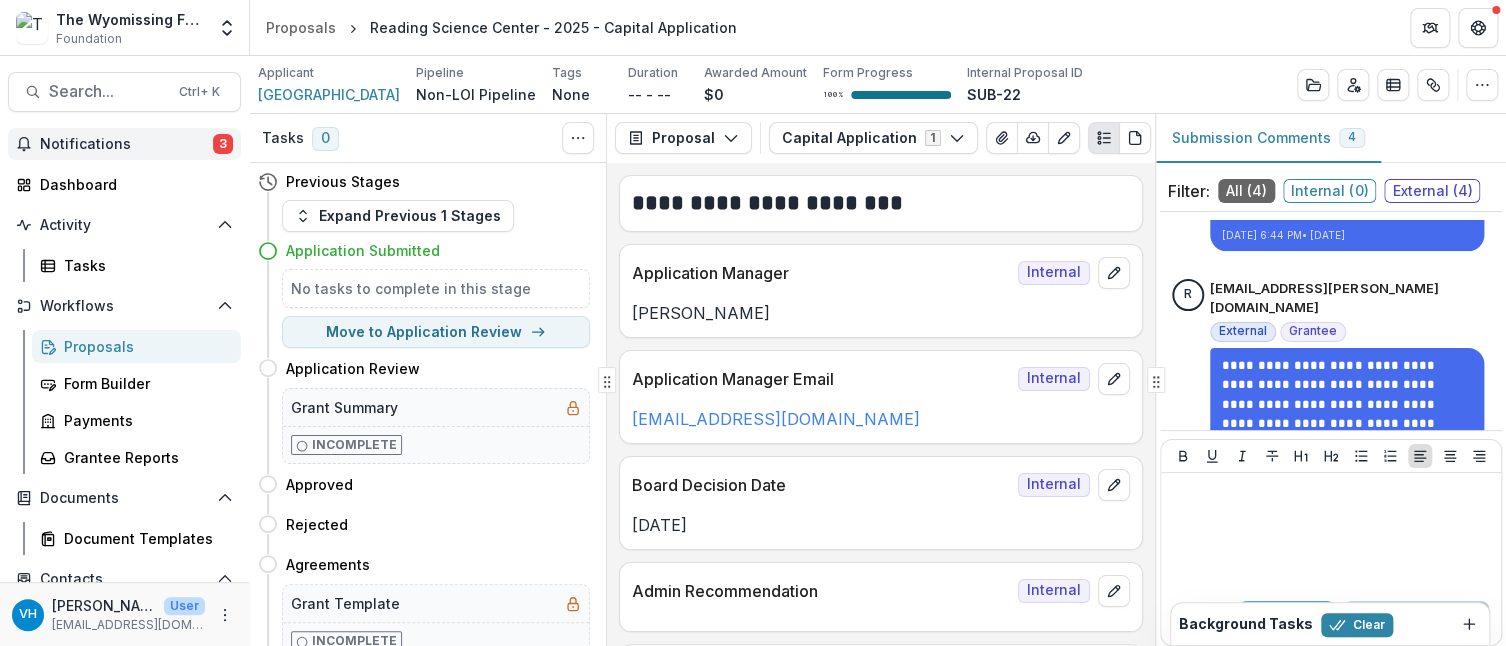 click on "Notifications" at bounding box center (126, 144) 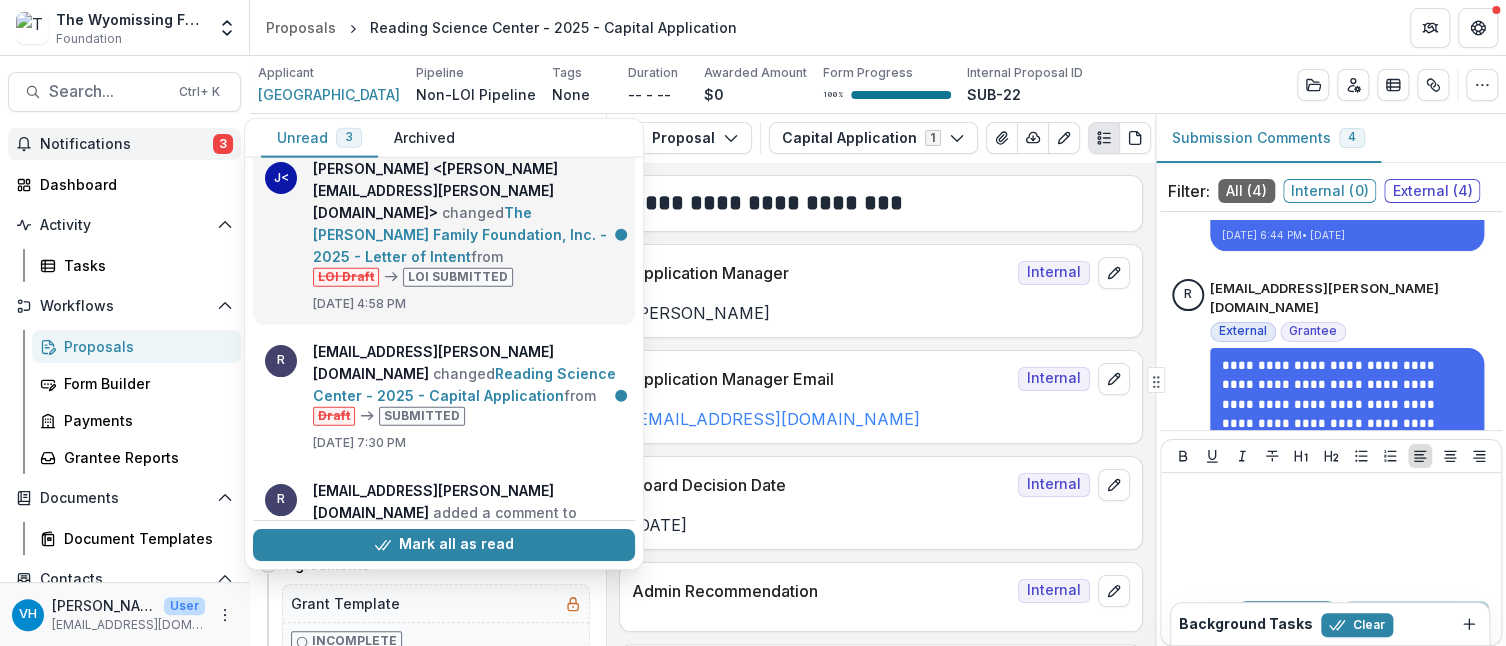 scroll, scrollTop: 0, scrollLeft: 0, axis: both 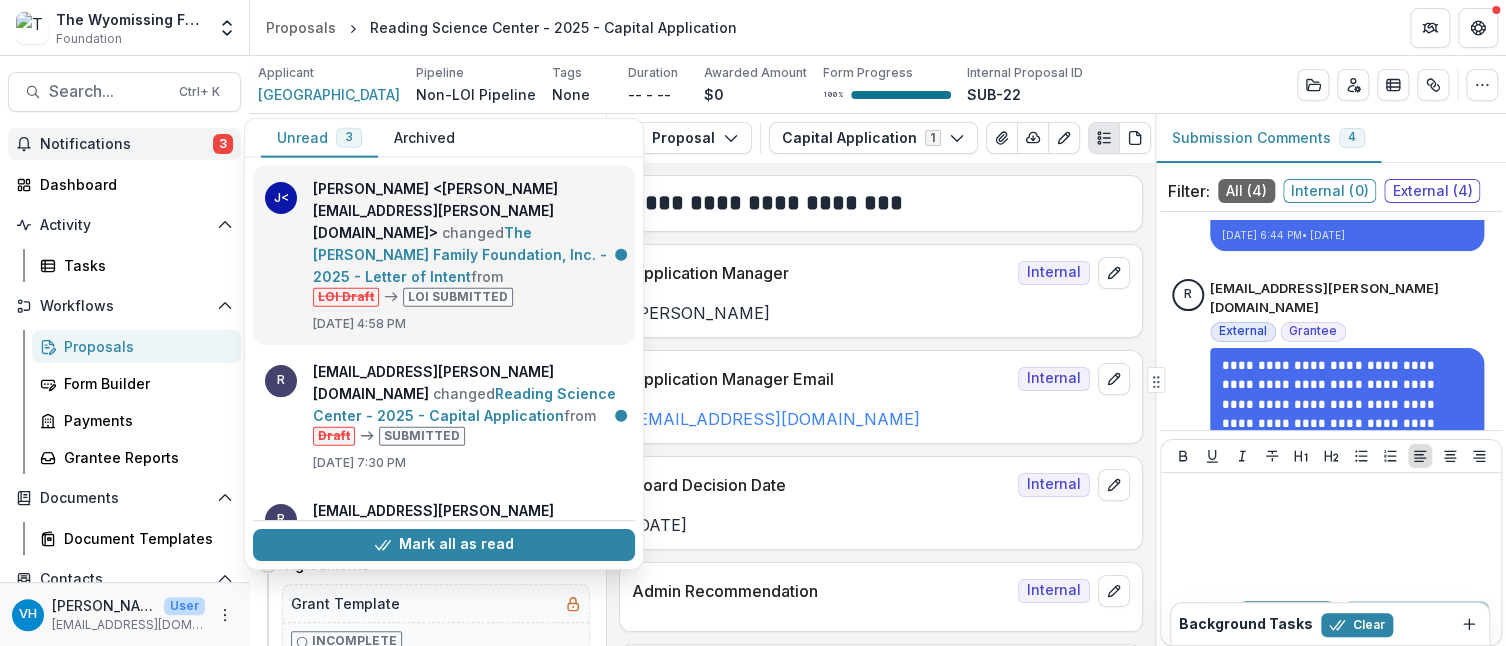 click on "The [PERSON_NAME] Family Foundation, Inc. - 2025 - Letter of Intent" at bounding box center [460, 254] 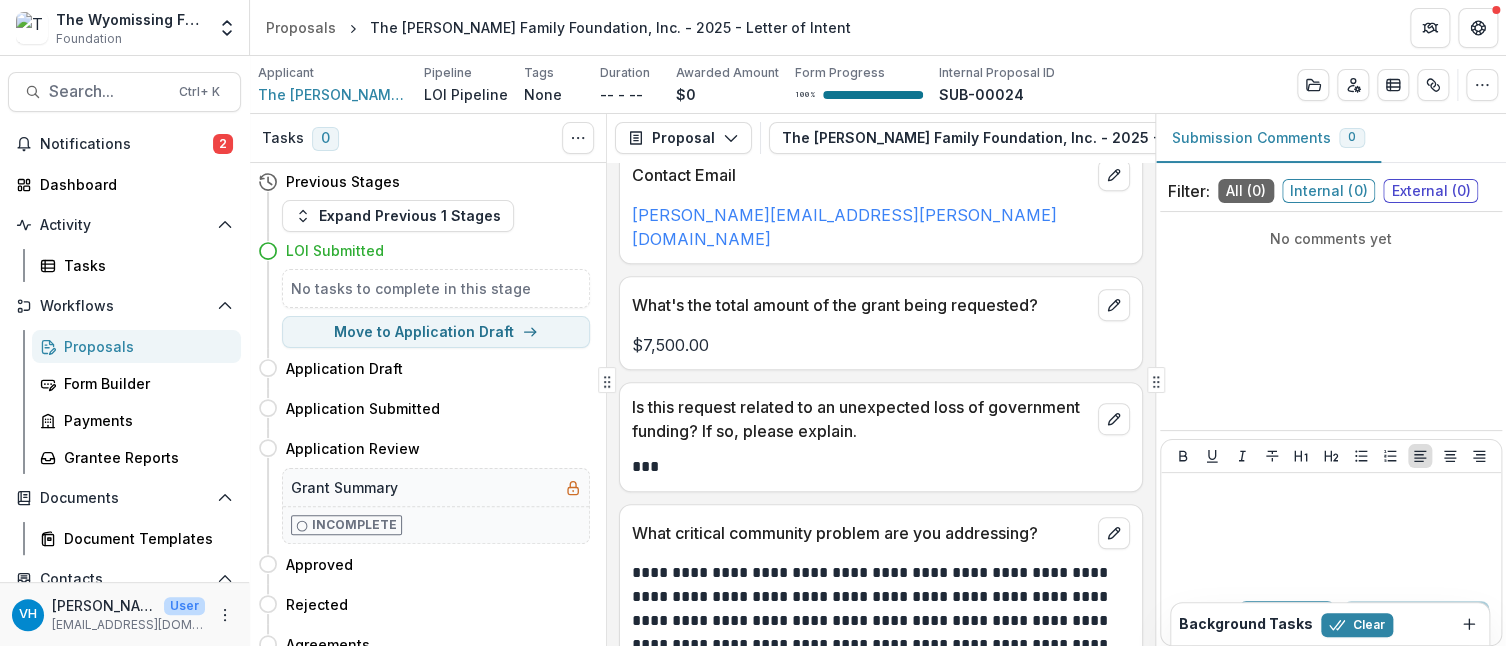 scroll, scrollTop: 600, scrollLeft: 0, axis: vertical 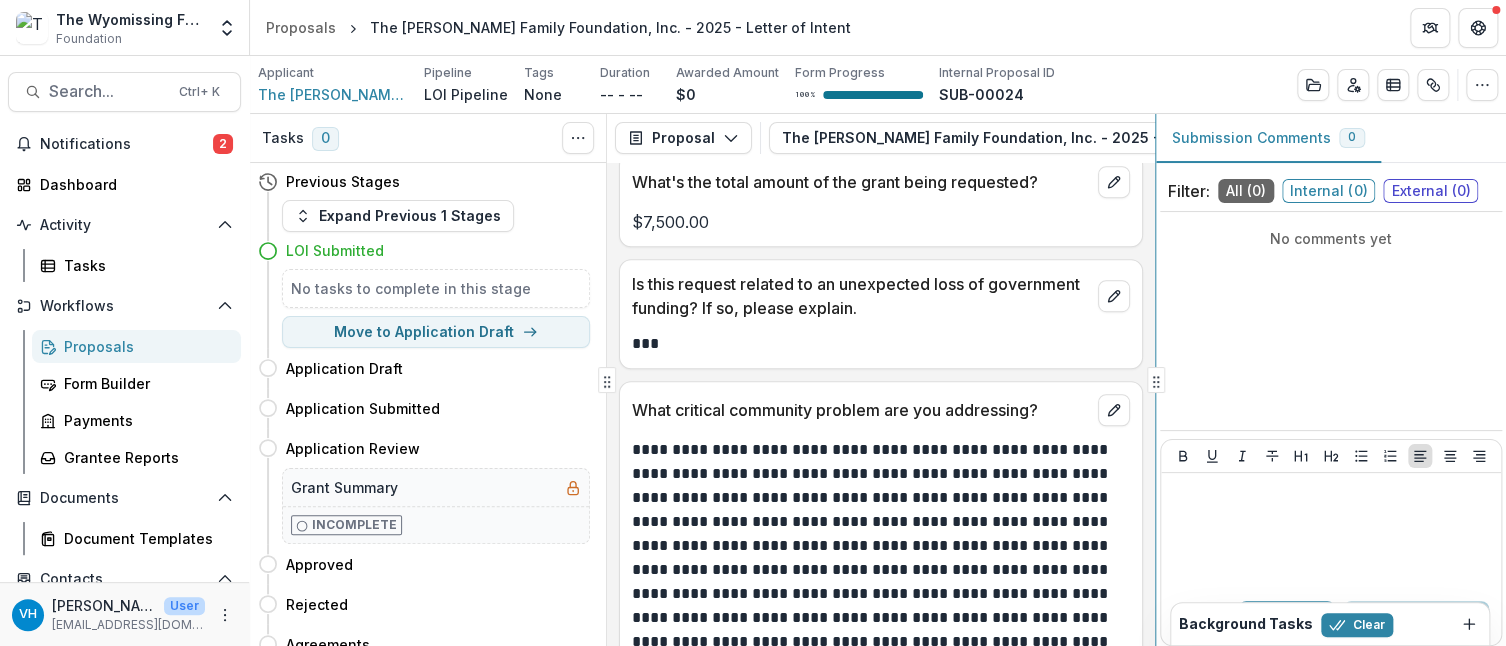 click on "Tasks 0 Show Cancelled Tasks Previous Stages Expand Previous 1 Stages LOI Submitted No tasks to complete in this stage Move to Application Draft Application Draft Move here Application Submitted Move here Application Review Move here Grant Summary Incomplete Approved Move here Rejected Move here Agreements Move here Grant Template Incomplete Reporting Schedule Move here Reporting Schedule Incomplete Payment Schedule Move here Payment Schedule Incomplete Awarded Move here Proposal Proposal Payments Reports Grant Agreements Board Summaries Bank Details The Rudden Family Foundation, Inc. - 2025 - Letter of Intent 1 Forms (1) The Rudden Family Foundation, Inc. - 2025 - Letter of Intent Configure forms Word Download Word Download (with field descriptions) Zip Download Preview Merged PDF Preview Merged PDF (Inline Images & PDFs) Preview Merged PDF (with field descriptions) Custom Download Today's Date Jul 06, 2025 Organization Name The Rudden Family Foundation, Inc. Contact Person Joe Rudden < > 6102079257 *** 0 0" at bounding box center (878, 380) 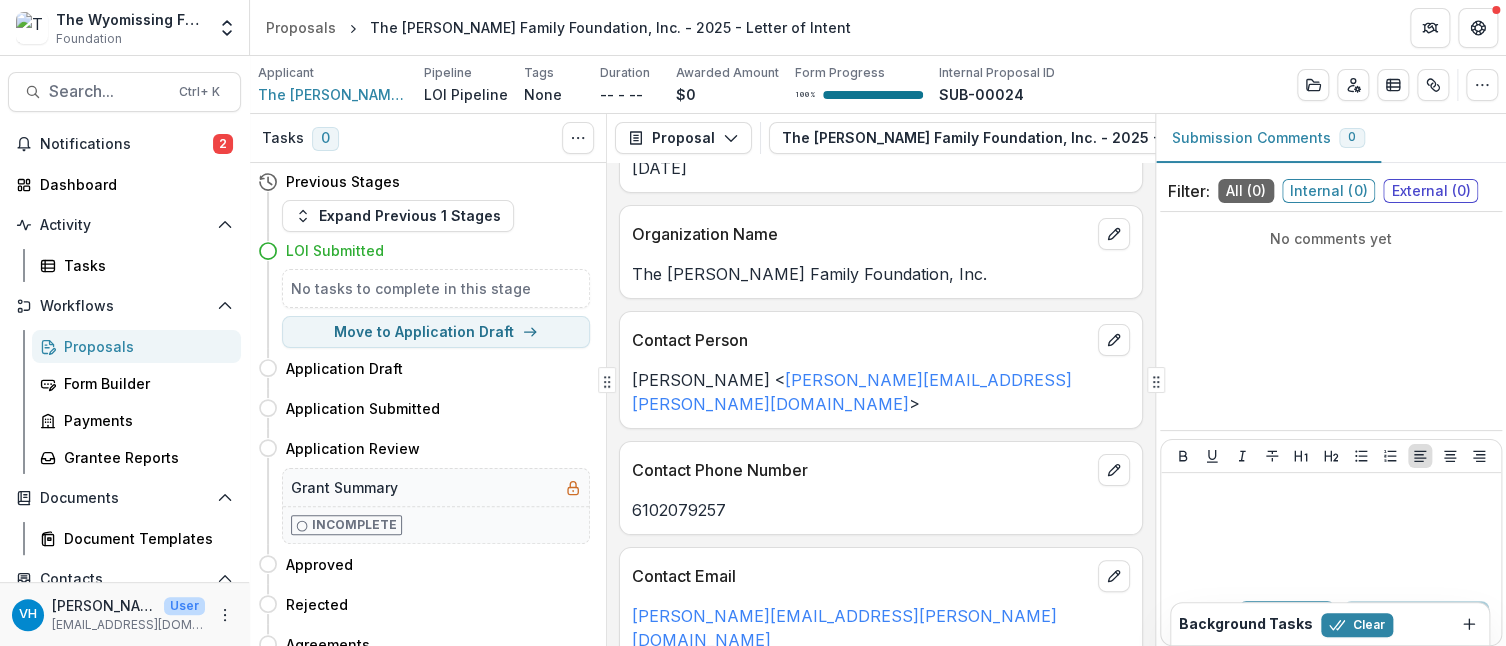 scroll, scrollTop: 0, scrollLeft: 0, axis: both 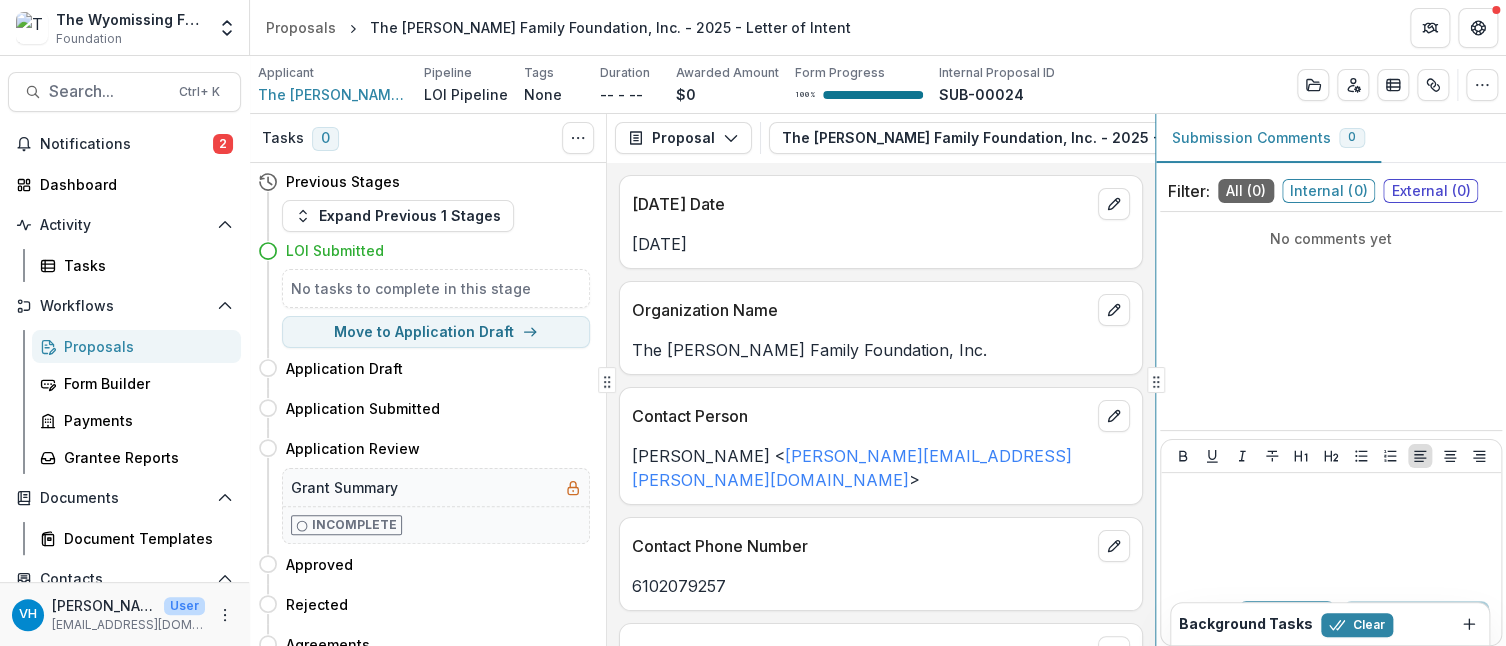 click on "Tasks 0 Show Cancelled Tasks Previous Stages Expand Previous 1 Stages LOI Submitted No tasks to complete in this stage Move to Application Draft Application Draft Move here Application Submitted Move here Application Review Move here Grant Summary Incomplete Approved Move here Rejected Move here Agreements Move here Grant Template Incomplete Reporting Schedule Move here Reporting Schedule Incomplete Payment Schedule Move here Payment Schedule Incomplete Awarded Move here Proposal Proposal Payments Reports Grant Agreements Board Summaries Bank Details The Rudden Family Foundation, Inc. - 2025 - Letter of Intent 1 Forms (1) The Rudden Family Foundation, Inc. - 2025 - Letter of Intent Configure forms Word Download Word Download (with field descriptions) Zip Download Preview Merged PDF Preview Merged PDF (Inline Images & PDFs) Preview Merged PDF (with field descriptions) Custom Download Today's Date Jul 06, 2025 Organization Name The Rudden Family Foundation, Inc. Contact Person Joe Rudden < > 6102079257 *** 0 0" at bounding box center [878, 380] 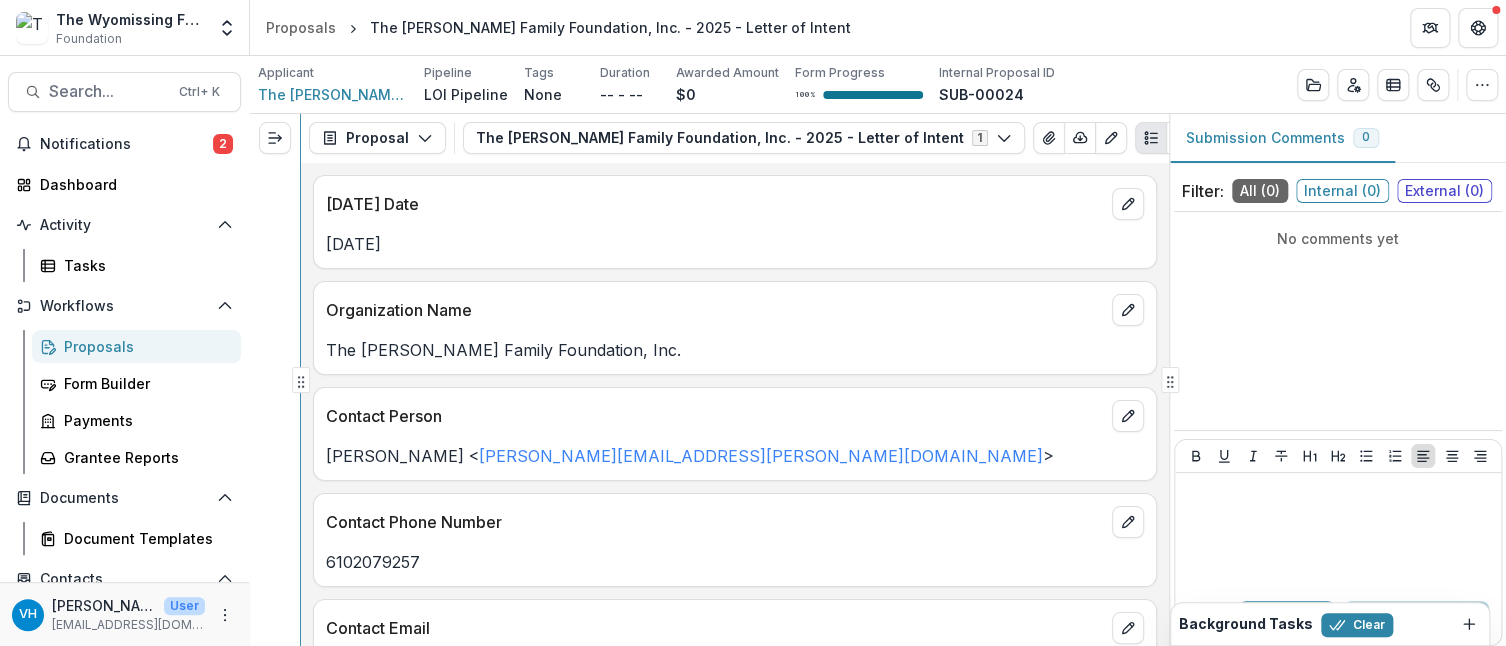 click on "**********" at bounding box center [878, 380] 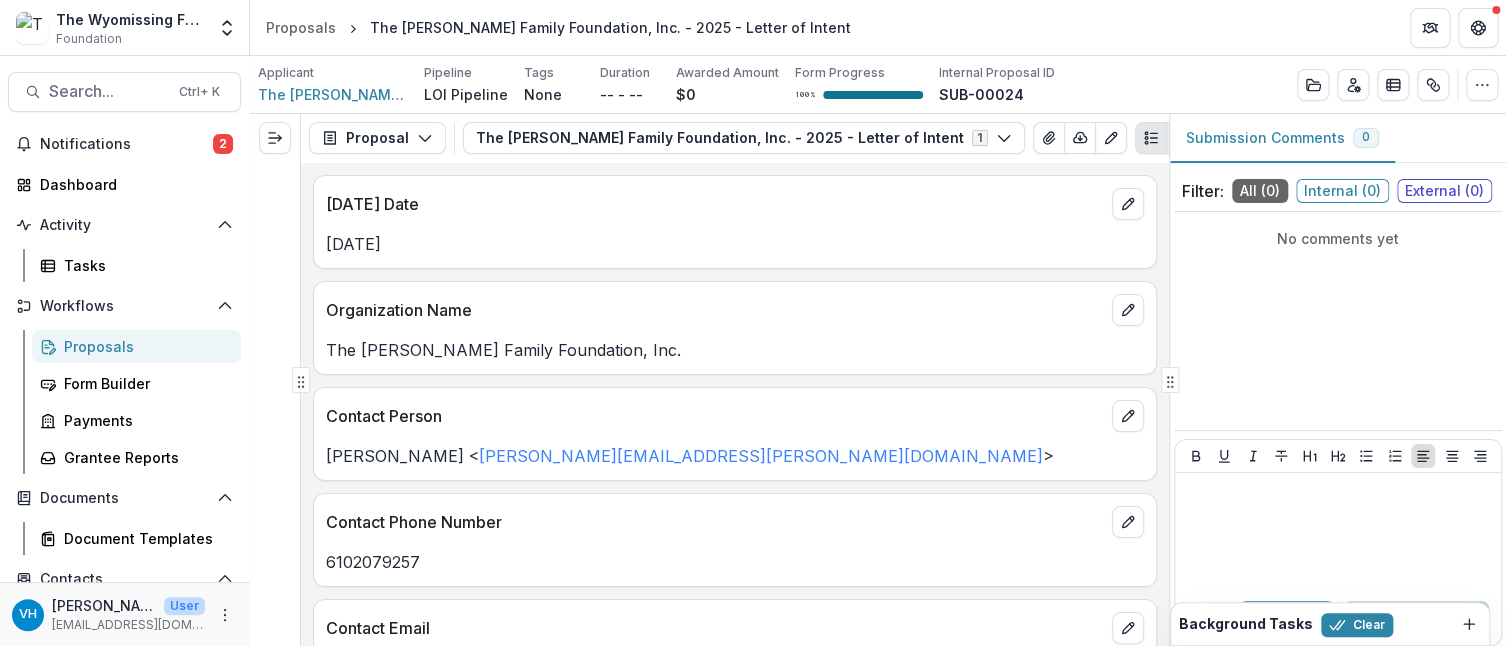 click at bounding box center (1182, 138) 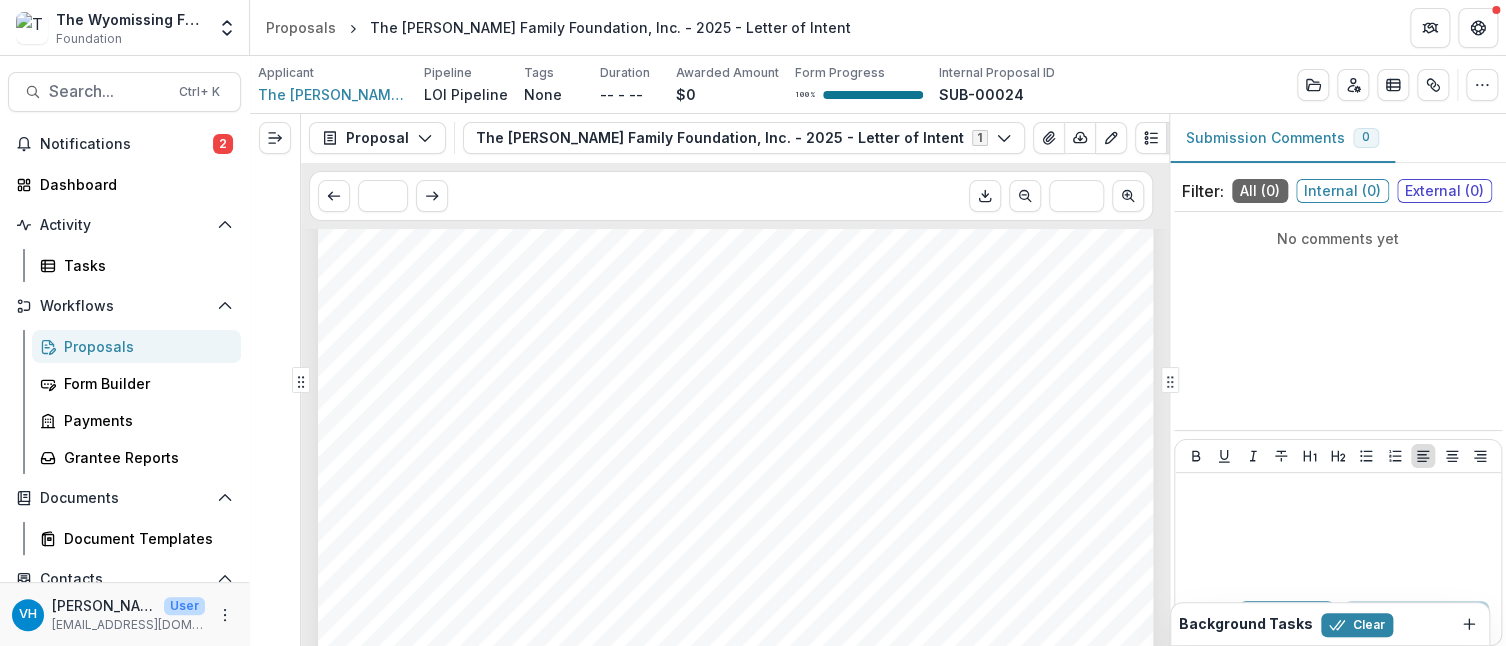 scroll, scrollTop: 0, scrollLeft: 0, axis: both 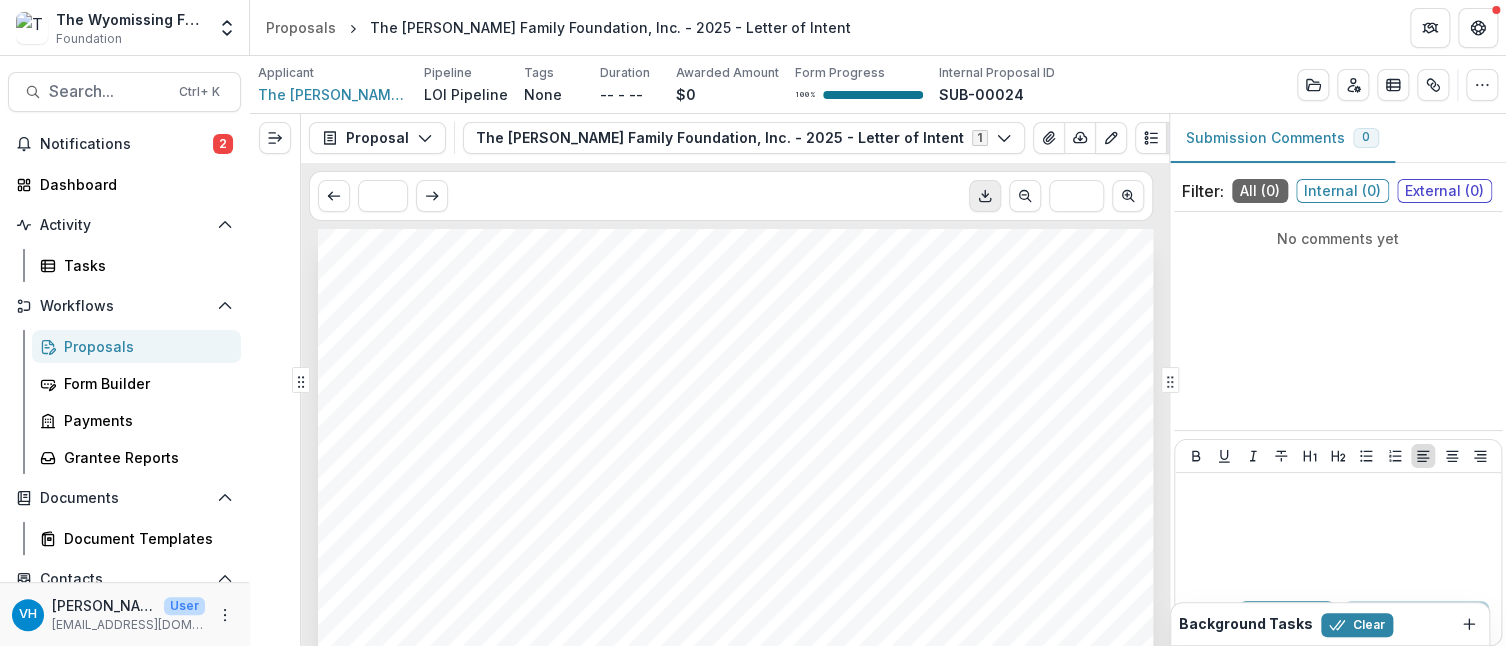 click 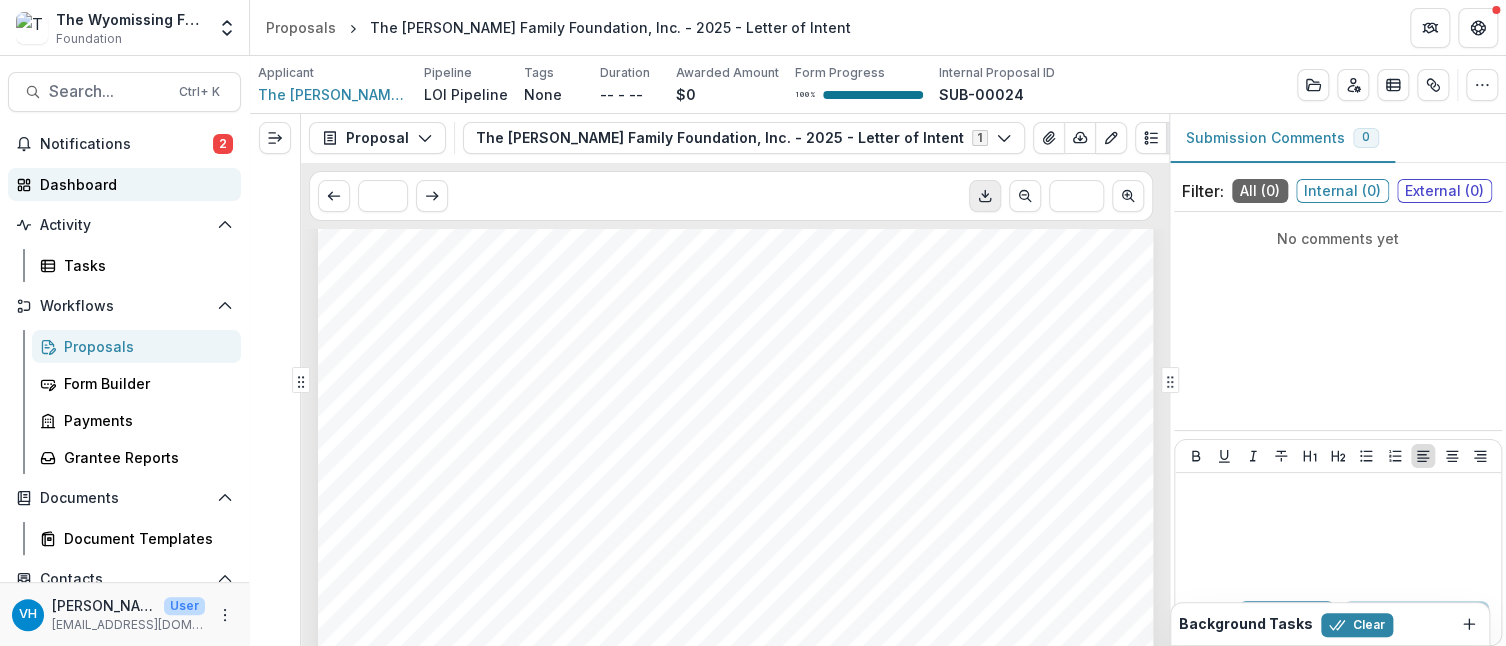 scroll, scrollTop: 0, scrollLeft: 0, axis: both 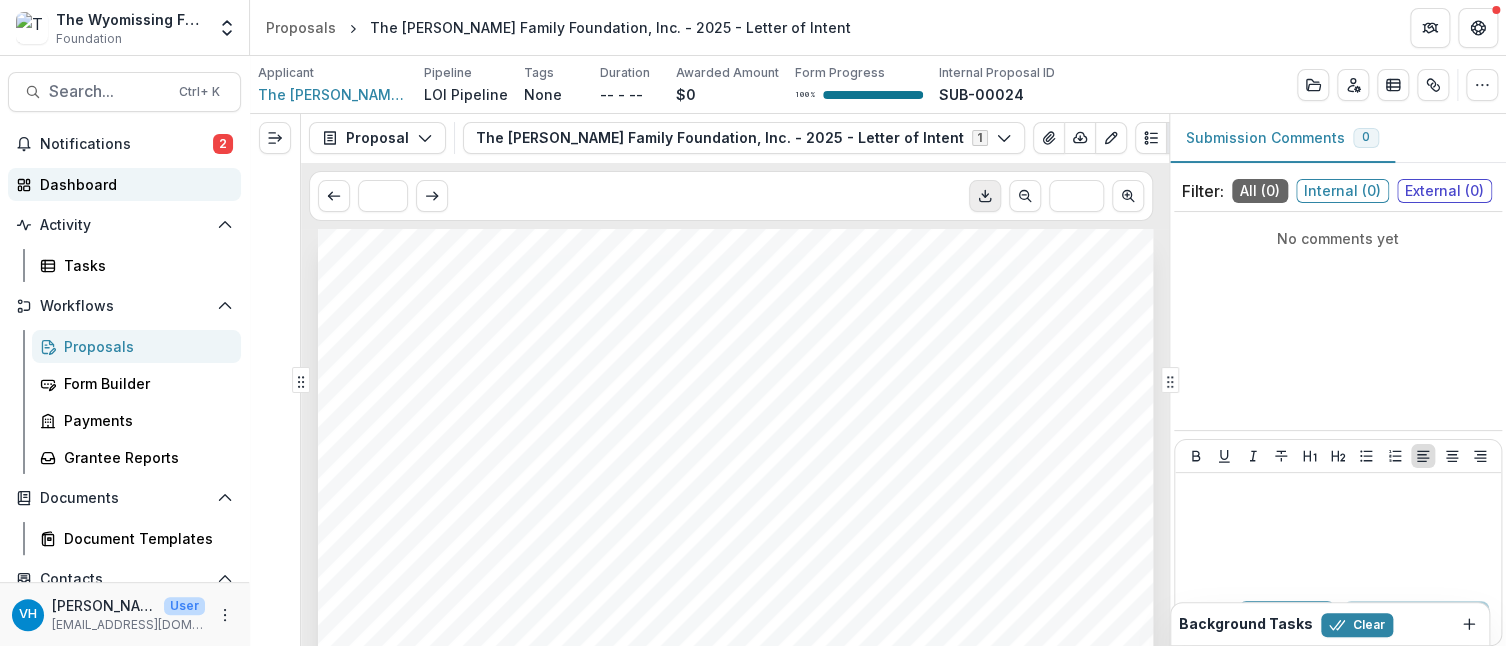 drag, startPoint x: 130, startPoint y: 151, endPoint x: 161, endPoint y: 187, distance: 47.507893 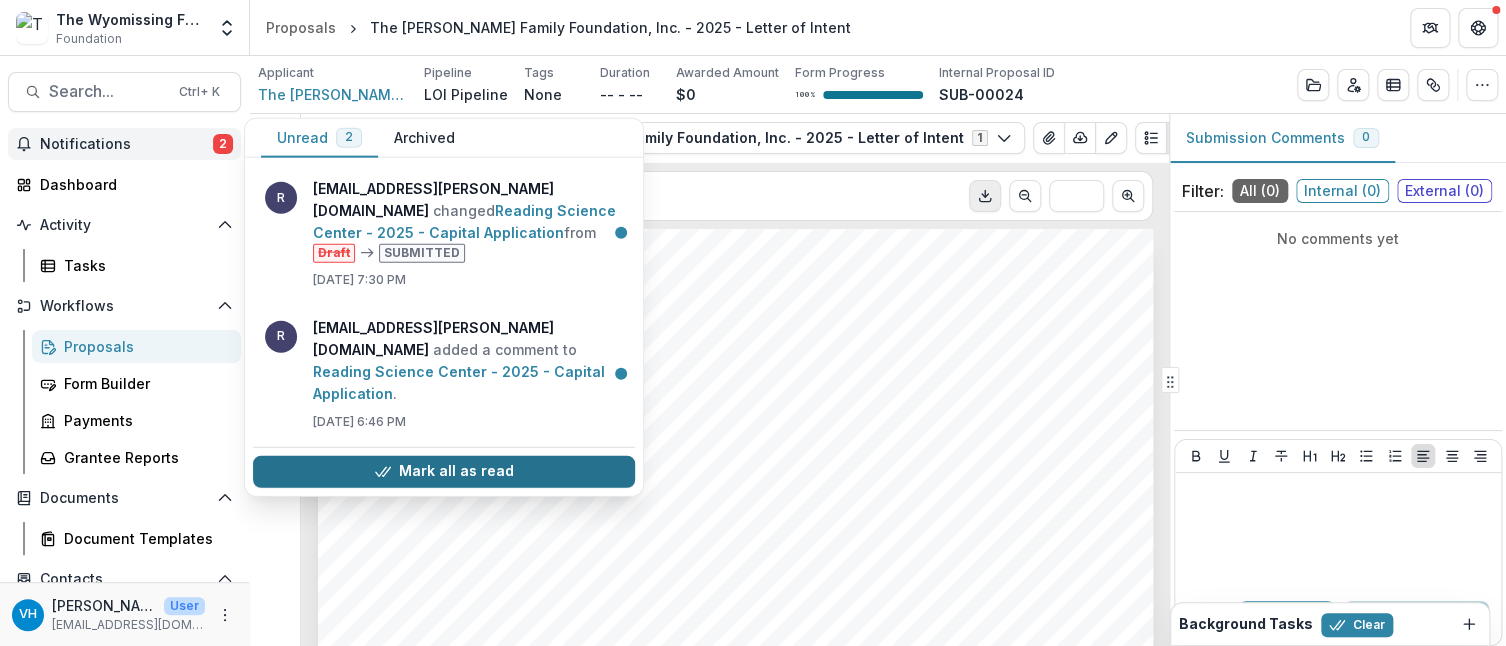 click on "Mark all as read" at bounding box center [444, 471] 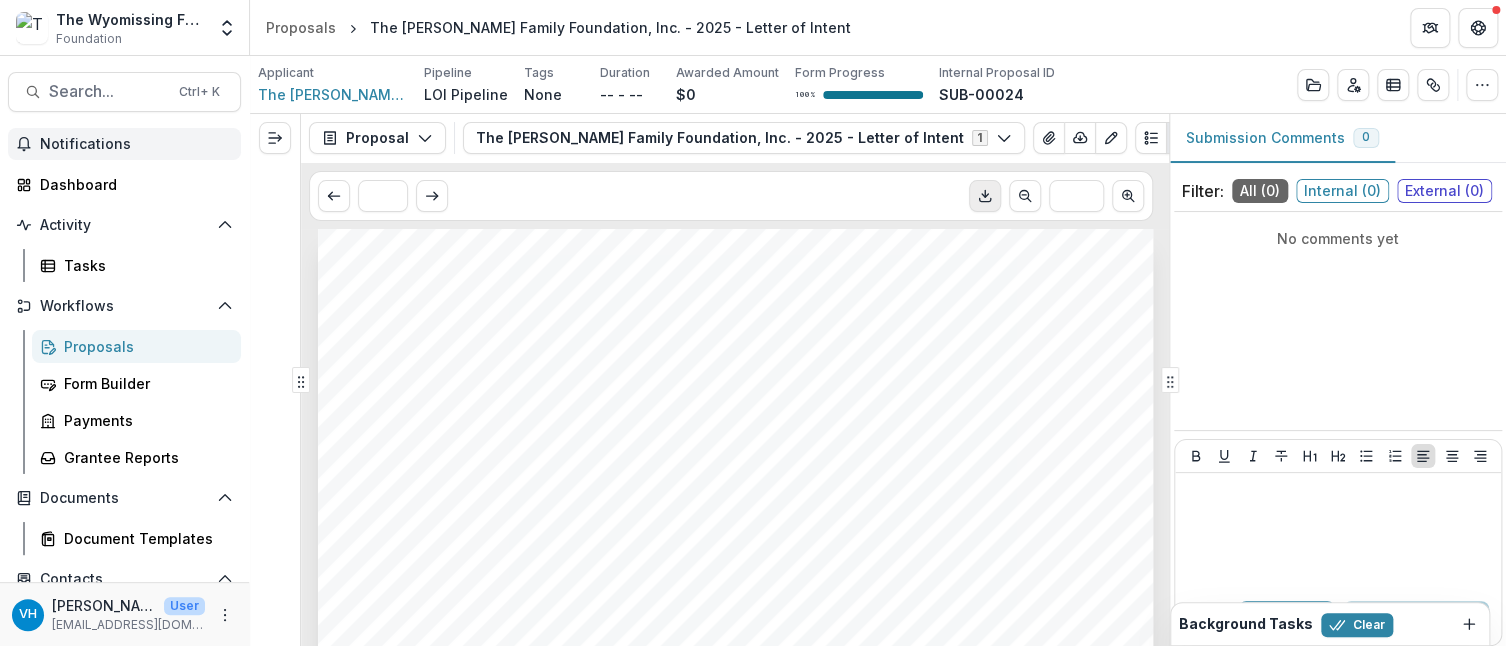 click on "The Rudden Family Foundation, Inc. The Rudden Family Foundation, Inc. - 2025 - Letter of Intent Nonprofit DBA: Submitted Date:   Jul 06, 2025" at bounding box center [736, 820] 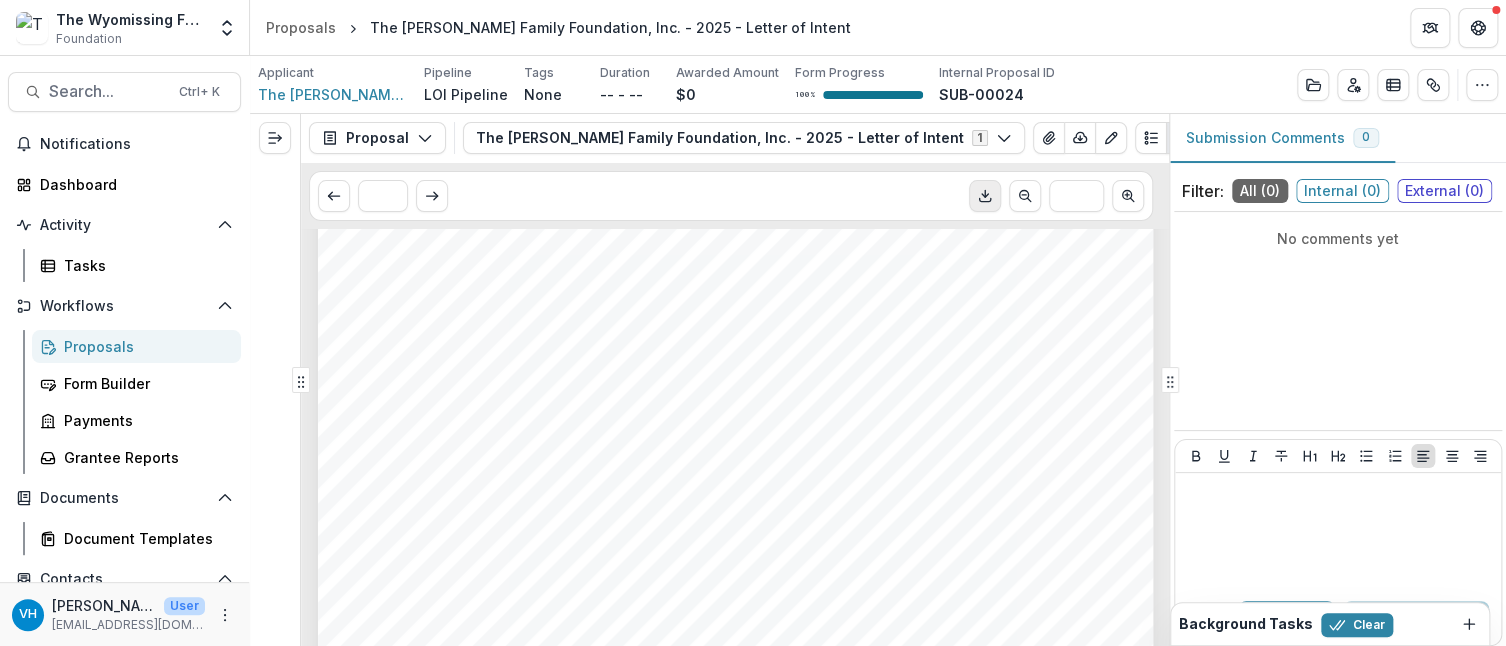 scroll, scrollTop: 1400, scrollLeft: 0, axis: vertical 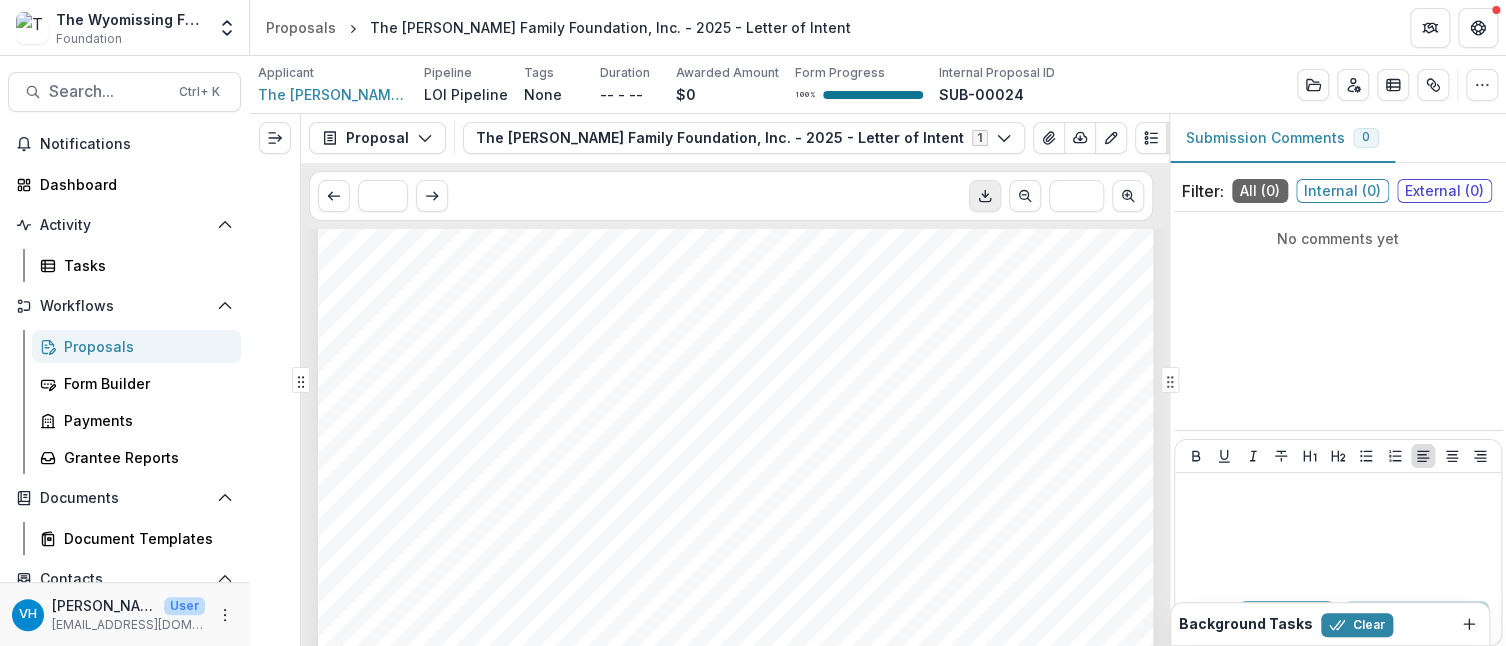 drag, startPoint x: 591, startPoint y: 448, endPoint x: 429, endPoint y: 460, distance: 162.44383 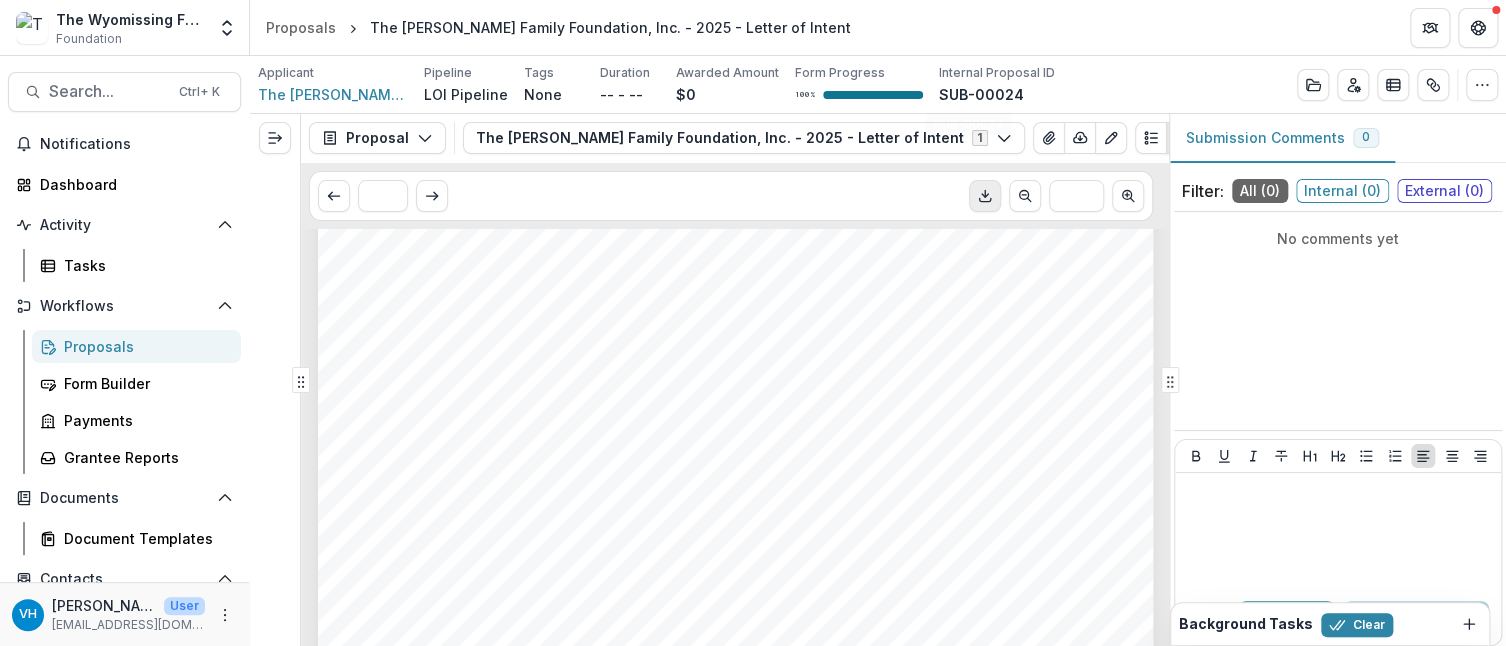 scroll, scrollTop: 1200, scrollLeft: 0, axis: vertical 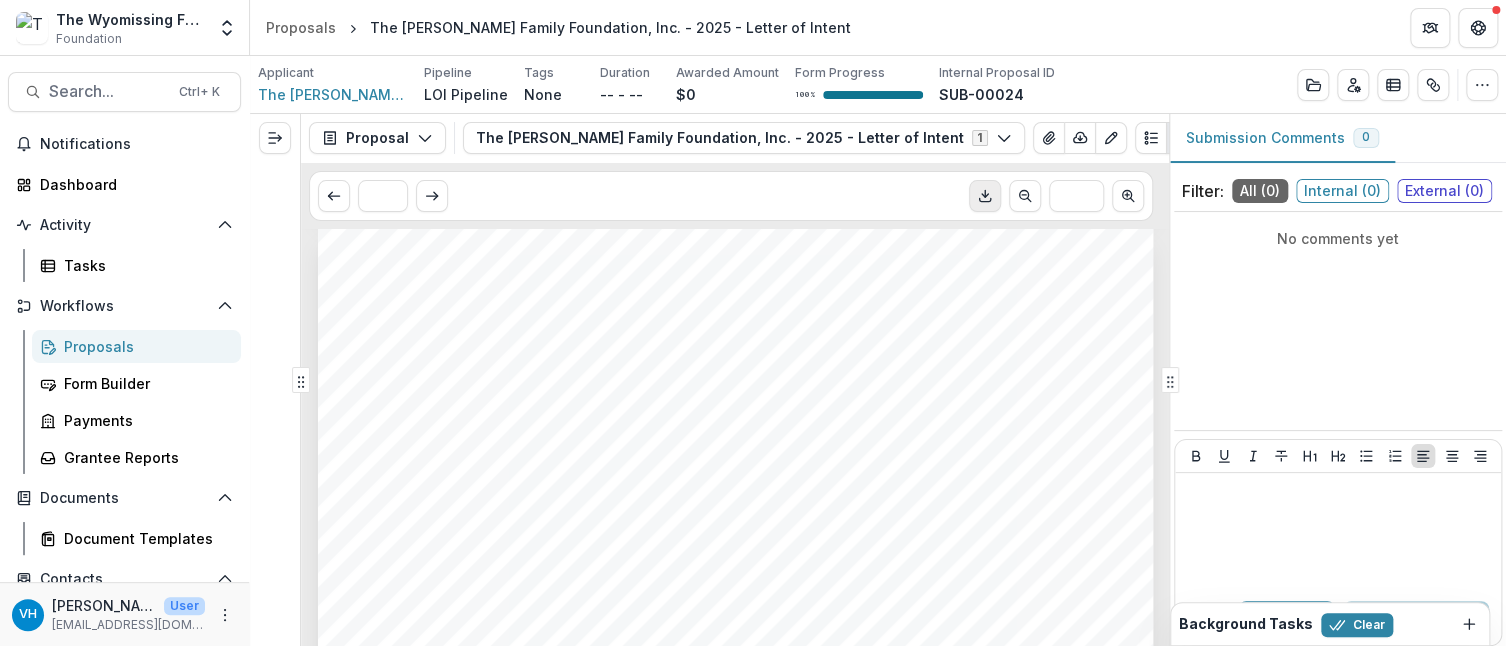 click on "Proposals" at bounding box center (144, 346) 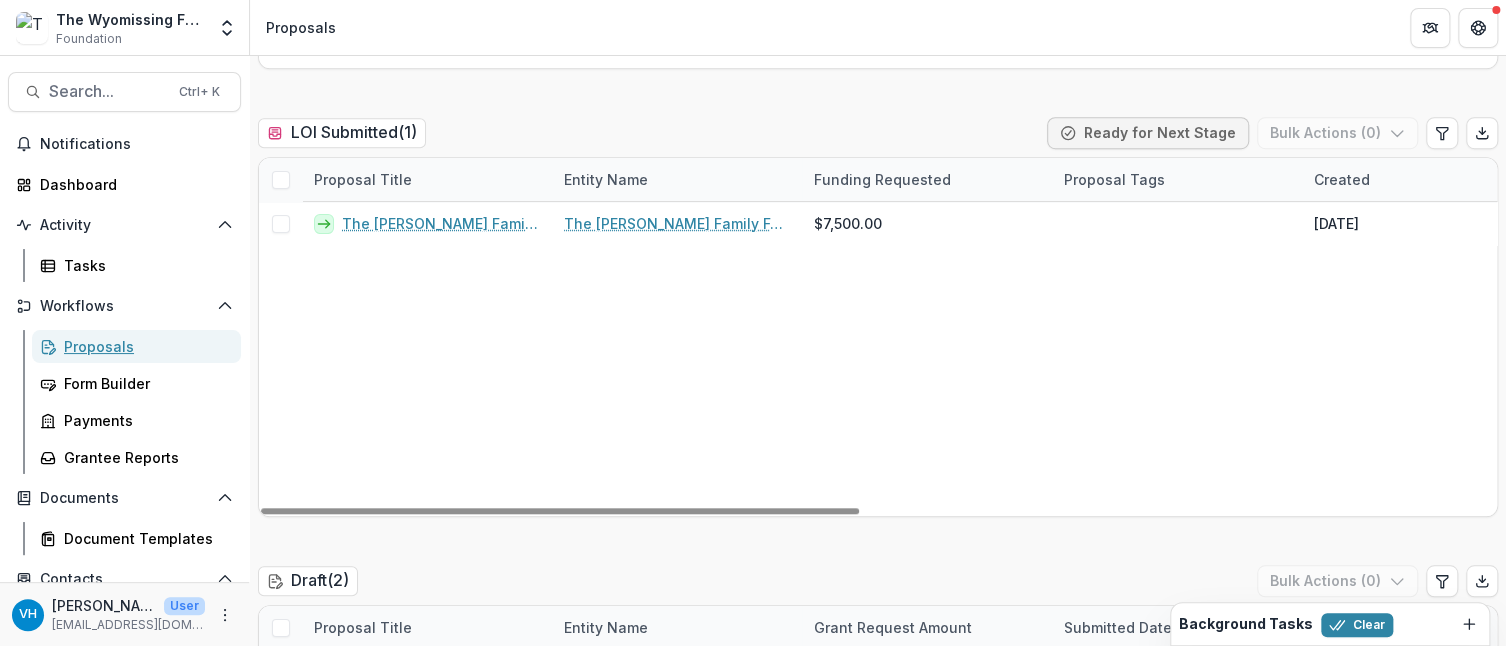 scroll, scrollTop: 600, scrollLeft: 0, axis: vertical 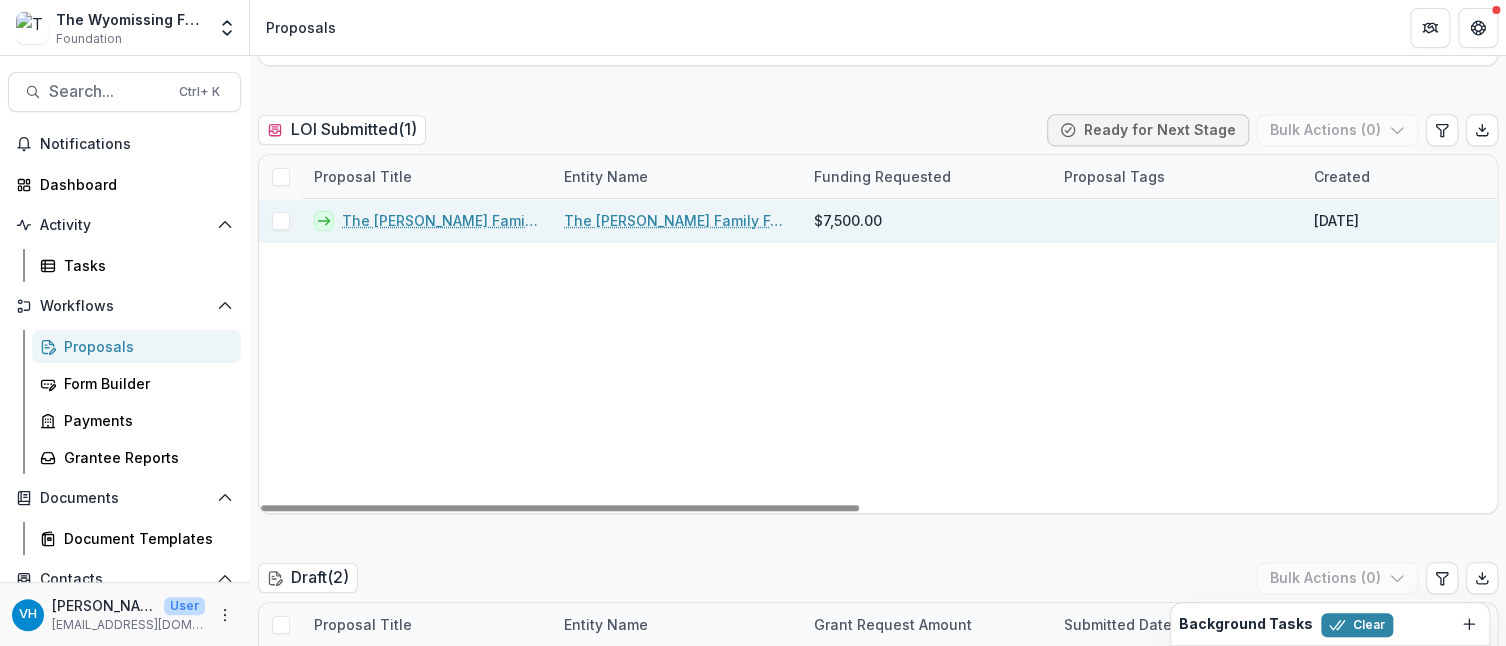 click on "The Rudden Family Foundation, Inc. - 2025 - Letter of Intent" at bounding box center [441, 220] 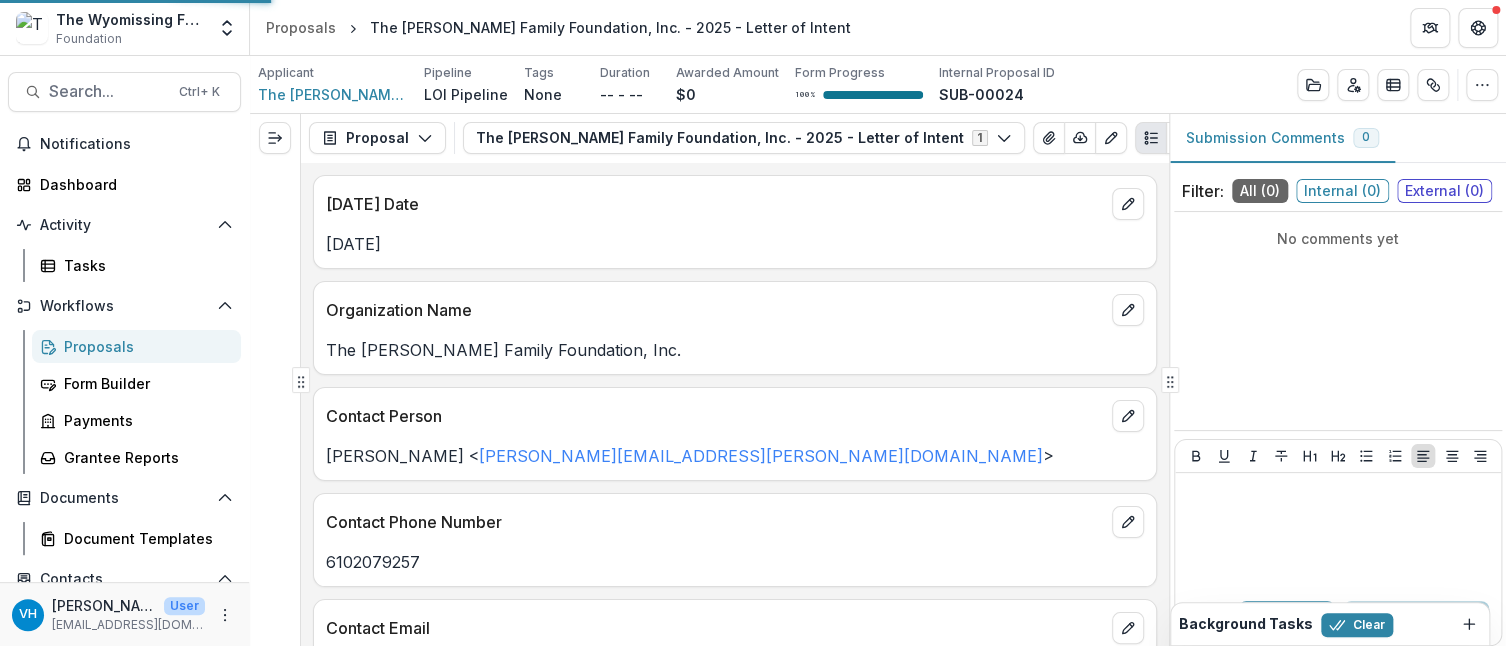 scroll, scrollTop: 0, scrollLeft: 0, axis: both 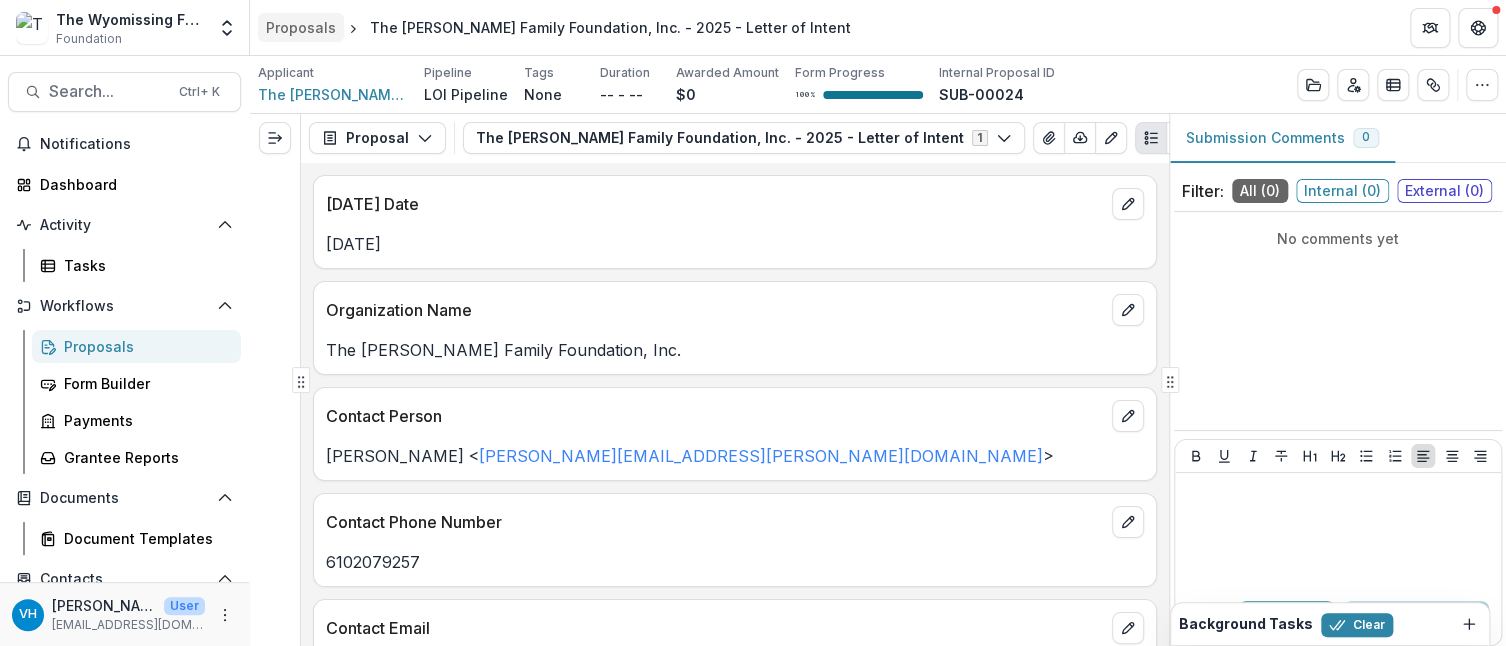 click on "Proposals The Rudden Family Foundation, Inc. - 2025 - Letter of Intent" at bounding box center [878, 27] 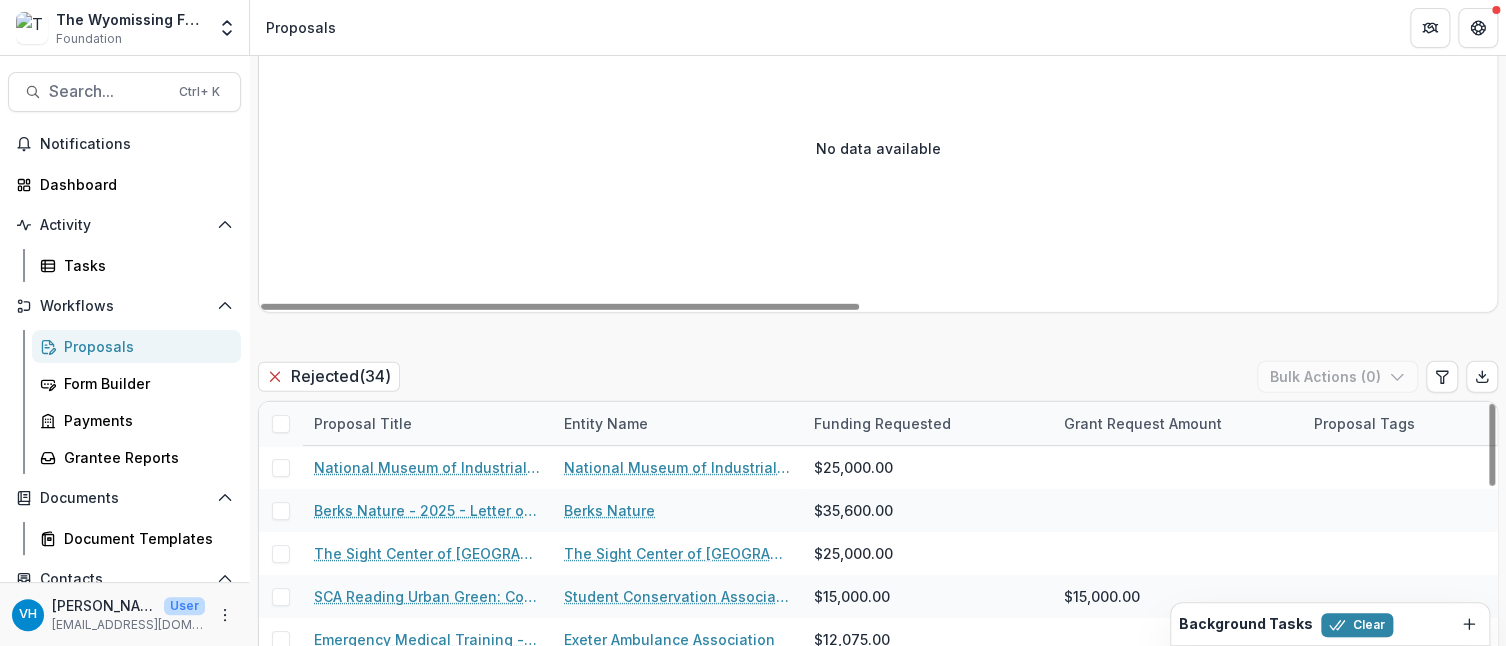 scroll, scrollTop: 2700, scrollLeft: 0, axis: vertical 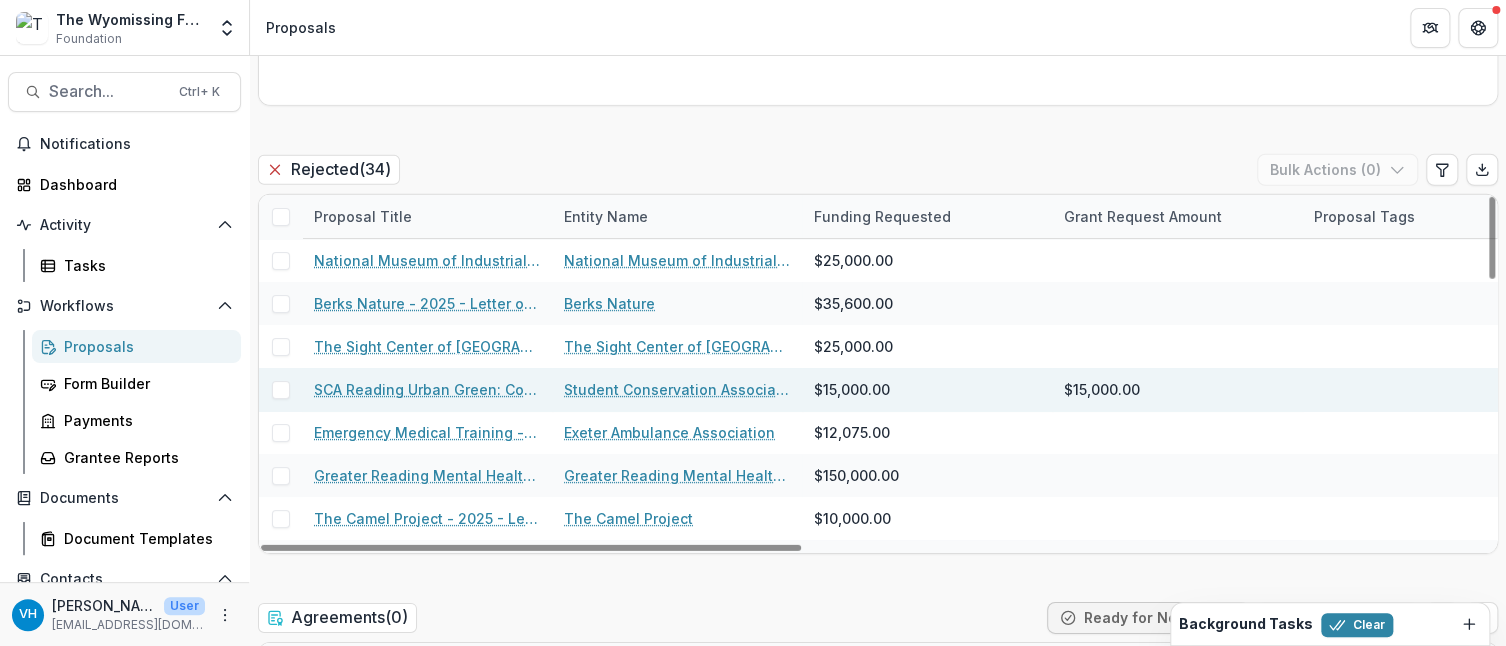 click on "SCA Reading Urban Green: Community Engagement Series" at bounding box center [427, 389] 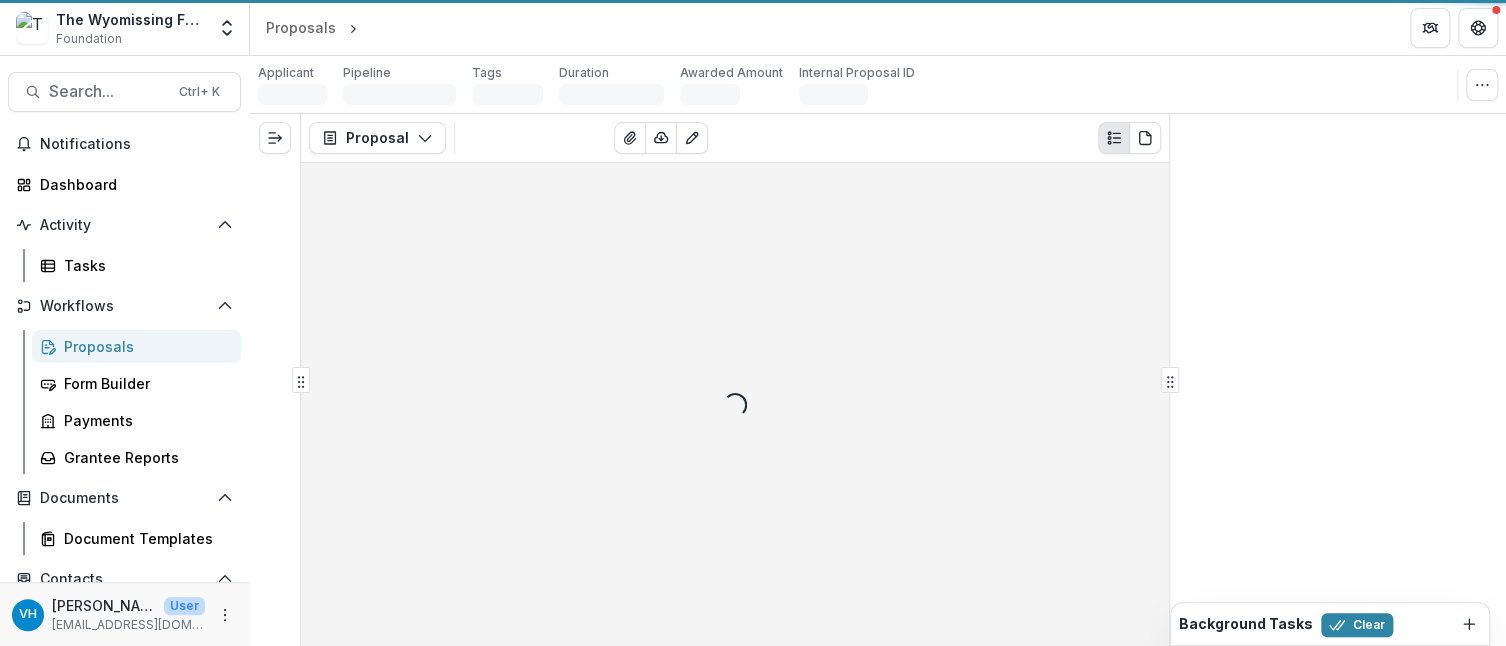 scroll, scrollTop: 0, scrollLeft: 0, axis: both 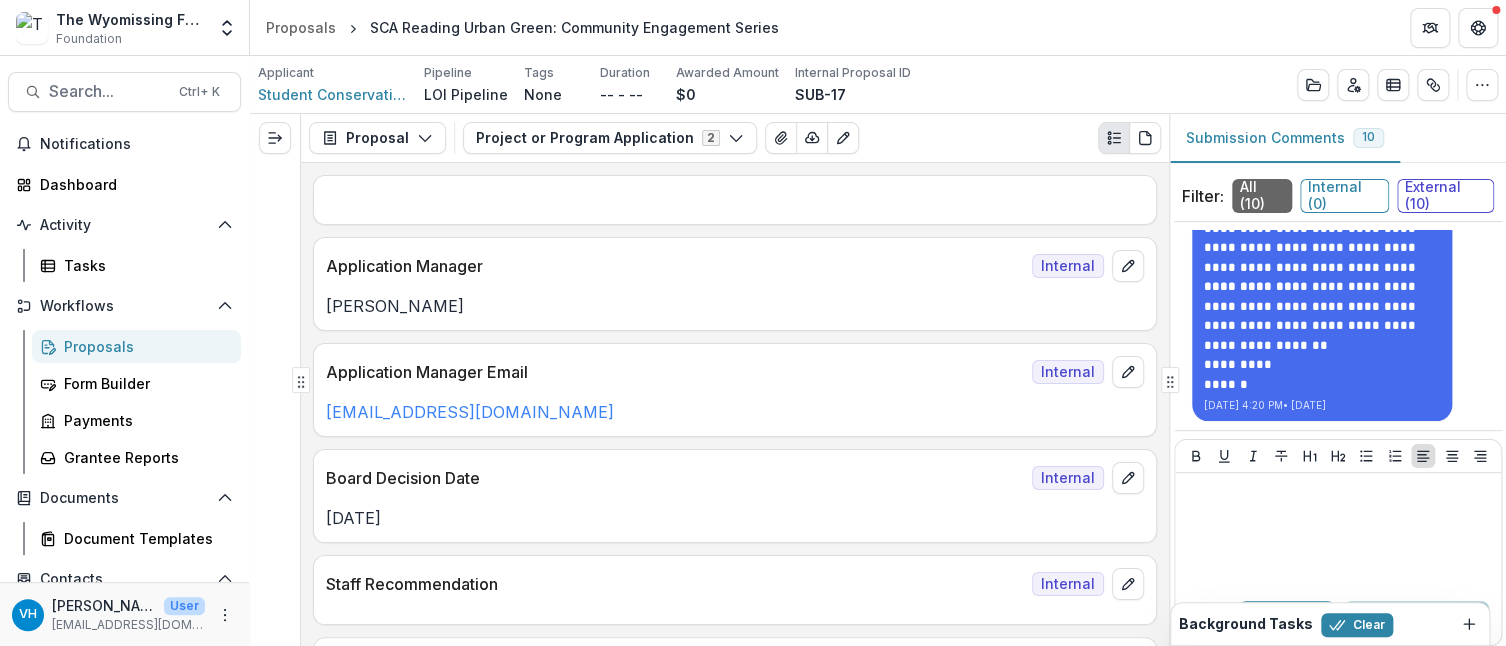 click on "Proposals" at bounding box center [144, 346] 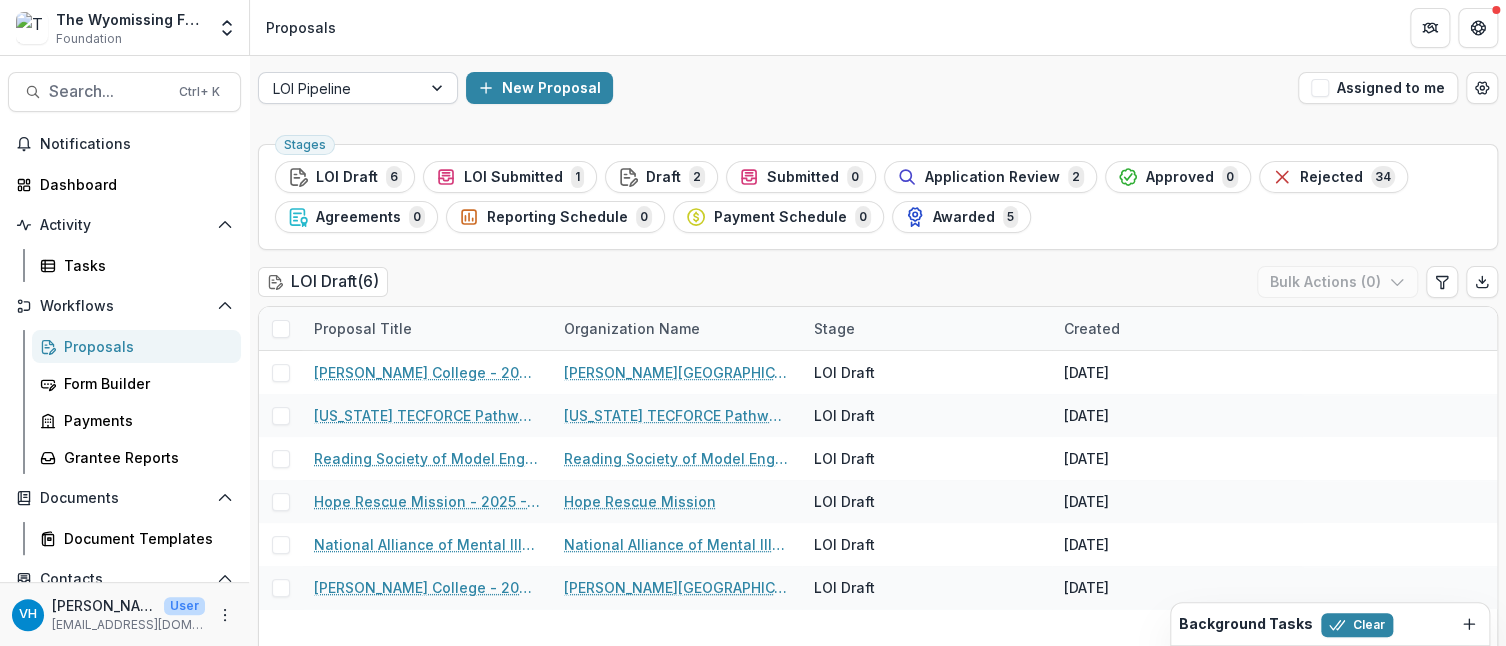 click at bounding box center (340, 88) 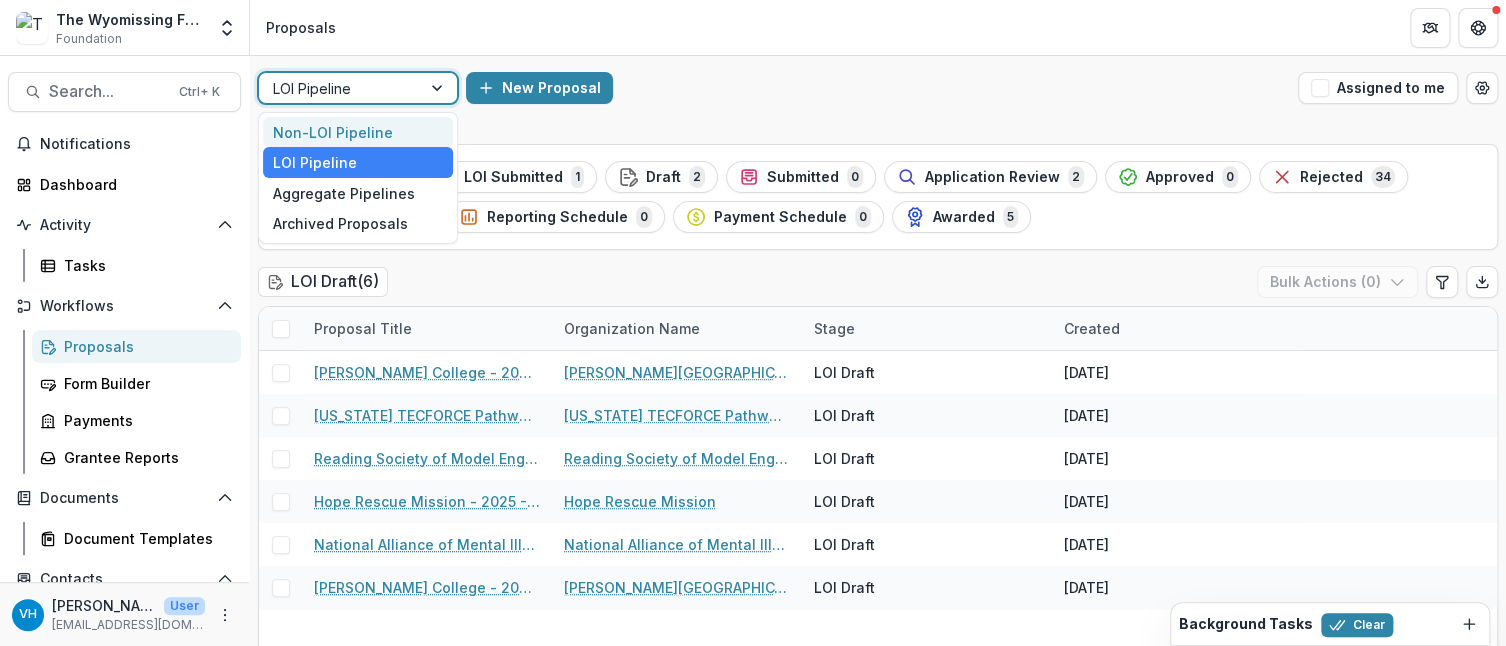 click on "Non-LOI Pipeline" at bounding box center (358, 132) 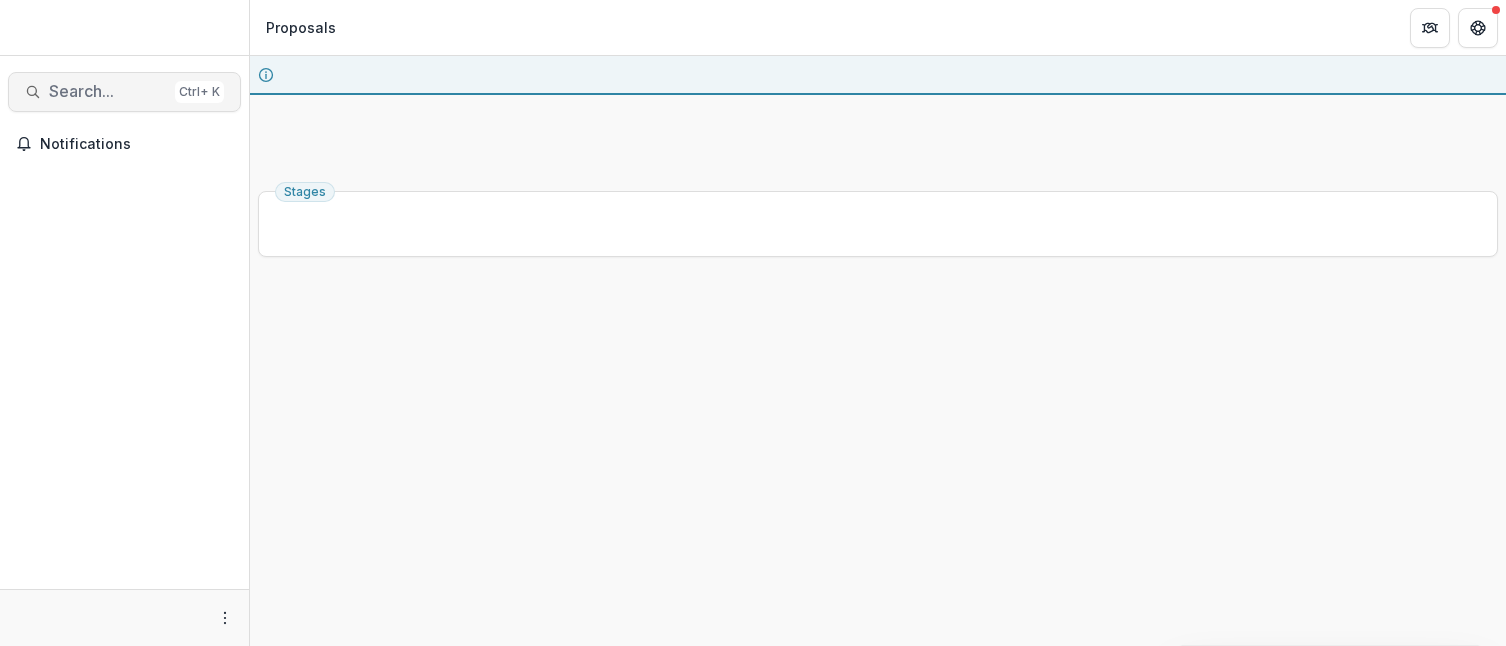 scroll, scrollTop: 0, scrollLeft: 0, axis: both 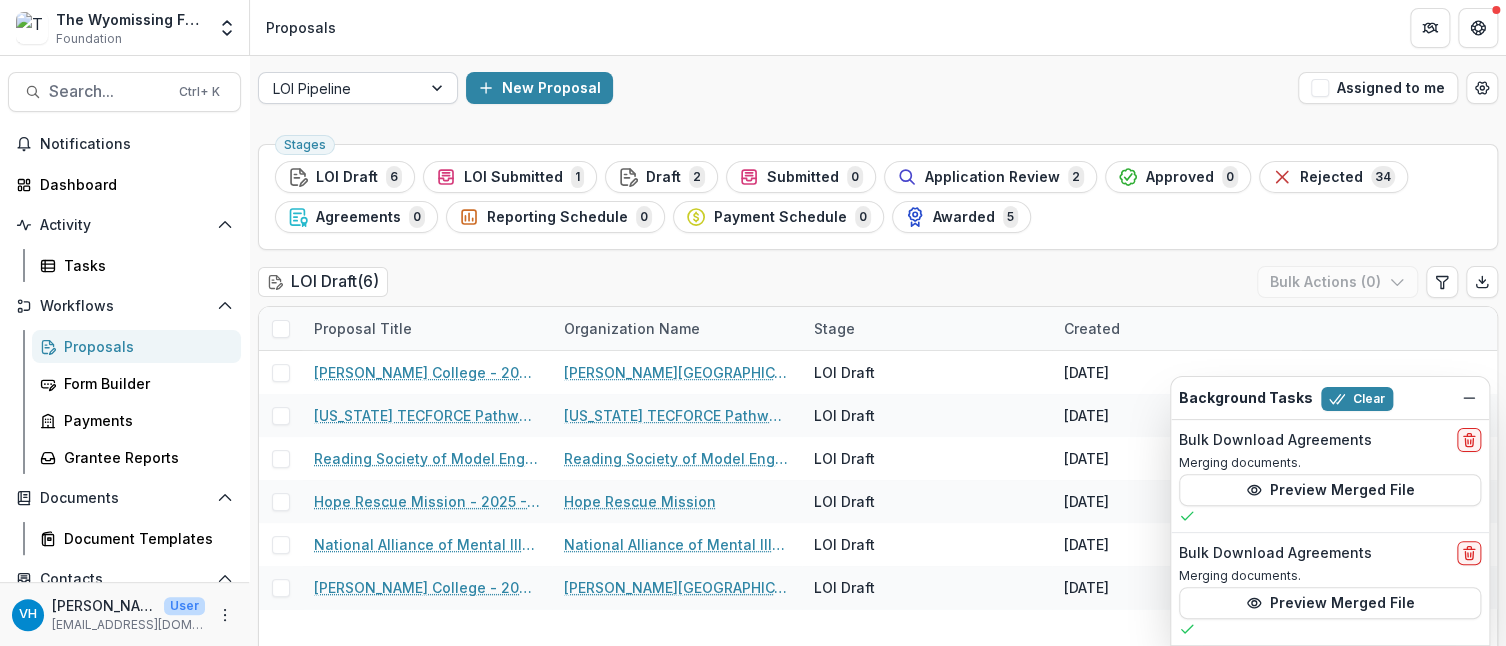 click at bounding box center (340, 88) 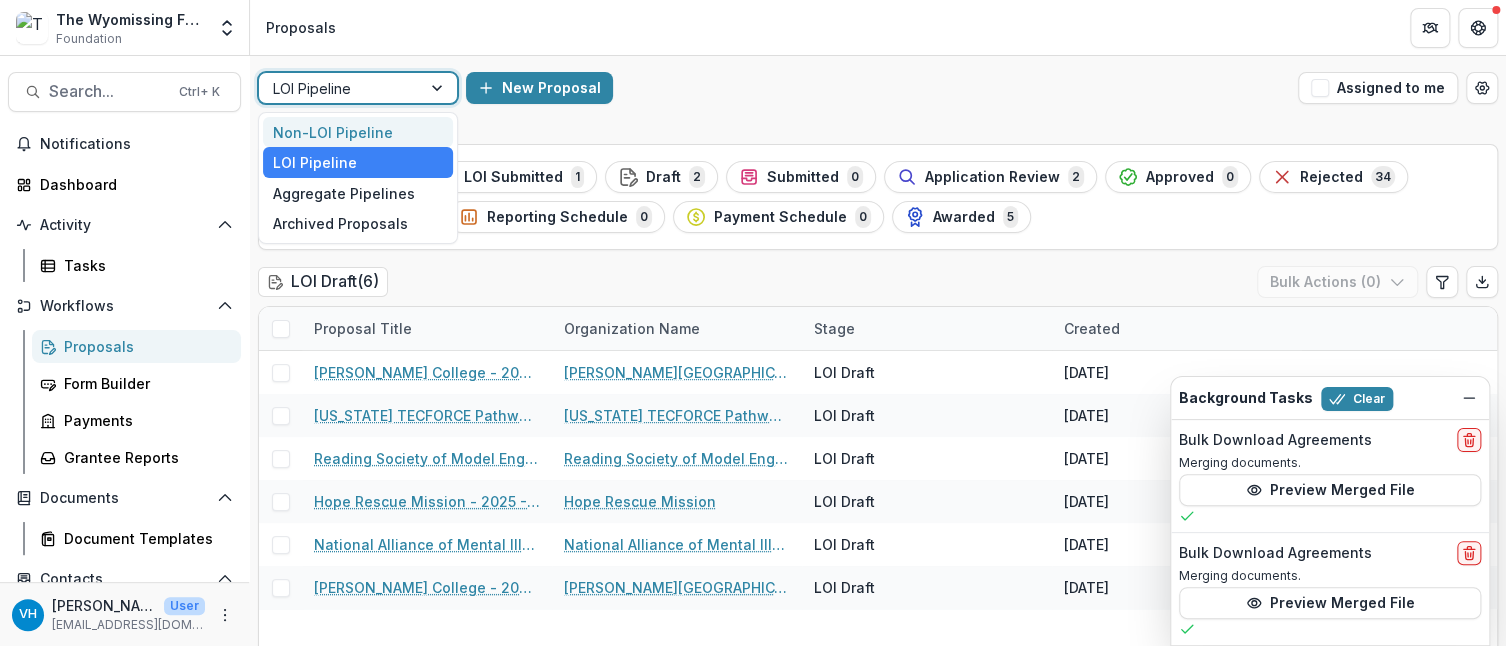 click on "Proposals" at bounding box center (878, 27) 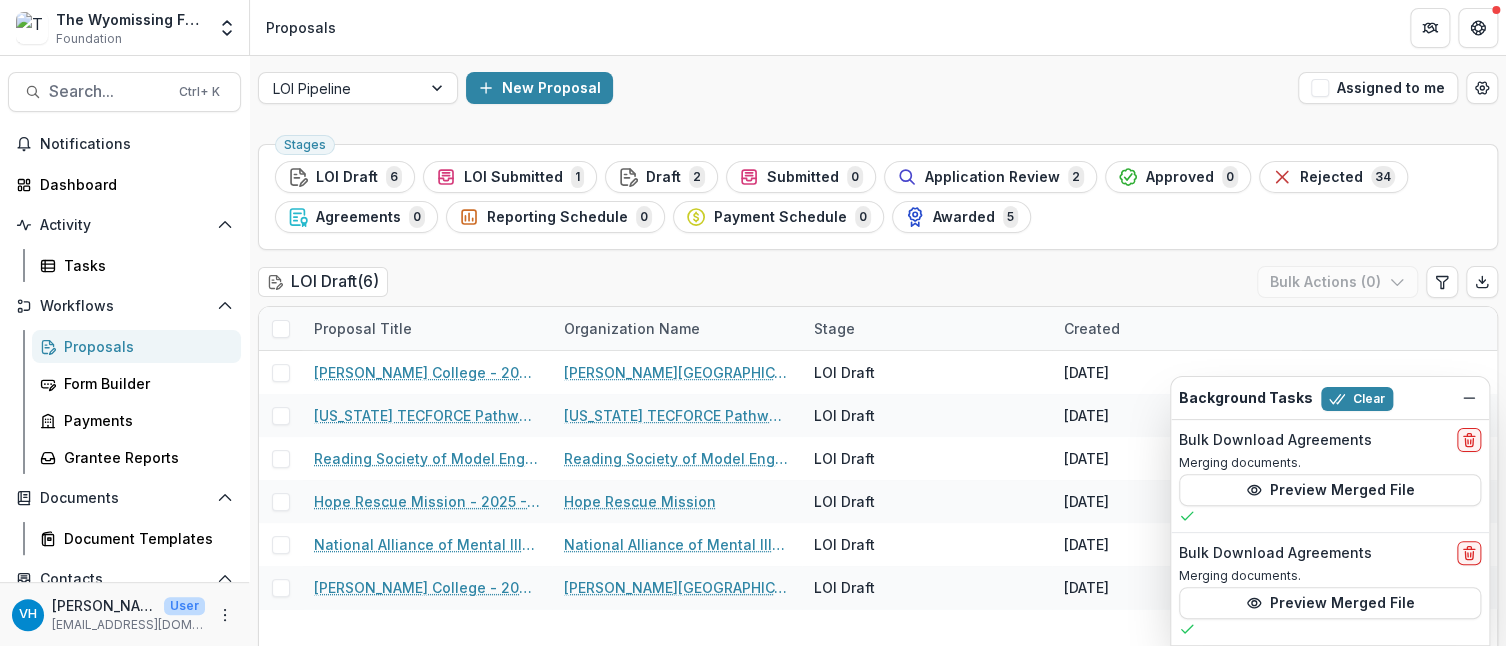 click on "Proposals" at bounding box center (144, 346) 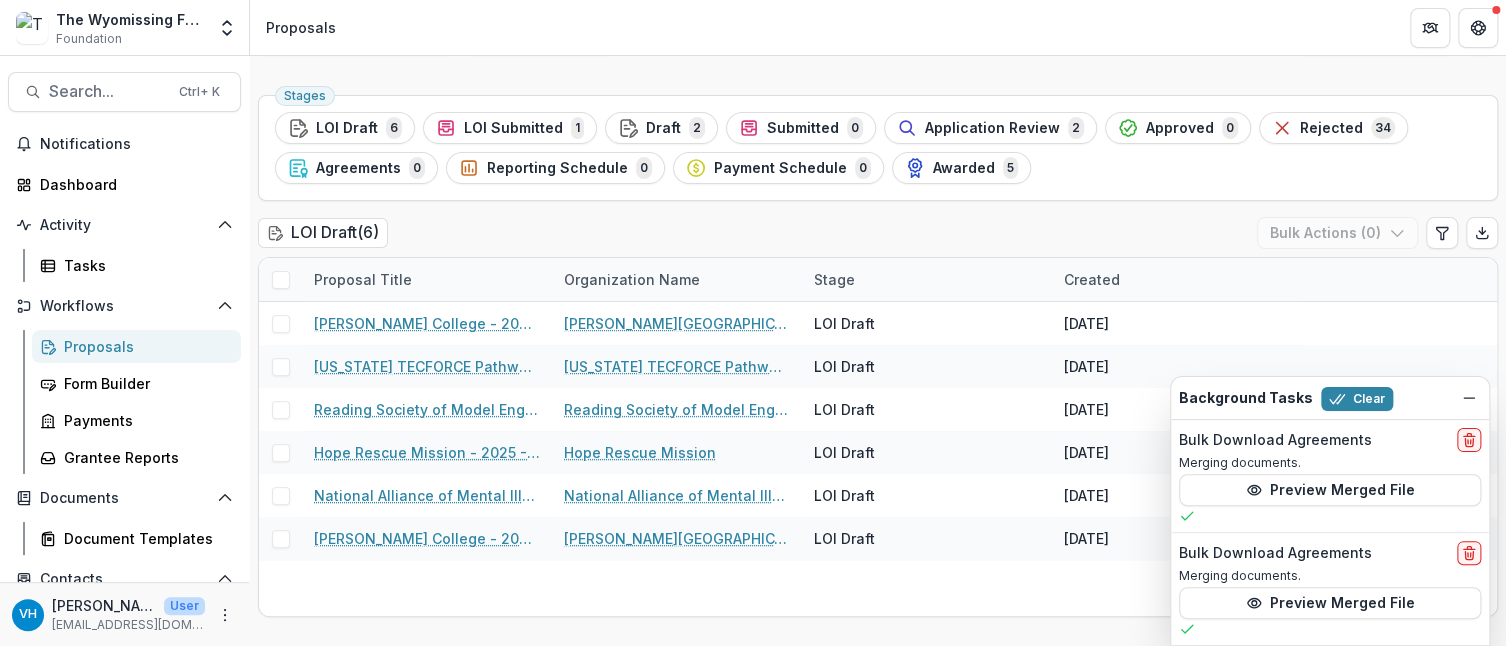 scroll, scrollTop: 0, scrollLeft: 0, axis: both 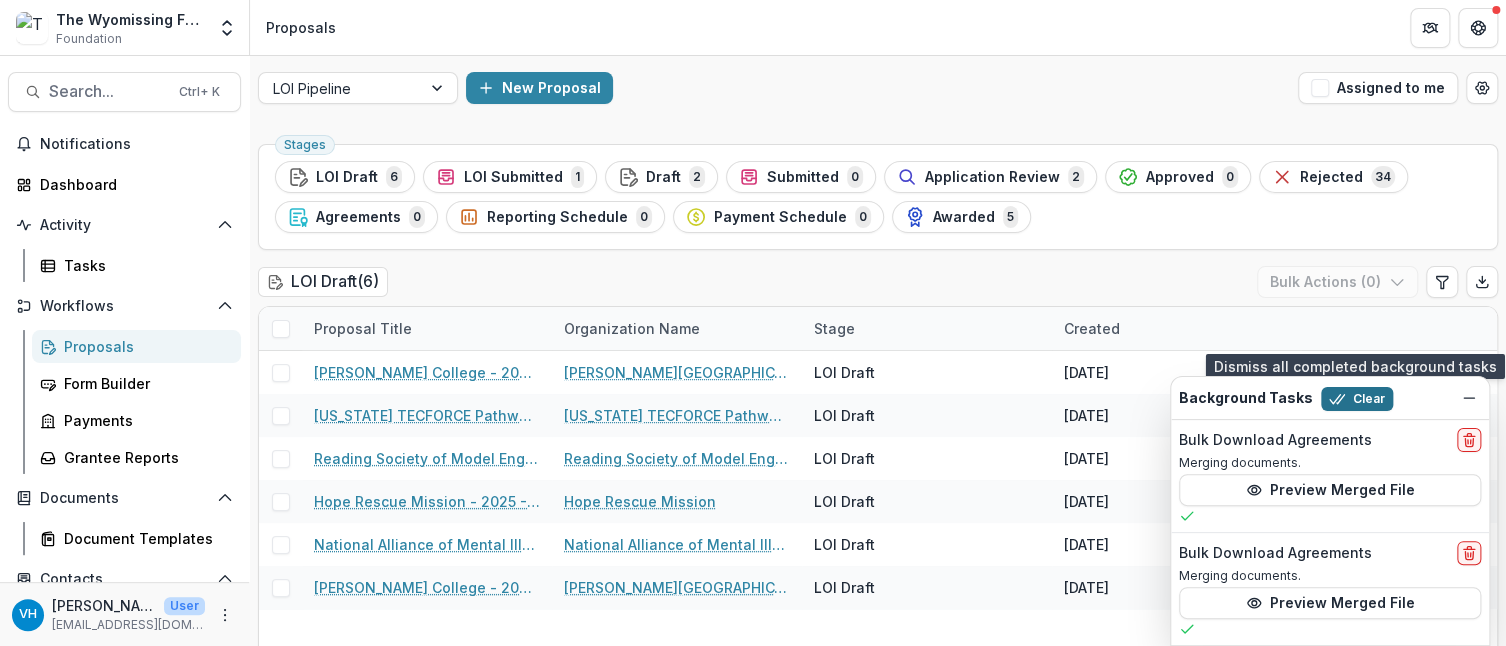 click on "Clear" at bounding box center (1357, 399) 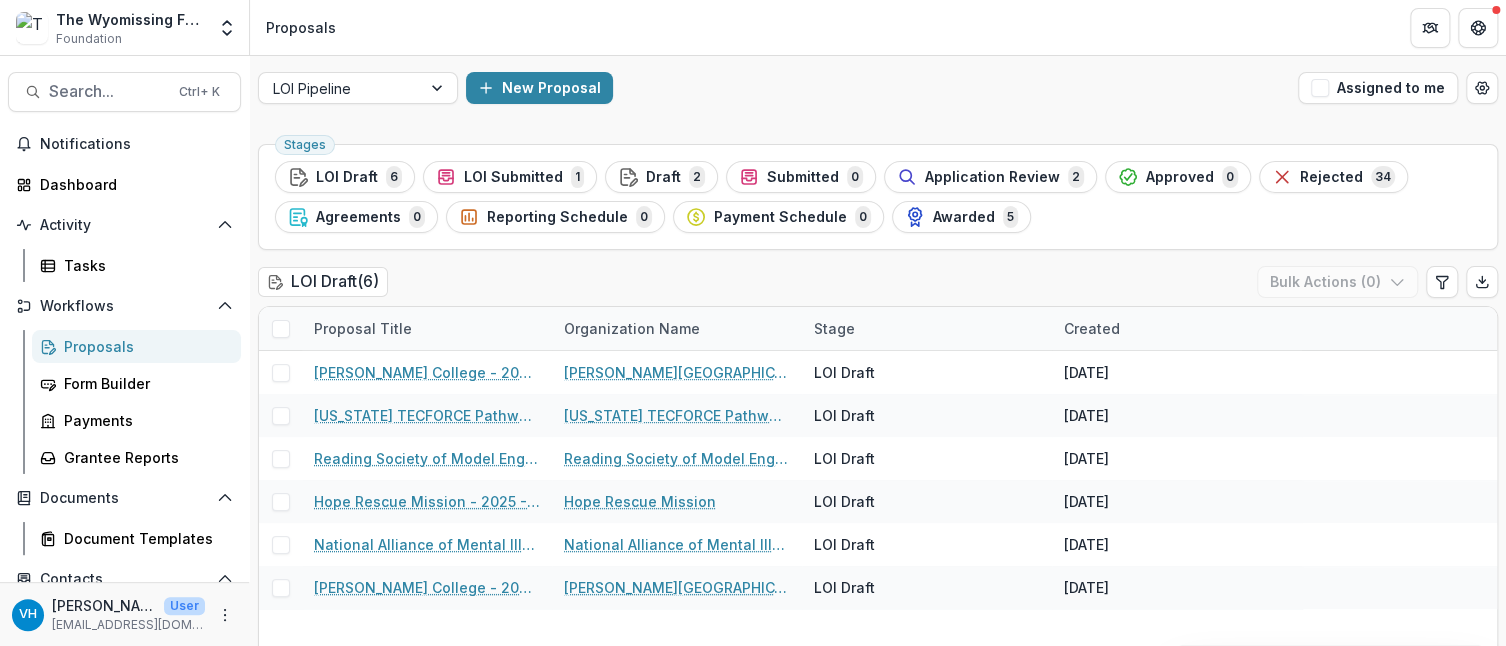 click on "Proposals" at bounding box center [144, 346] 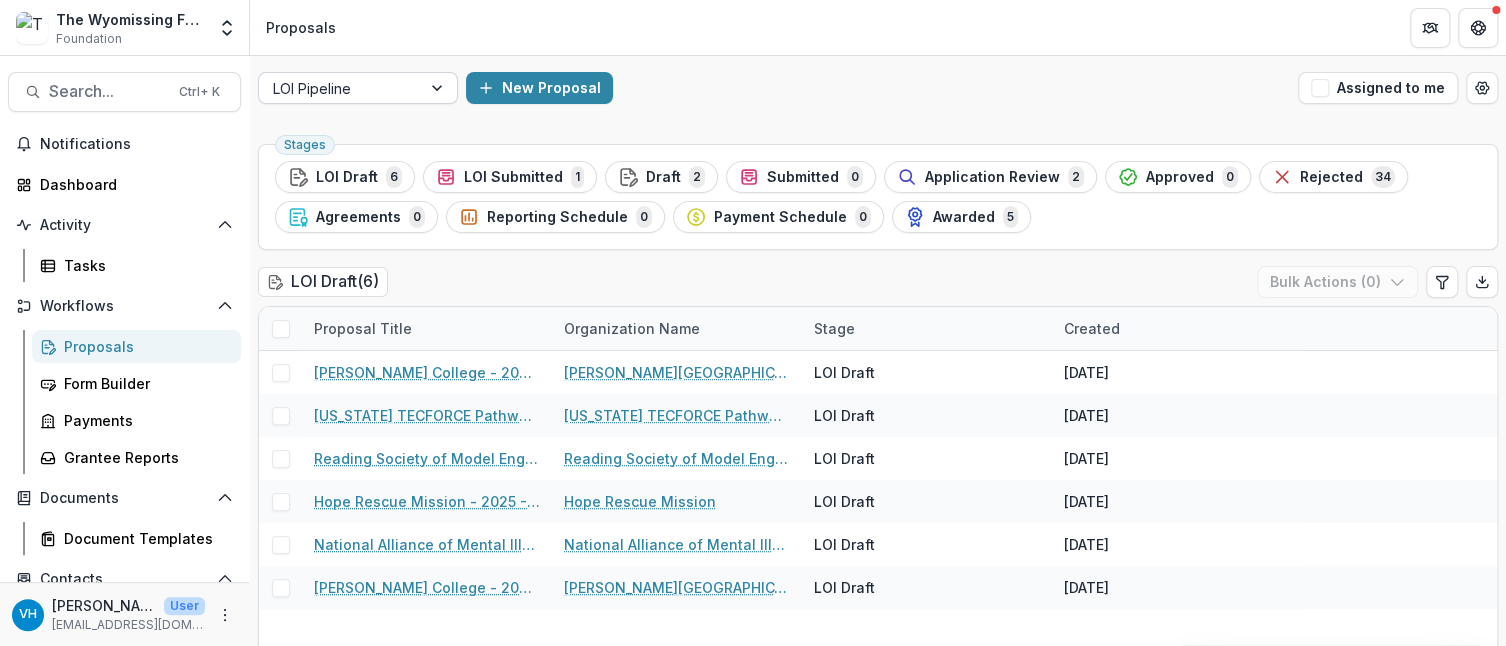 click at bounding box center (340, 88) 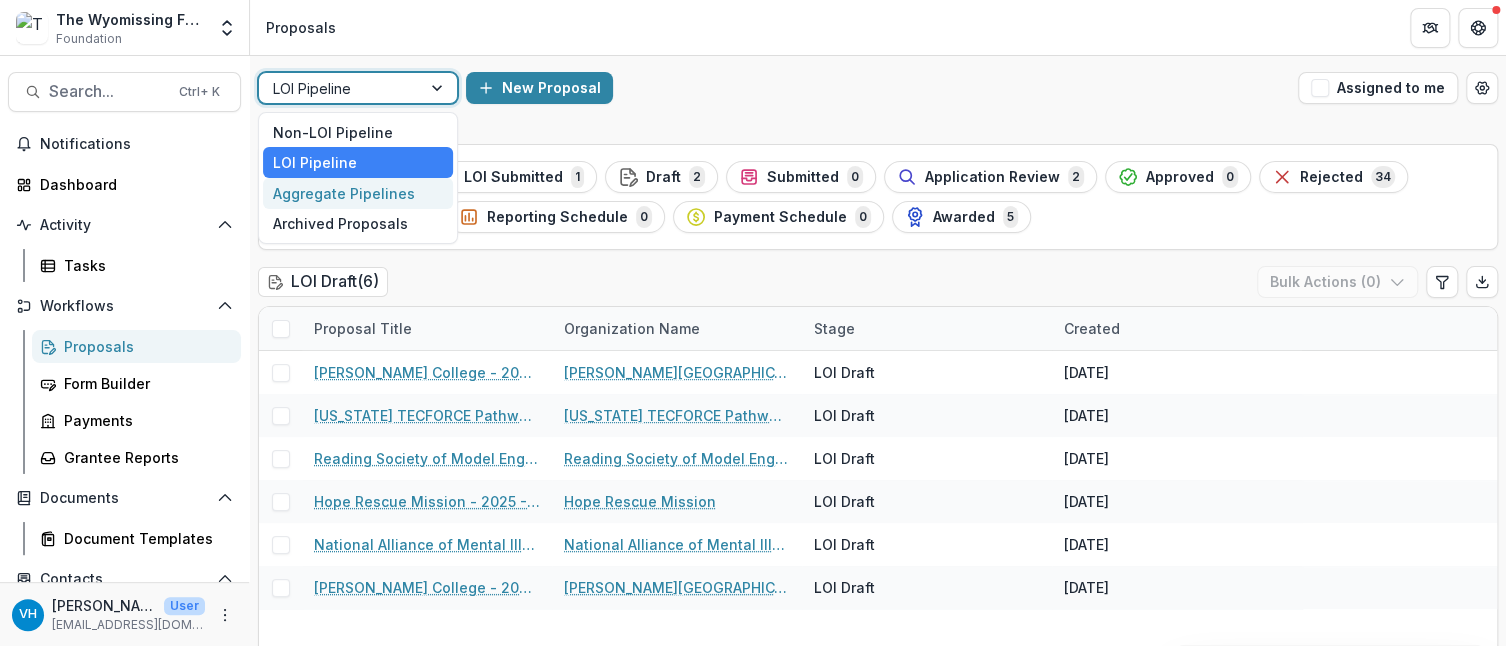 click on "Aggregate Pipelines" at bounding box center [358, 193] 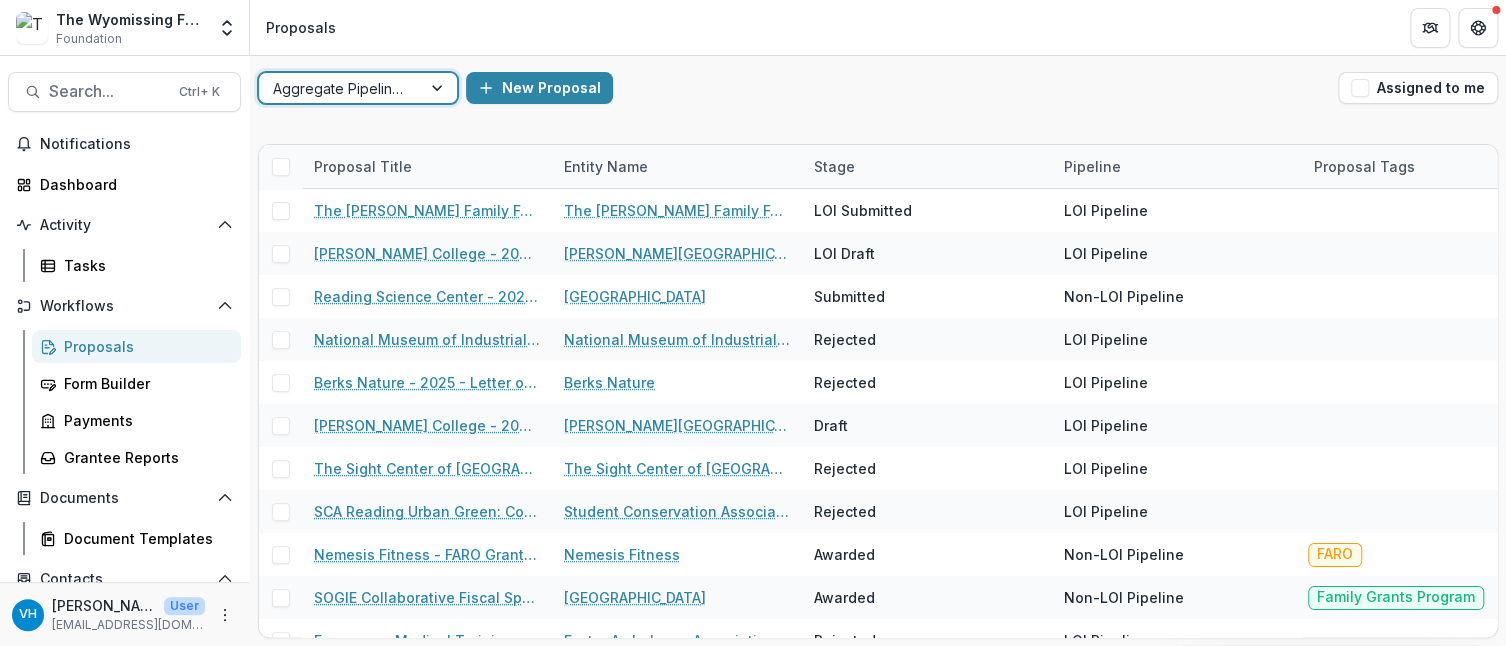 click at bounding box center (340, 88) 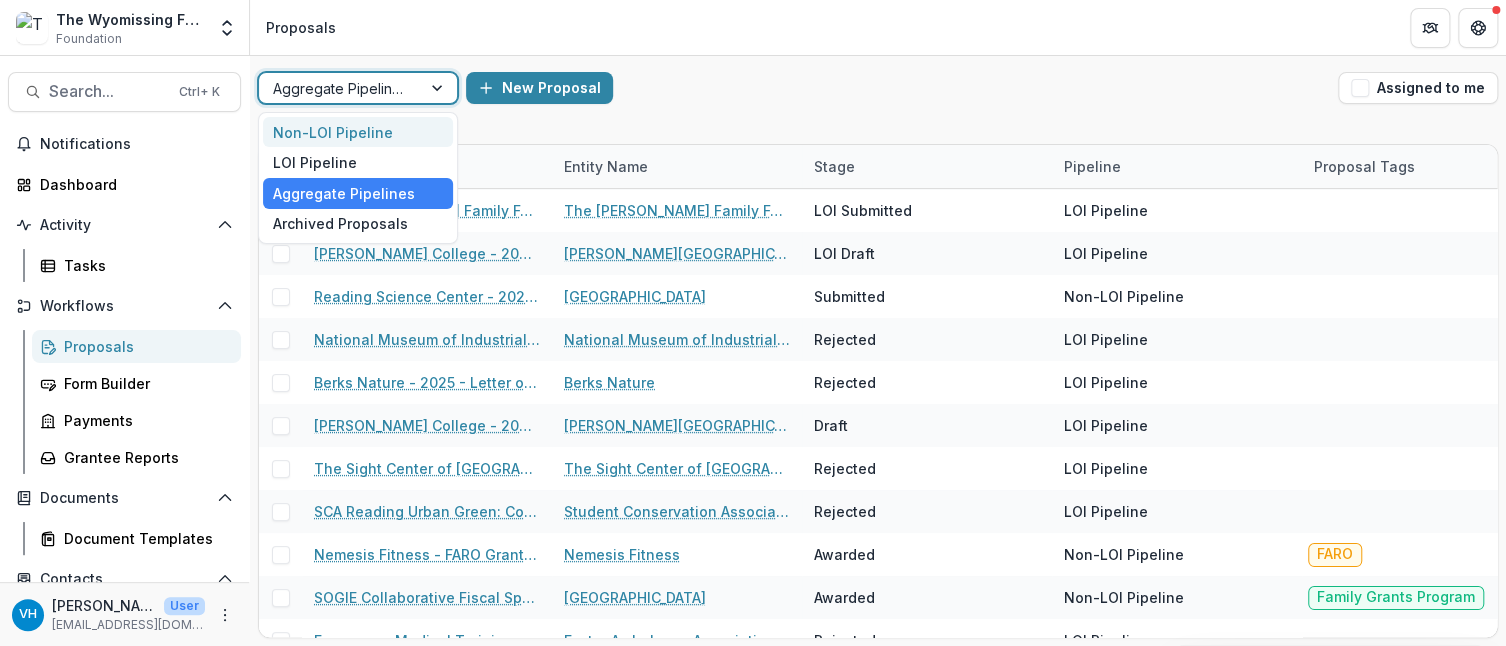 click on "Non-LOI Pipeline" at bounding box center (358, 132) 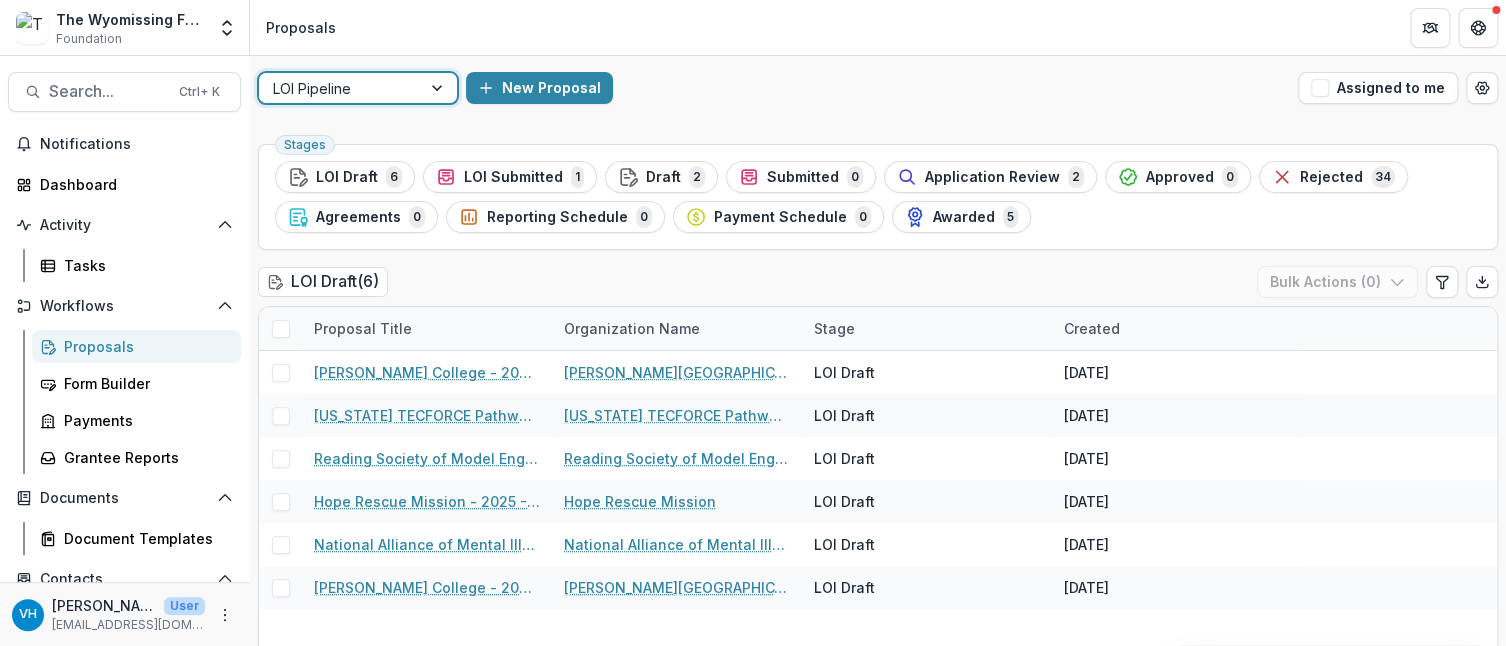 click on "option Non-LOI Pipeline, selected. LOI Pipeline New Proposal Assigned to me Stages LOI Draft 6 LOI Submitted 1 Draft 2 Submitted 0 Application Review 2 Approved 0 Rejected 34 Agreements 0 Reporting Schedule 0 Payment Schedule 0 Awarded 5 LOI Draft  ( 6 ) Bulk Actions ( 0 ) Proposal Title Organization Name Stage Created Albright College - 2025 - Letter of Intent Albright College LOI Draft Jun 17, 2025 Pennsylvania TECFORCE Pathways - 2025 - Letter of Intent Pennsylvania TECFORCE Pathways LOI Draft Mar 28, 2025 Reading Society of Model Engineers - 2025 - Letter of Intent Reading Society of Model Engineers LOI Draft Mar 20, 2025 Hope Rescue Mission - 2025 - Letter of Intent Hope Rescue Mission LOI Draft Mar 6, 2025 National Alliance of Mental Illness, Berks County - 2025 - Letter of Intent National Alliance of Mental Illness, Berks County LOI Draft Feb 26, 2025 Albright College - 2025 - Letter of Intent Albright College LOI Draft Jan 27, 2025 LOI Submitted  ( 1 ) Ready for Next Stage Bulk Actions ( 0 ) Created 0" at bounding box center (878, 2605) 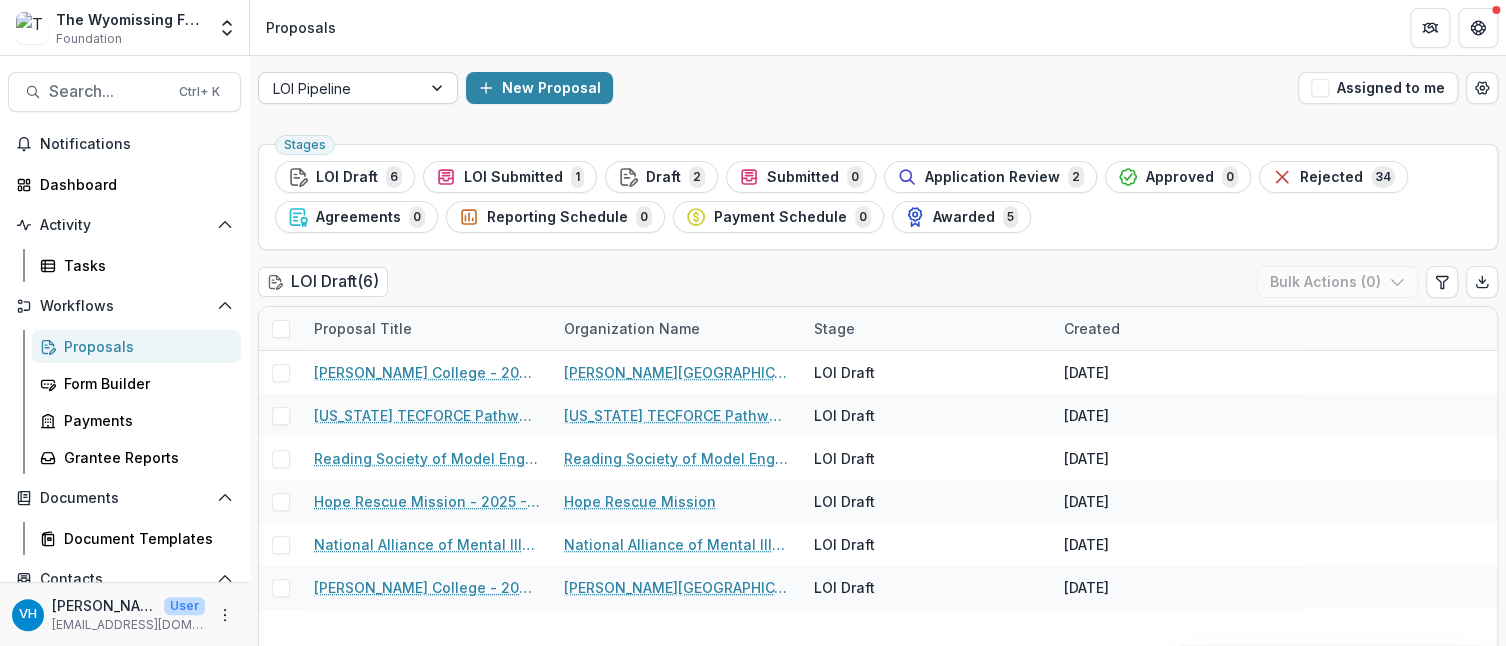 click at bounding box center (340, 88) 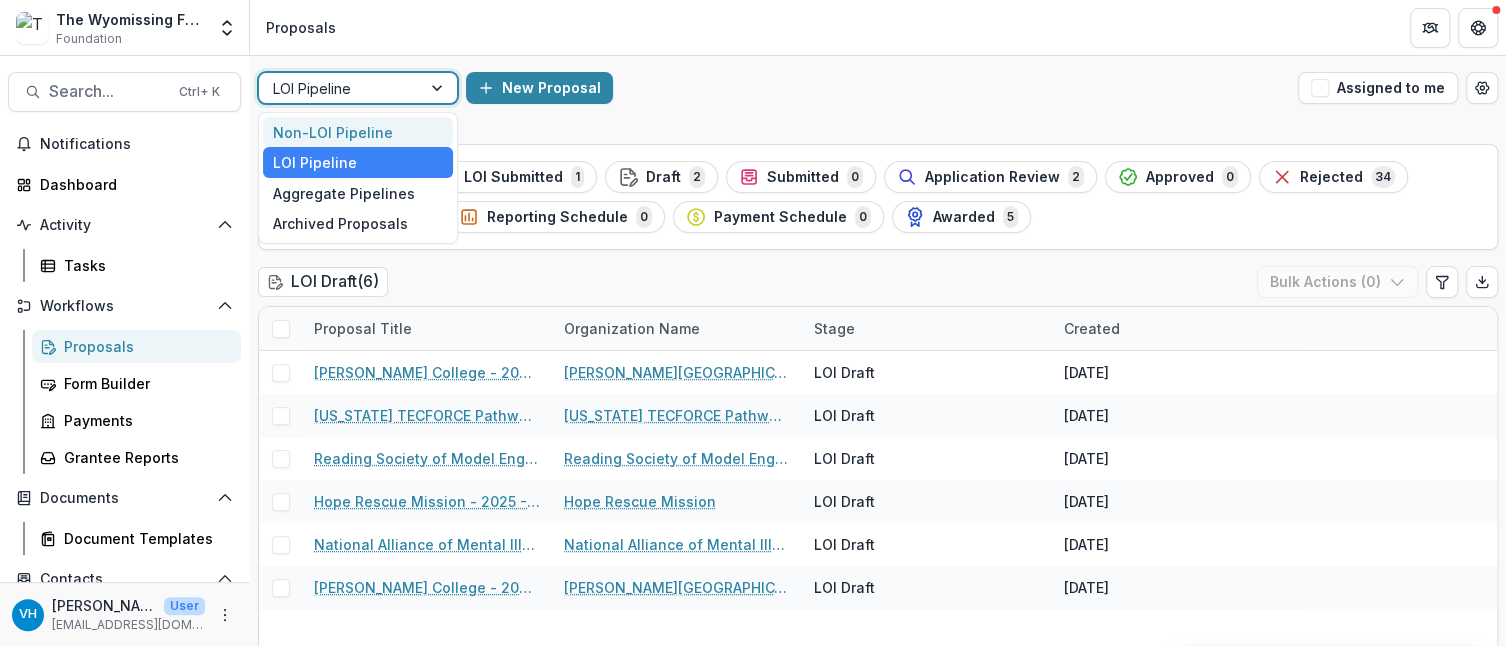 click on "Non-LOI Pipeline" at bounding box center (358, 132) 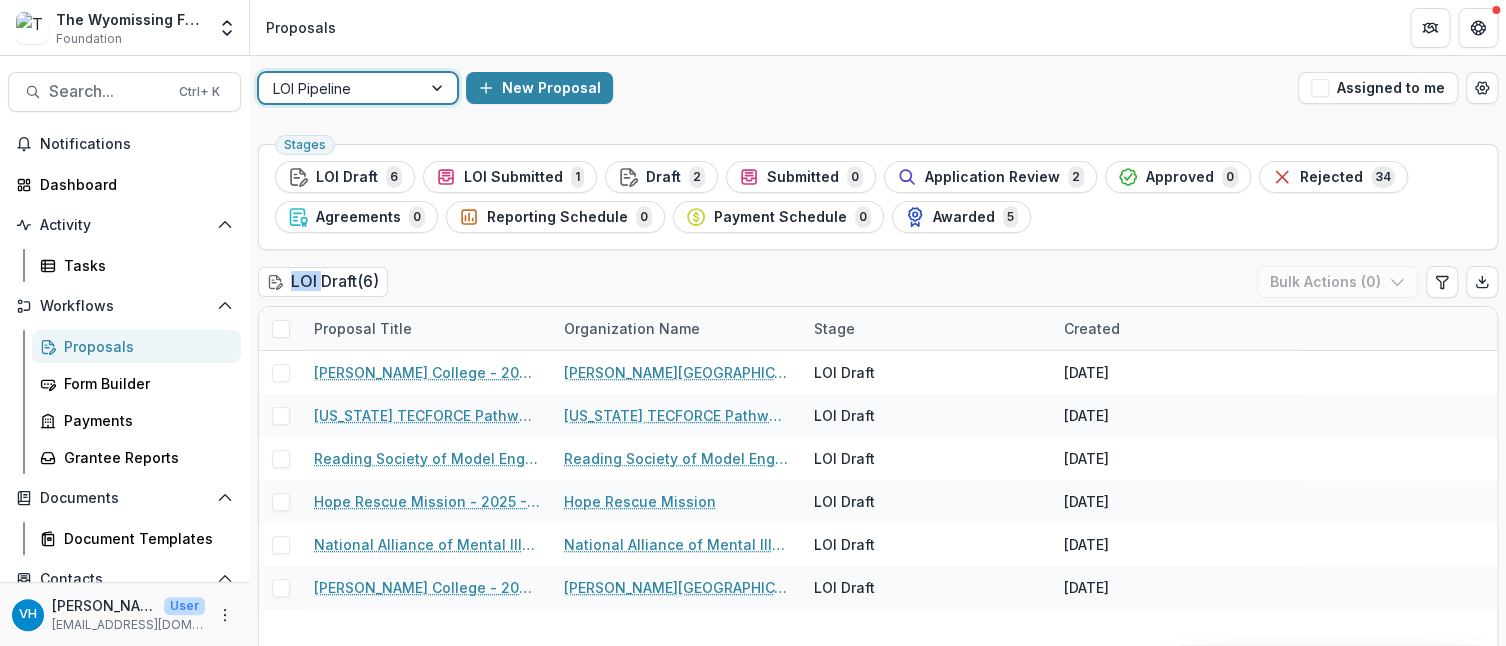 click on "option Non-LOI Pipeline, selected. LOI Pipeline New Proposal Assigned to me Stages LOI Draft 6 LOI Submitted 1 Draft 2 Submitted 0 Application Review 2 Approved 0 Rejected 34 Agreements 0 Reporting Schedule 0 Payment Schedule 0 Awarded 5 LOI Draft  ( 6 ) Bulk Actions ( 0 ) Proposal Title Organization Name Stage Created Albright College - 2025 - Letter of Intent Albright College LOI Draft Jun 17, 2025 Pennsylvania TECFORCE Pathways - 2025 - Letter of Intent Pennsylvania TECFORCE Pathways LOI Draft Mar 28, 2025 Reading Society of Model Engineers - 2025 - Letter of Intent Reading Society of Model Engineers LOI Draft Mar 20, 2025 Hope Rescue Mission - 2025 - Letter of Intent Hope Rescue Mission LOI Draft Mar 6, 2025 National Alliance of Mental Illness, Berks County - 2025 - Letter of Intent National Alliance of Mental Illness, Berks County LOI Draft Feb 26, 2025 Albright College - 2025 - Letter of Intent Albright College LOI Draft Jan 27, 2025 LOI Submitted  ( 1 ) Ready for Next Stage Bulk Actions ( 0 ) Created 0" at bounding box center (878, 2605) 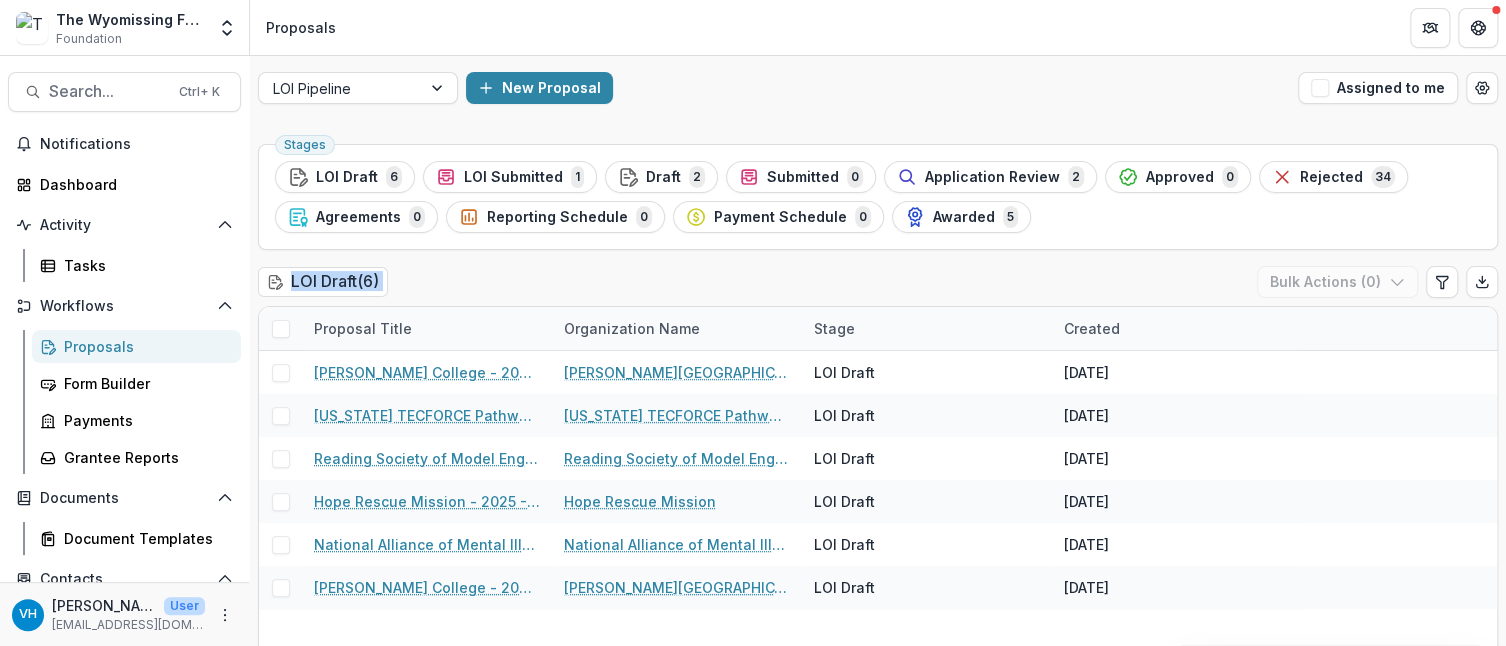 click on "LOI Pipeline New Proposal Assigned to me Stages LOI Draft 6 LOI Submitted 1 Draft 2 Submitted 0 Application Review 2 Approved 0 Rejected 34 Agreements 0 Reporting Schedule 0 Payment Schedule 0 Awarded 5 LOI Draft  ( 6 ) Bulk Actions ( 0 ) Proposal Title Organization Name Stage Created Albright College - 2025 - Letter of Intent Albright College LOI Draft Jun 17, 2025 Pennsylvania TECFORCE Pathways - 2025 - Letter of Intent Pennsylvania TECFORCE Pathways LOI Draft Mar 28, 2025 Reading Society of Model Engineers - 2025 - Letter of Intent Reading Society of Model Engineers LOI Draft Mar 20, 2025 Hope Rescue Mission - 2025 - Letter of Intent Hope Rescue Mission LOI Draft Mar 6, 2025 National Alliance of Mental Illness, Berks County - 2025 - Letter of Intent National Alliance of Mental Illness, Berks County LOI Draft Feb 26, 2025 Albright College - 2025 - Letter of Intent Albright College LOI Draft Jan 27, 2025 LOI Submitted  ( 1 ) Ready for Next Stage Bulk Actions ( 0 ) Proposal Title Entity Name Funding Requested" at bounding box center (878, 2605) 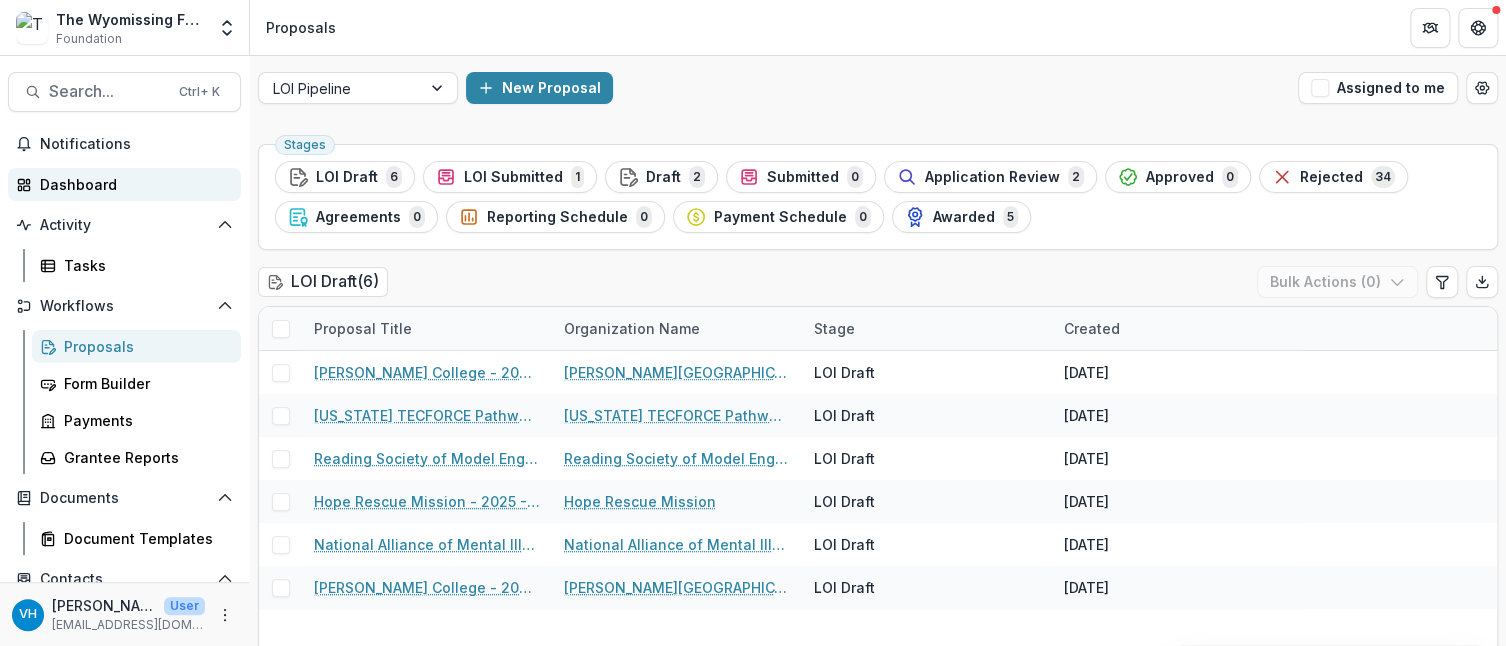 click on "Dashboard" at bounding box center [132, 184] 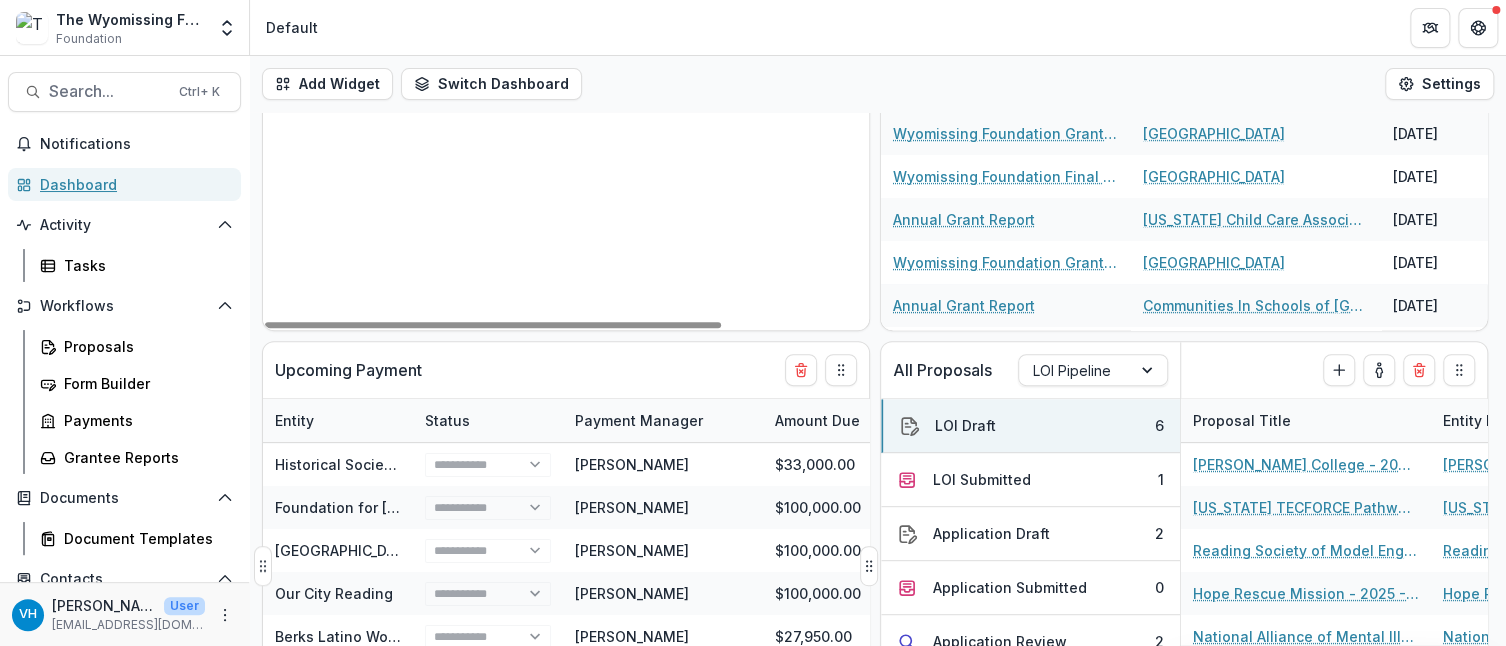 scroll, scrollTop: 300, scrollLeft: 0, axis: vertical 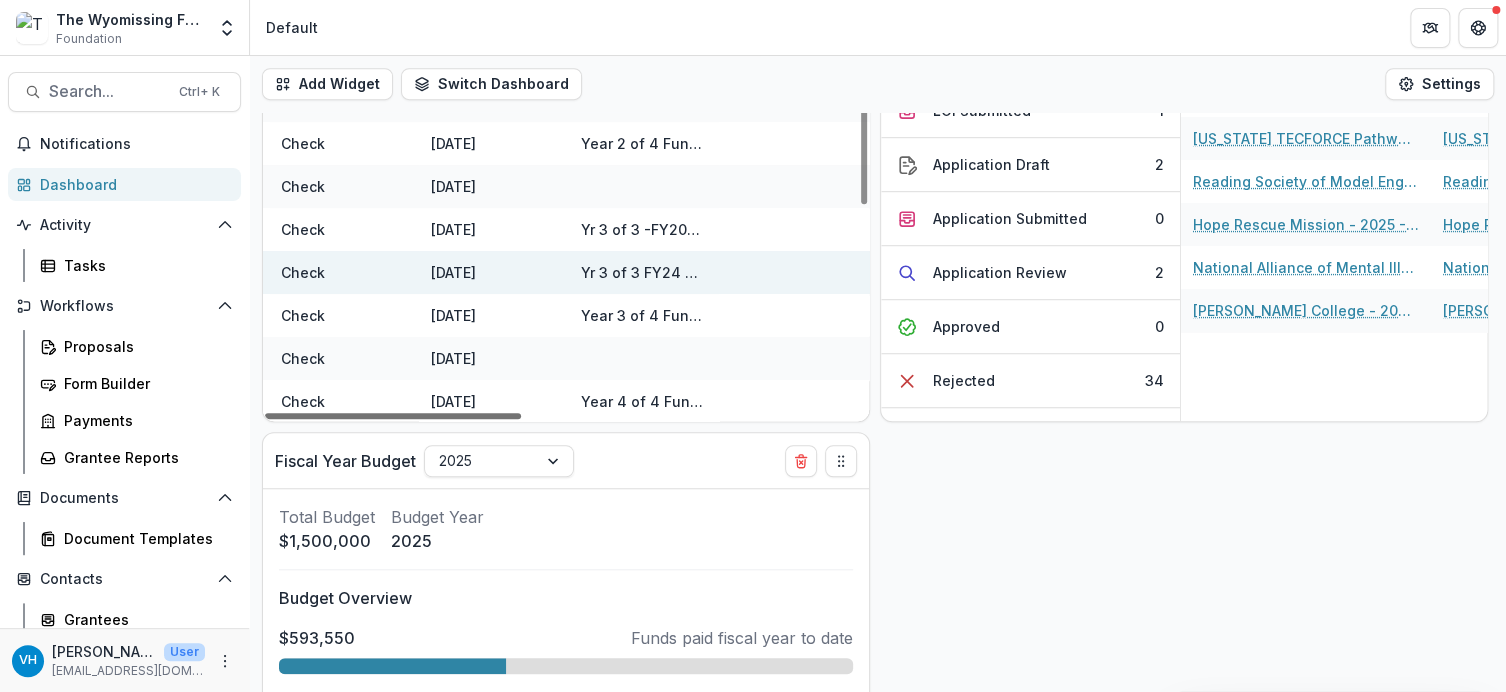 drag, startPoint x: 505, startPoint y: 416, endPoint x: 776, endPoint y: 411, distance: 271.0461 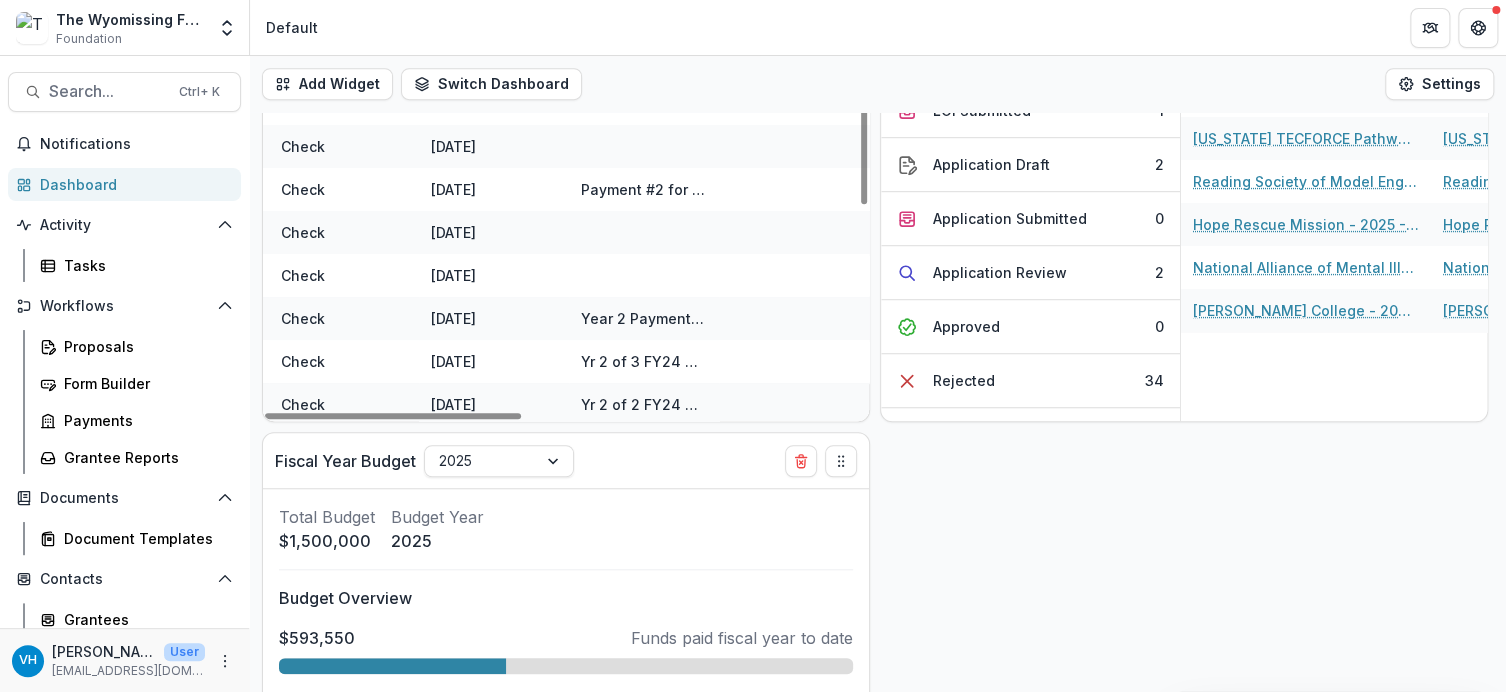 scroll, scrollTop: 0, scrollLeft: 644, axis: horizontal 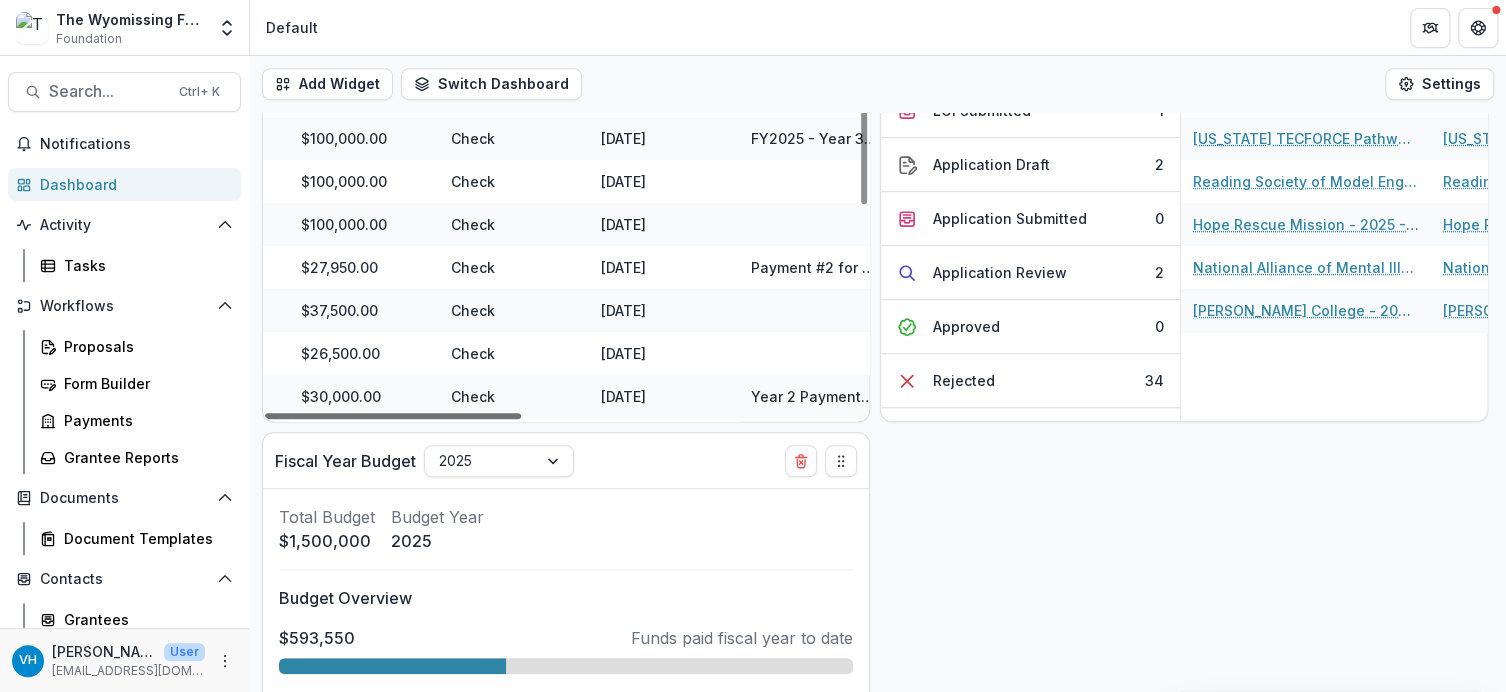drag, startPoint x: 680, startPoint y: 414, endPoint x: 612, endPoint y: 414, distance: 68 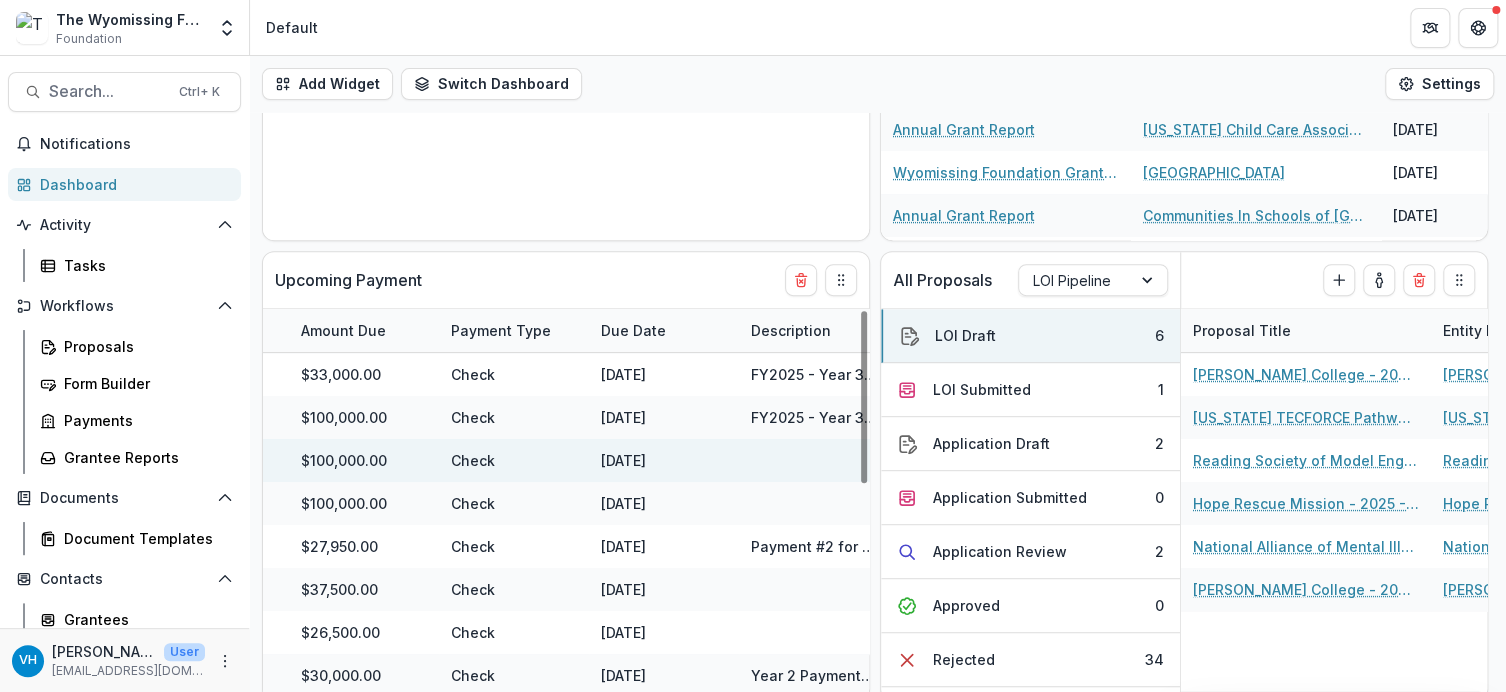 scroll, scrollTop: 300, scrollLeft: 0, axis: vertical 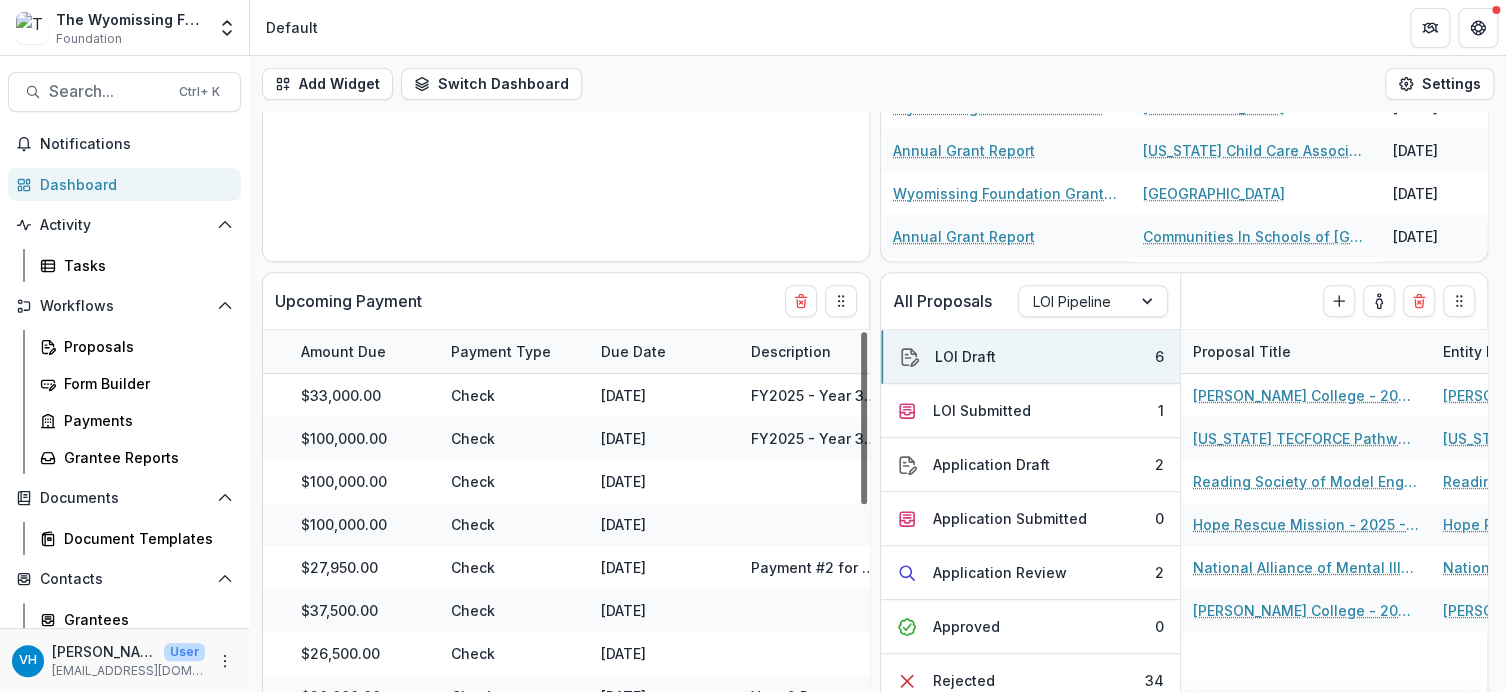 click at bounding box center (864, 418) 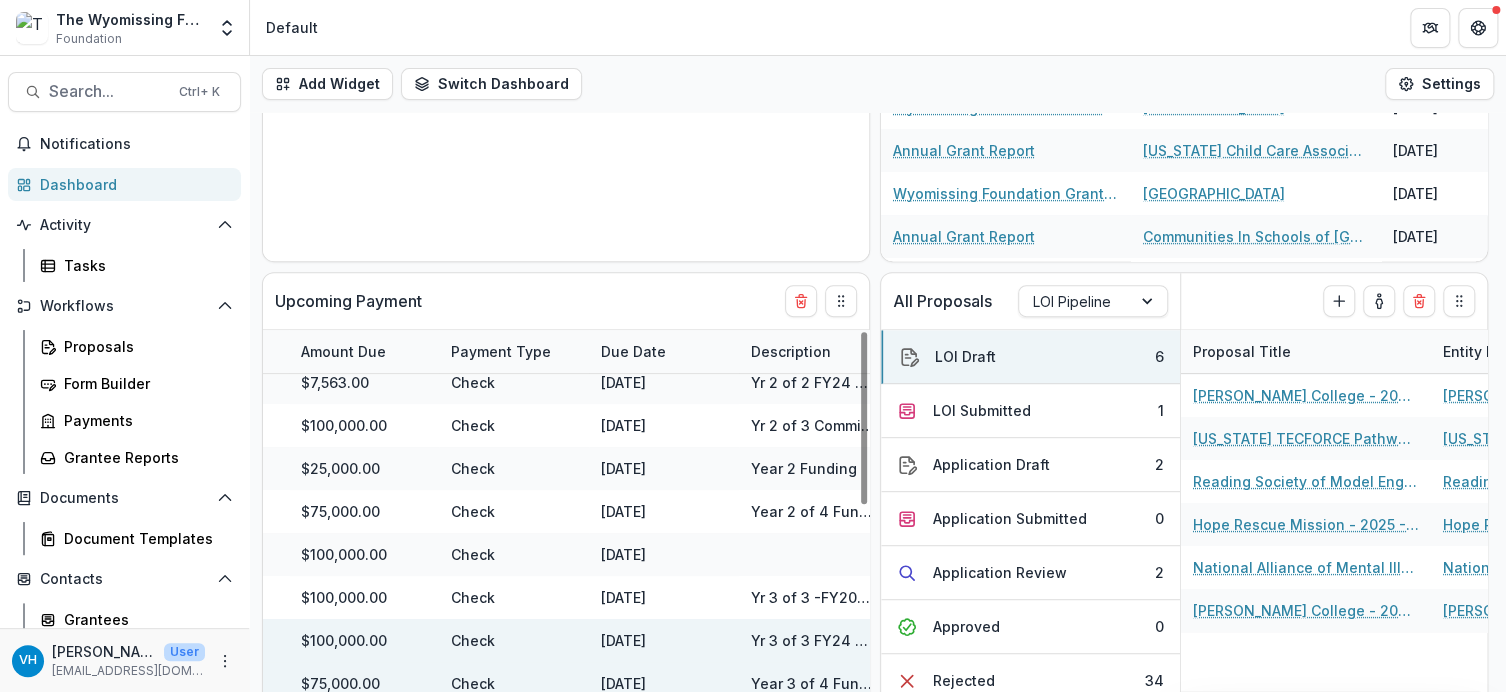 scroll, scrollTop: 468, scrollLeft: 474, axis: both 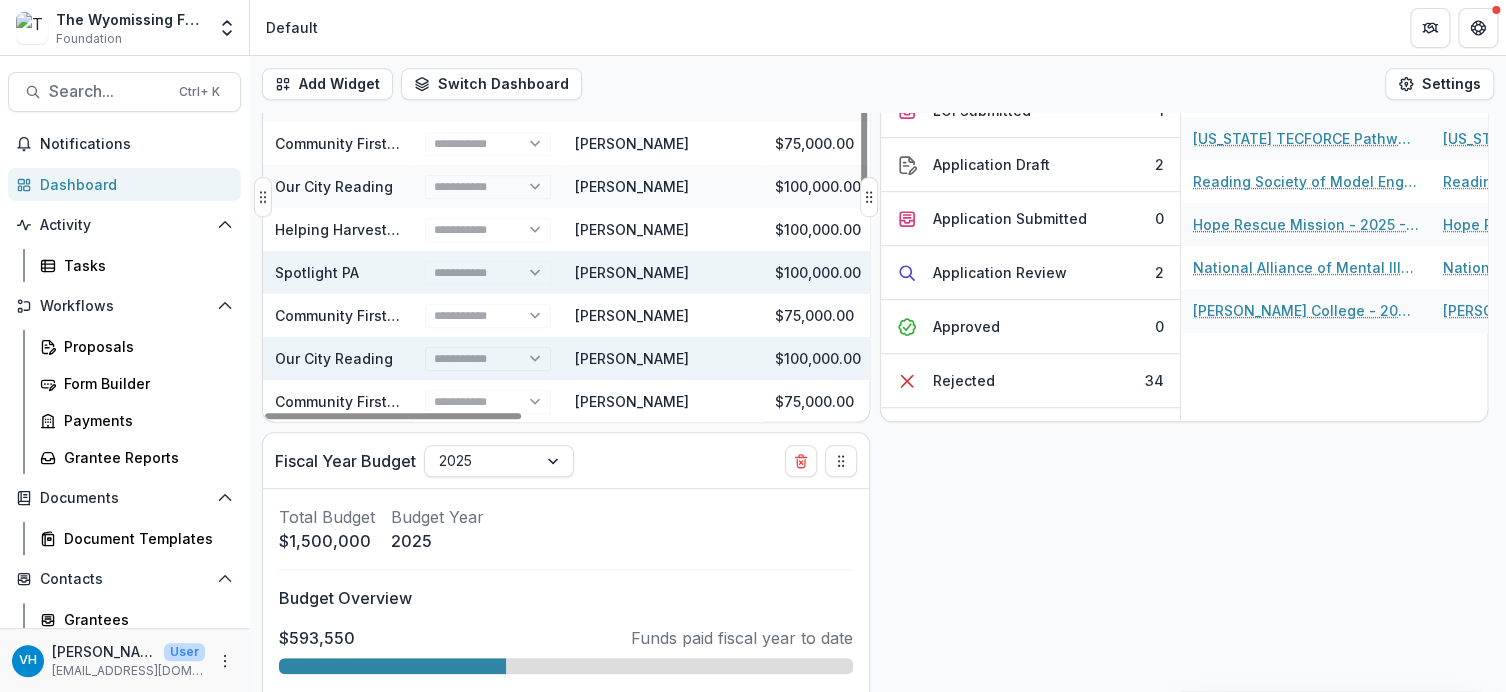 drag, startPoint x: 605, startPoint y: 414, endPoint x: 434, endPoint y: 350, distance: 182.58423 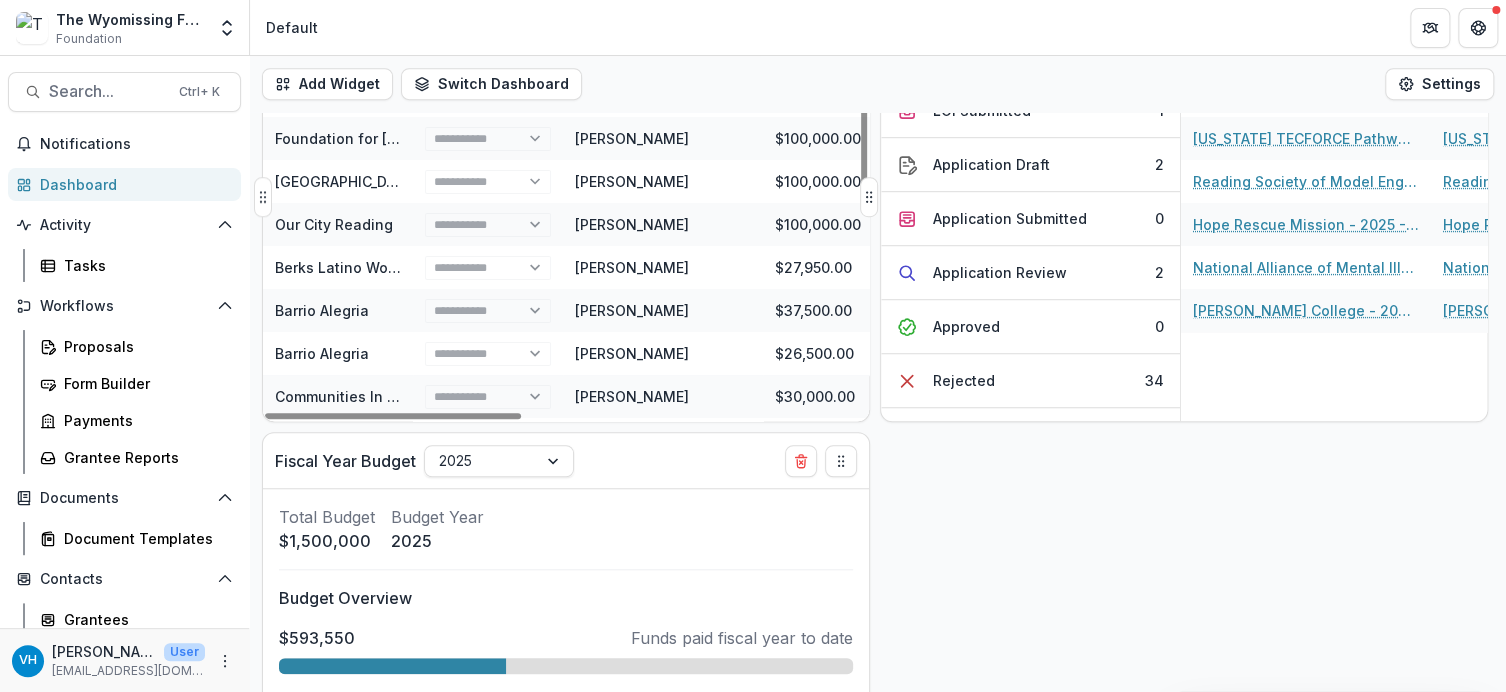scroll, scrollTop: 0, scrollLeft: 0, axis: both 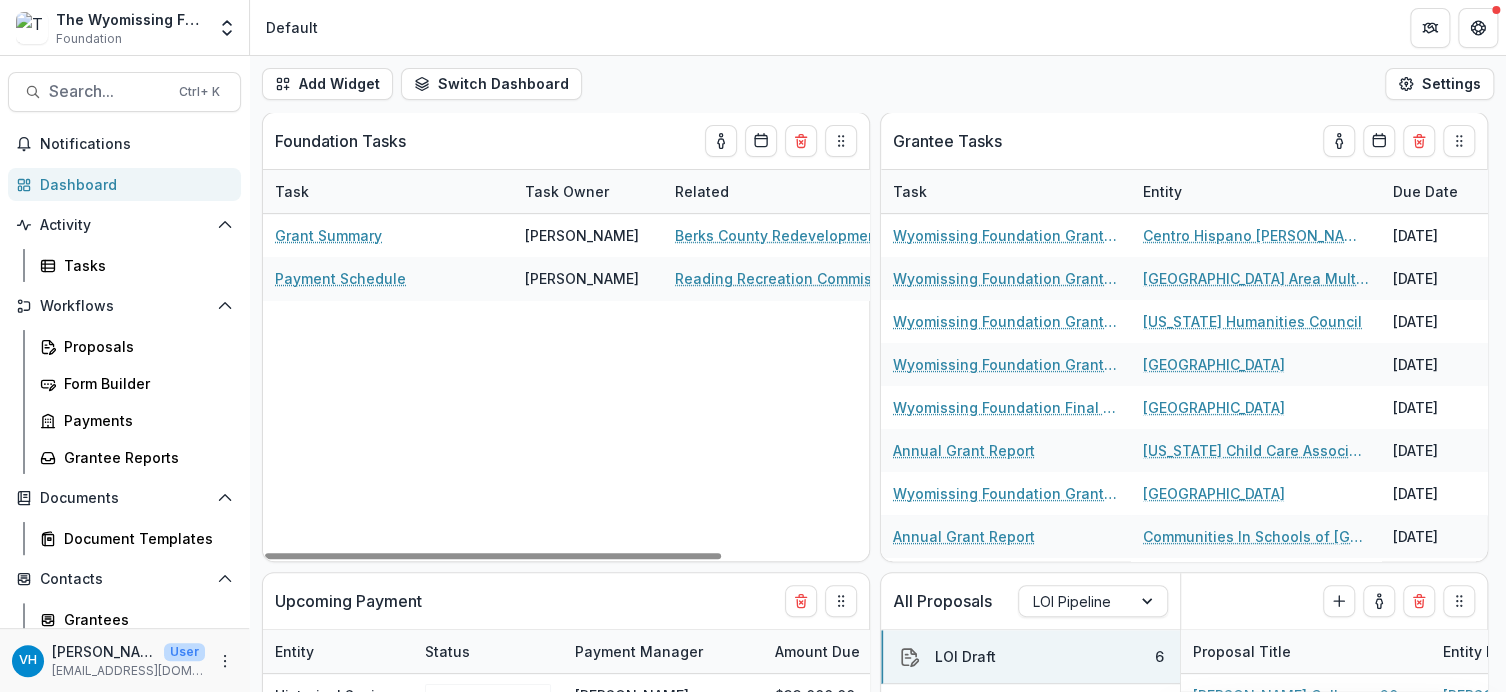 click on "Dashboard" at bounding box center (132, 184) 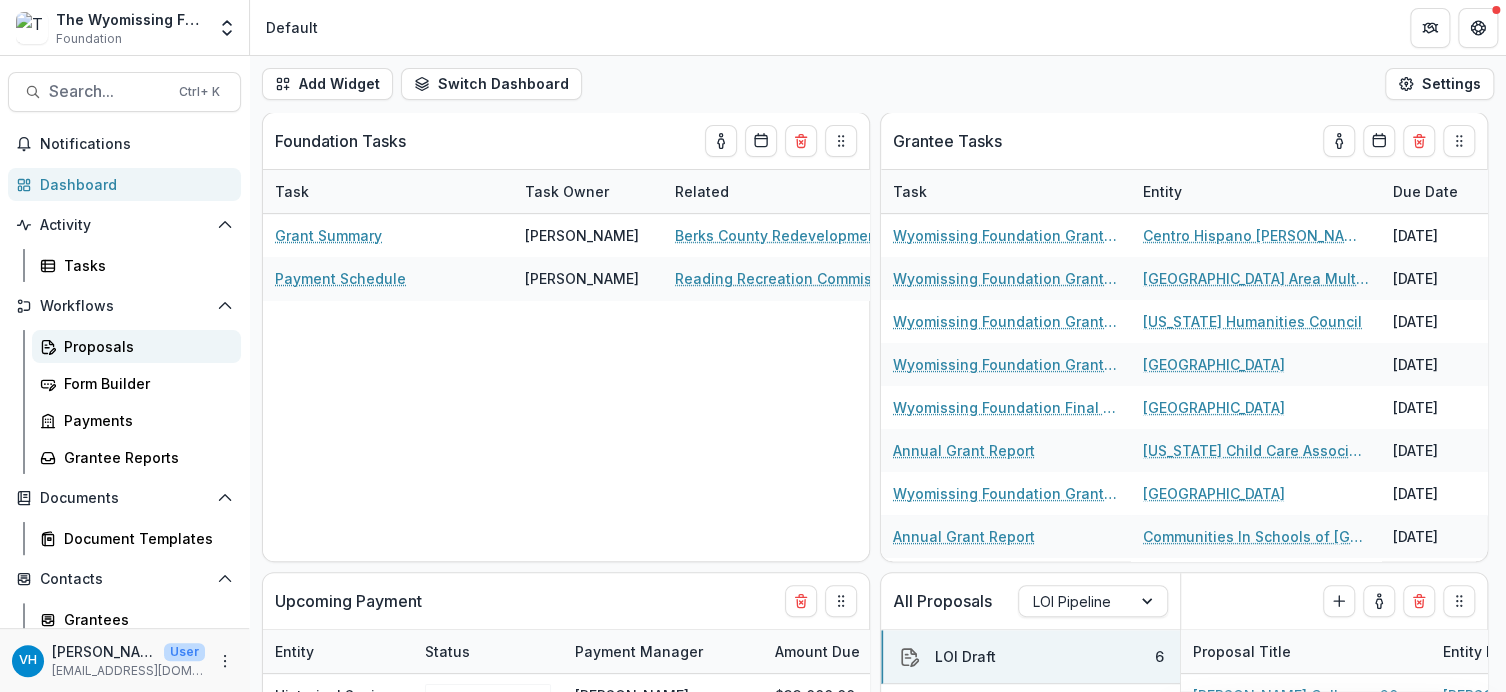 click on "Proposals" at bounding box center [144, 346] 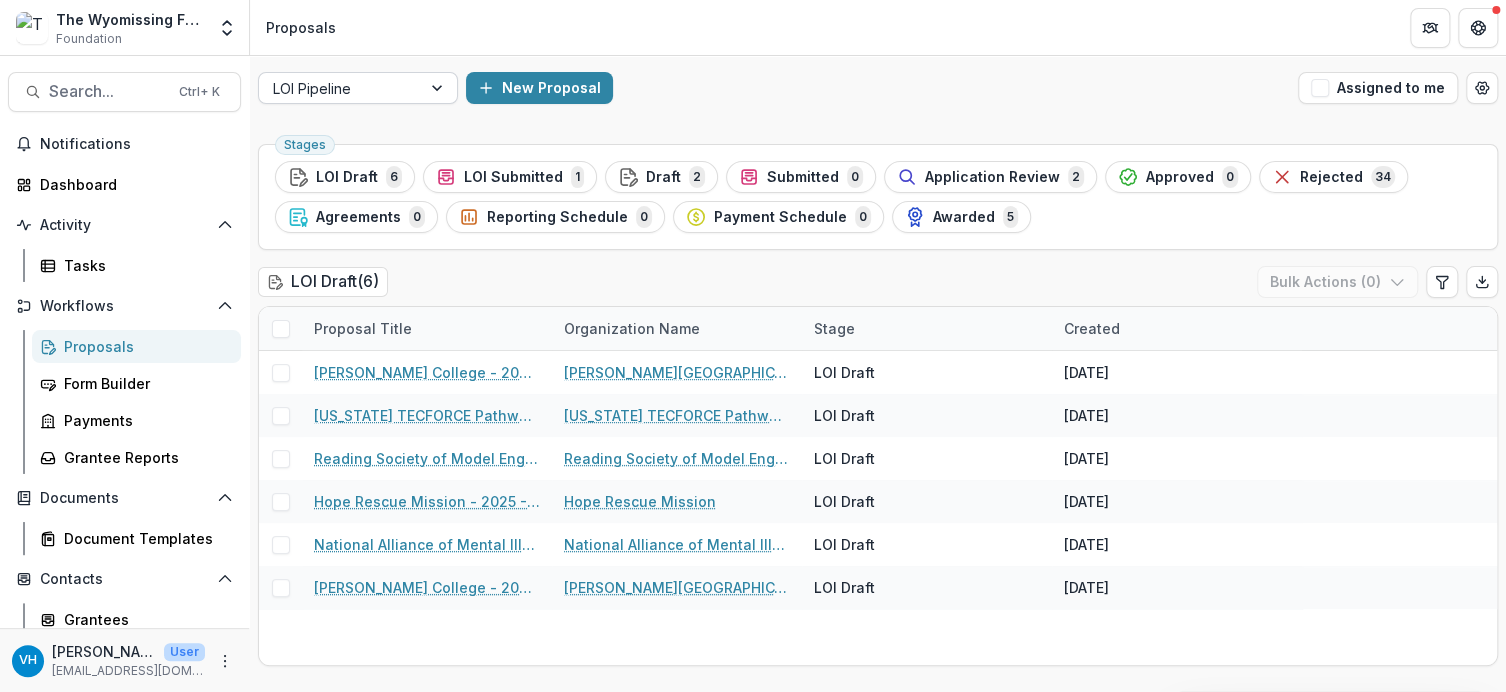 click at bounding box center (340, 88) 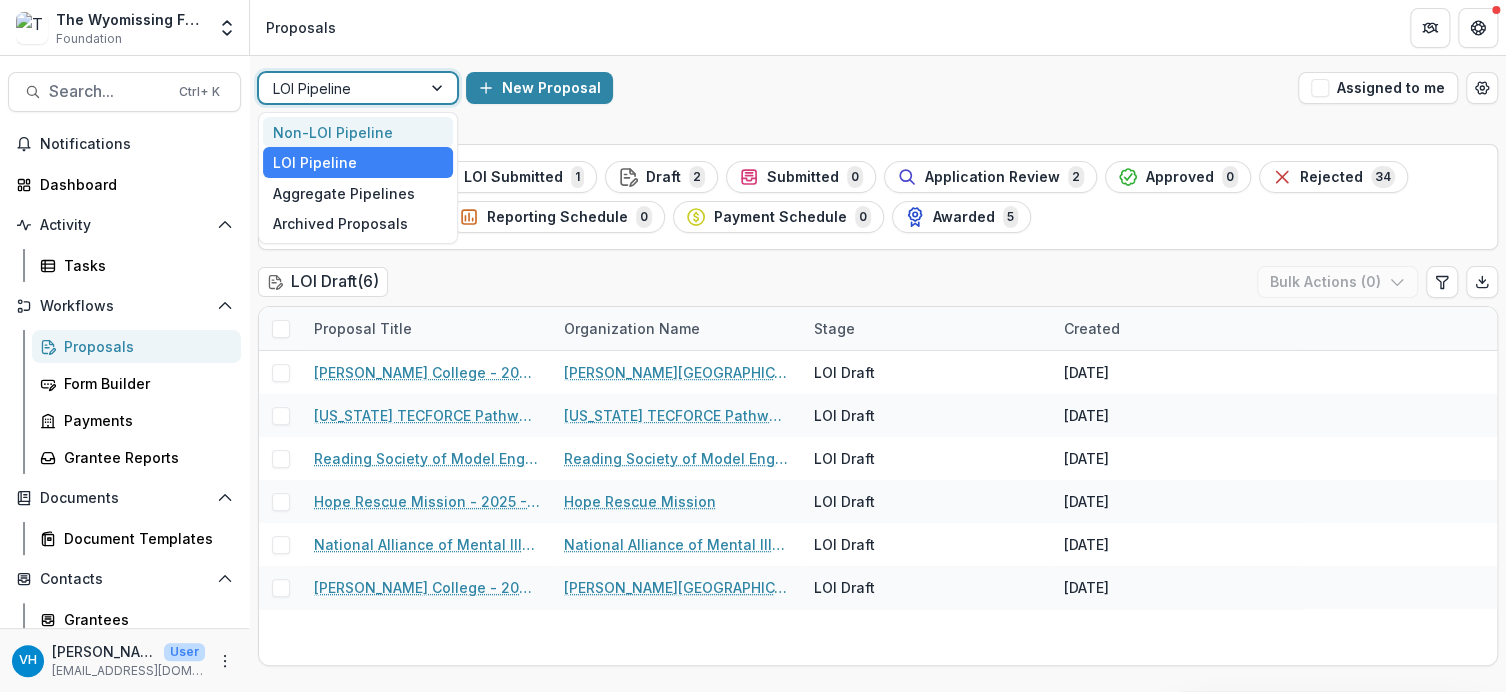 click on "Non-LOI Pipeline" at bounding box center [358, 132] 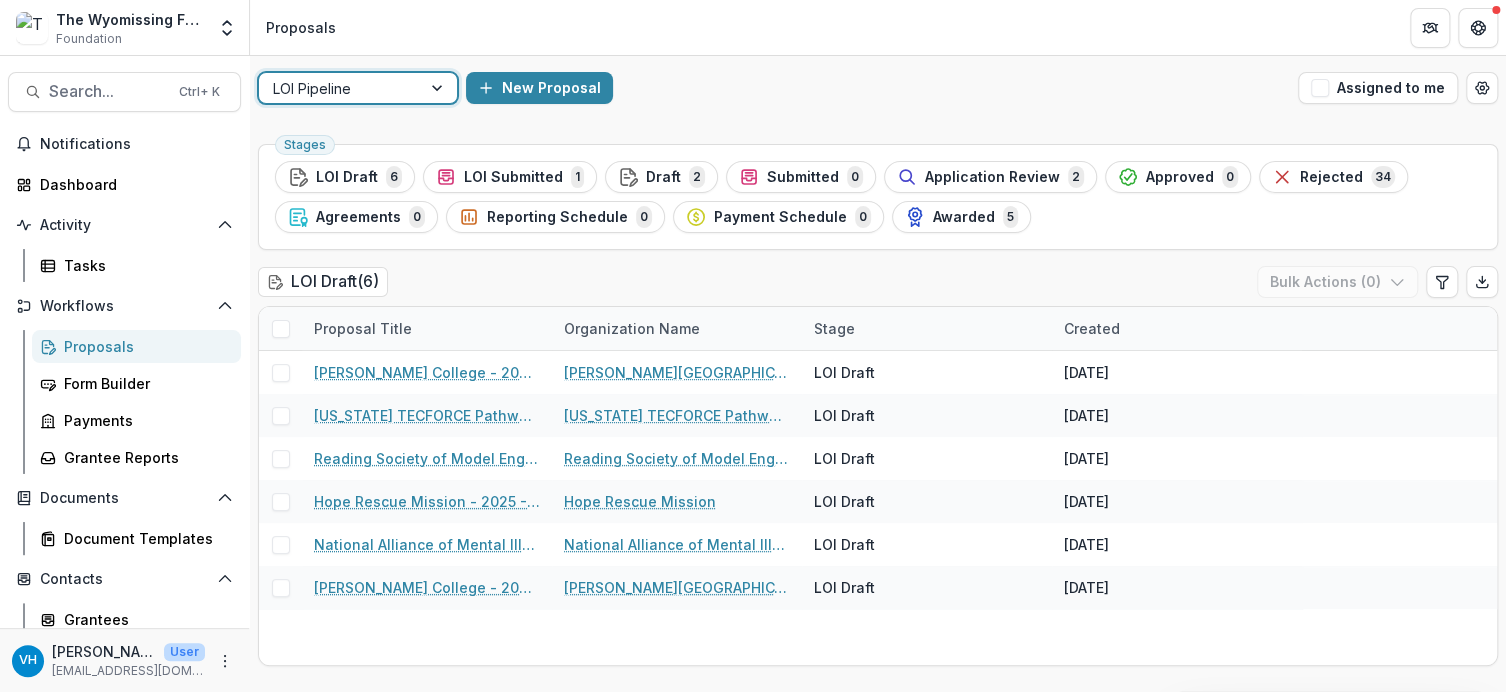 click at bounding box center [340, 88] 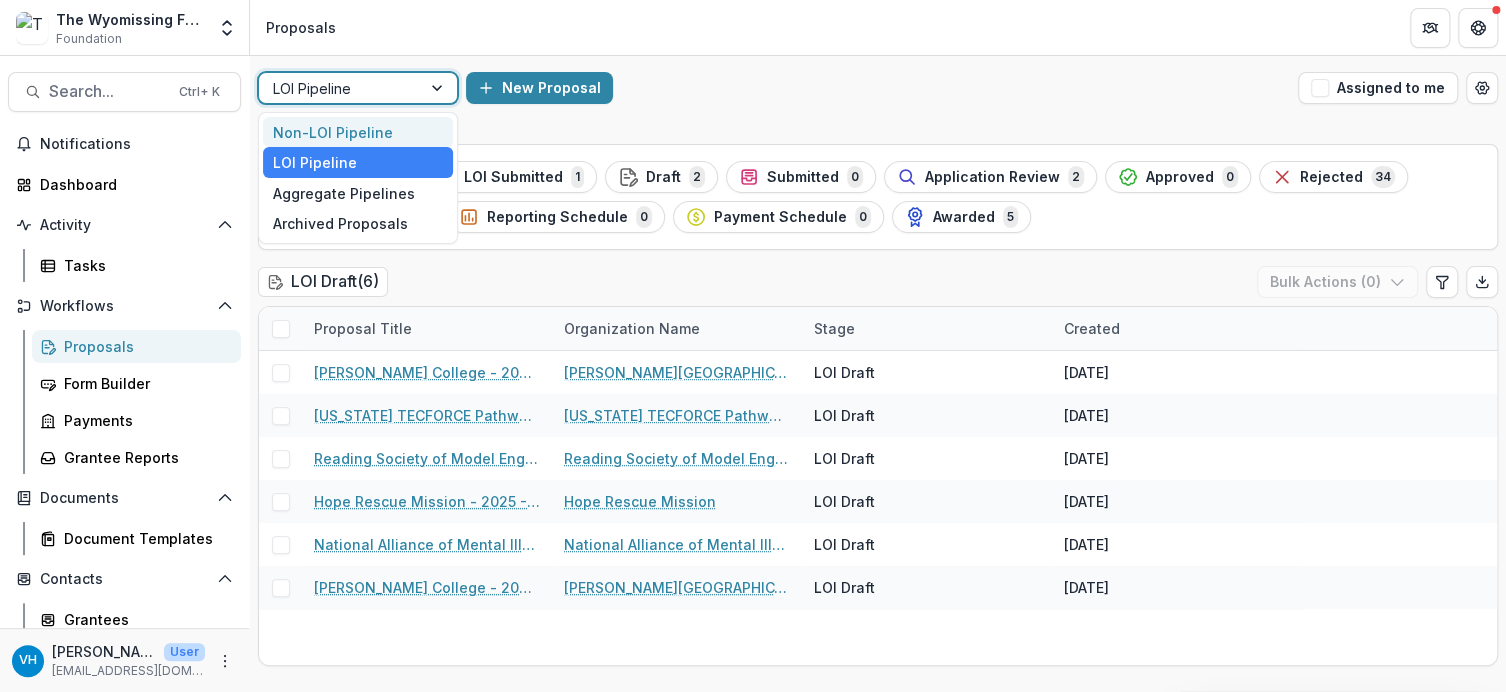 click on "Non-LOI Pipeline" at bounding box center [358, 132] 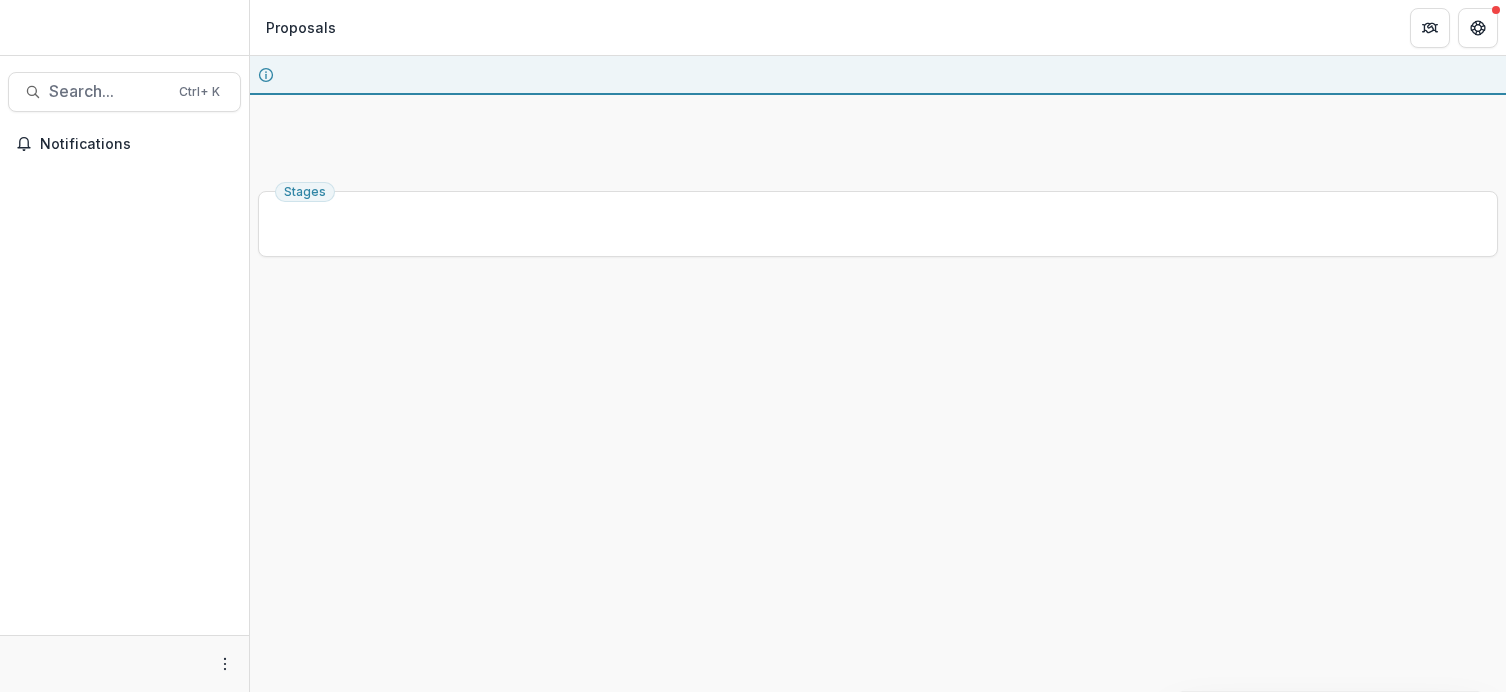scroll, scrollTop: 0, scrollLeft: 0, axis: both 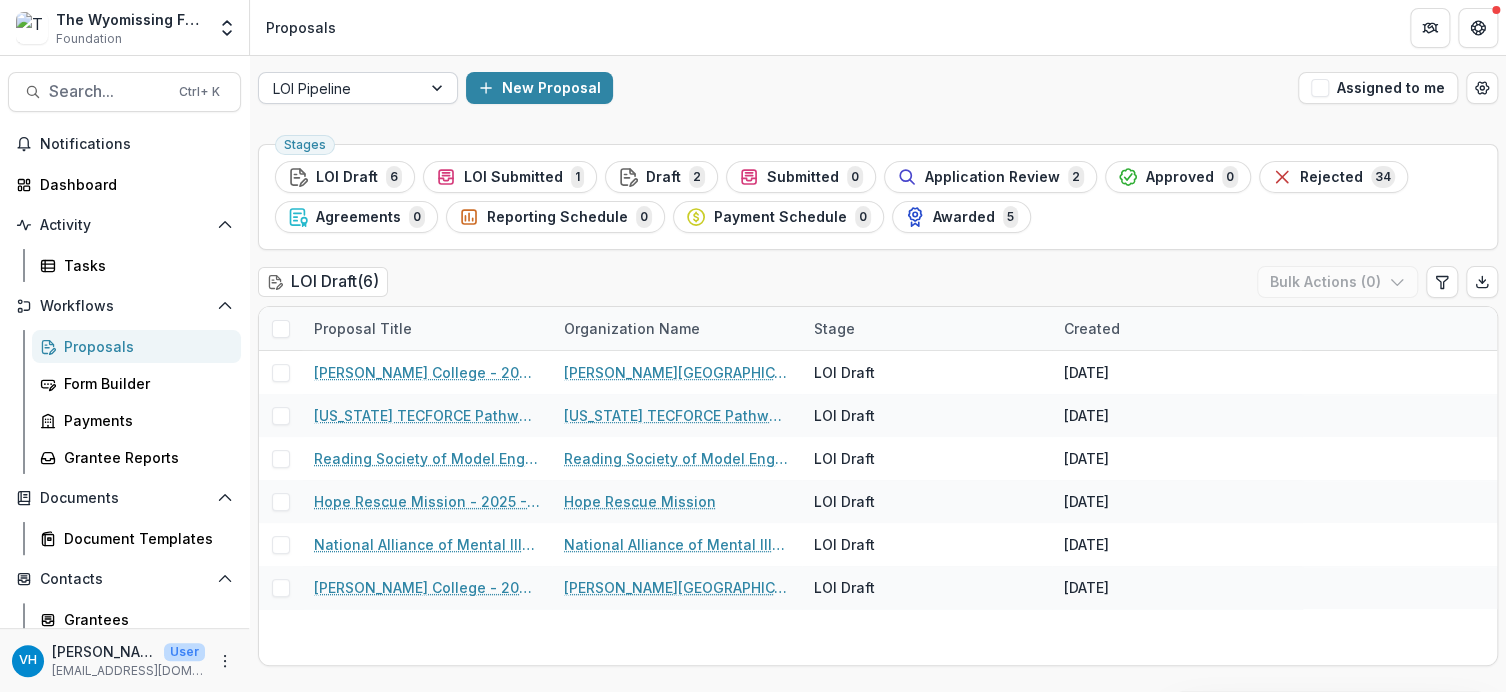 click at bounding box center [340, 88] 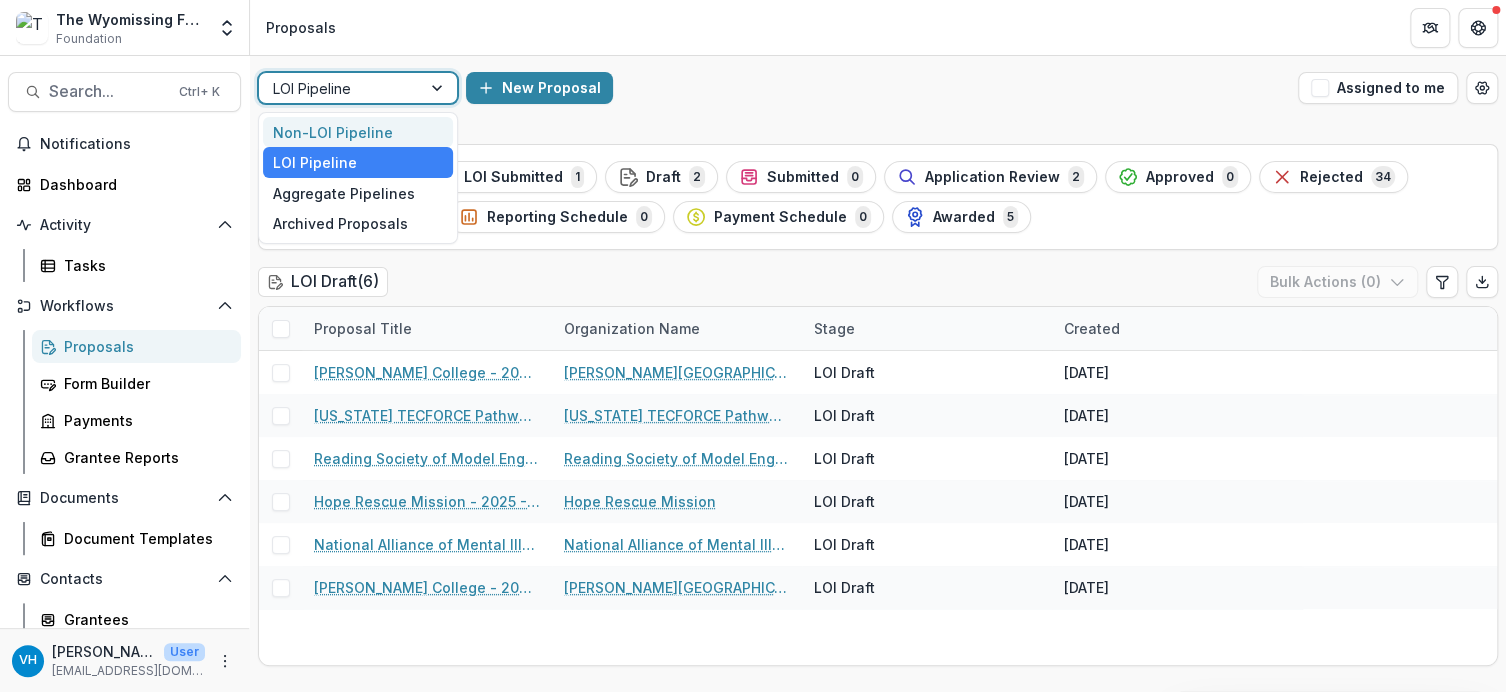 click on "Non-LOI Pipeline" at bounding box center [358, 132] 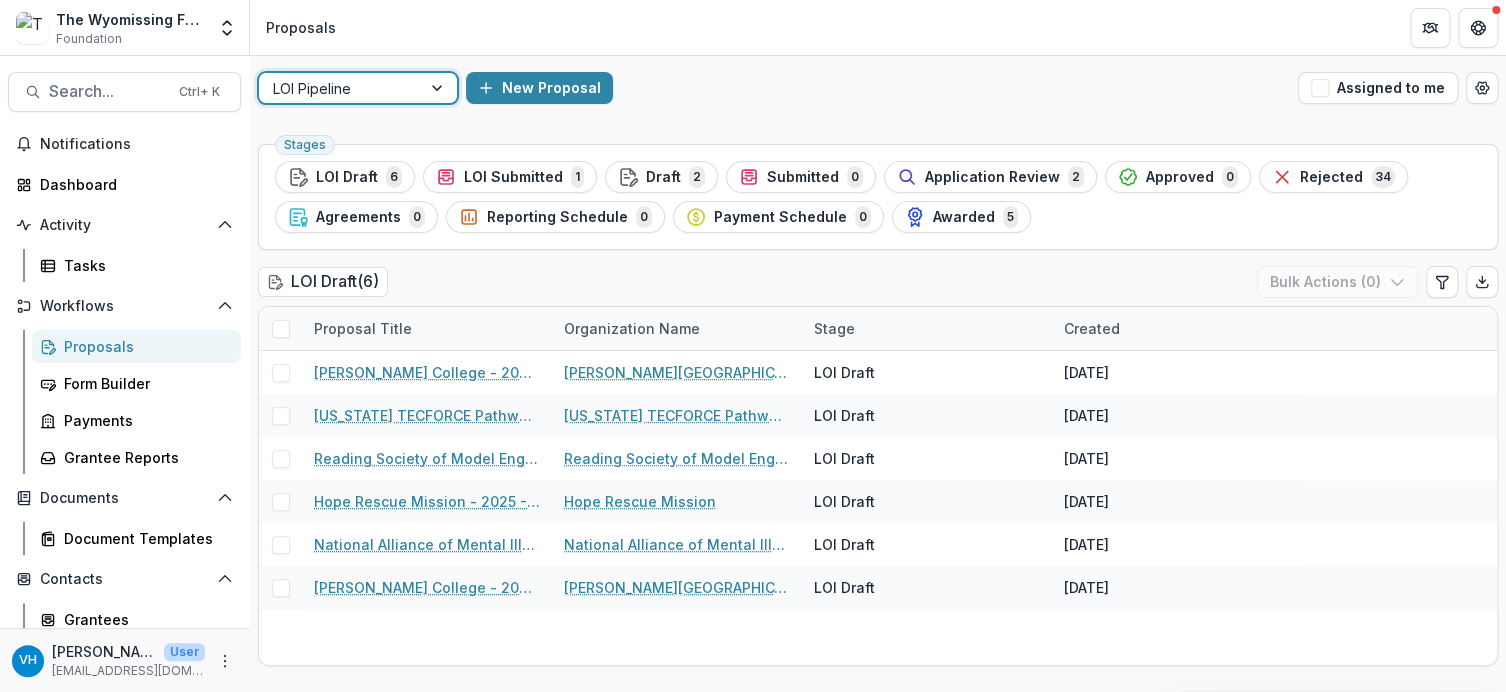click at bounding box center [439, 88] 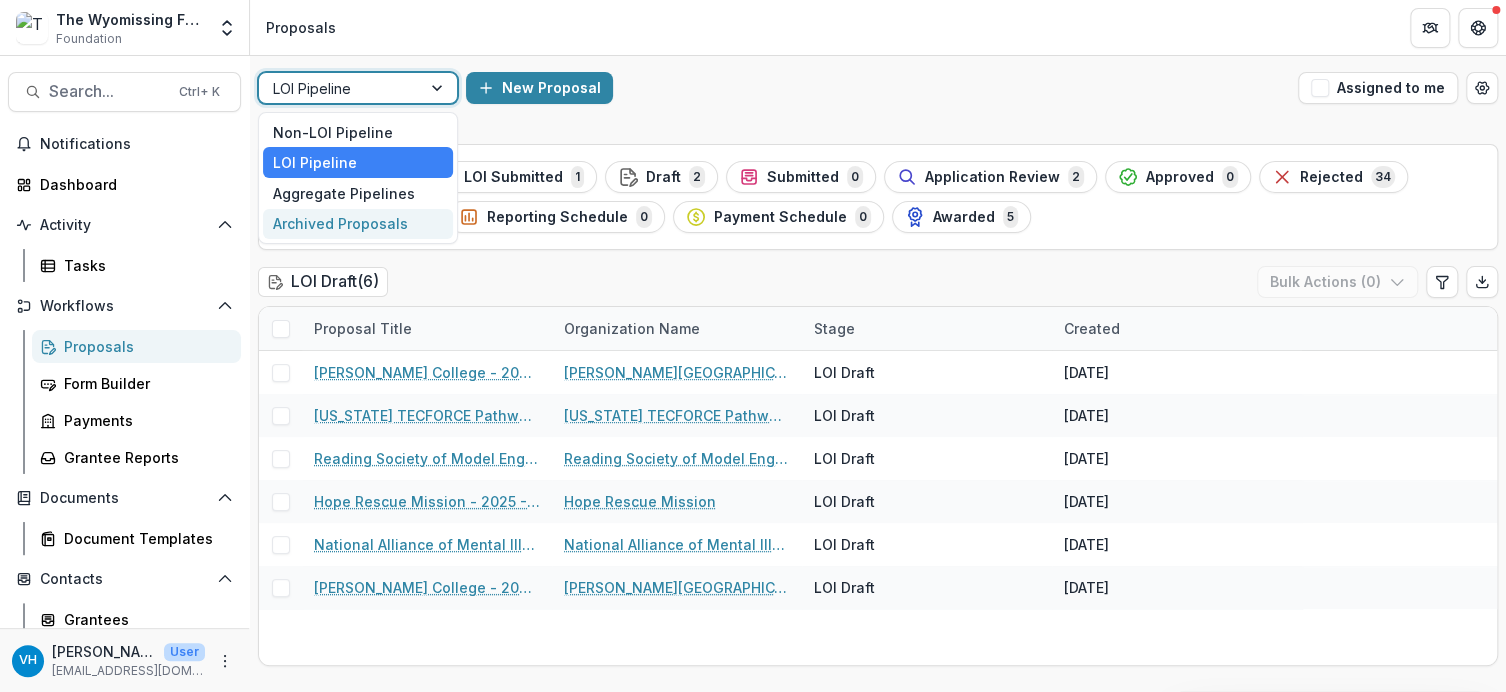 click on "Archived Proposals" at bounding box center [358, 224] 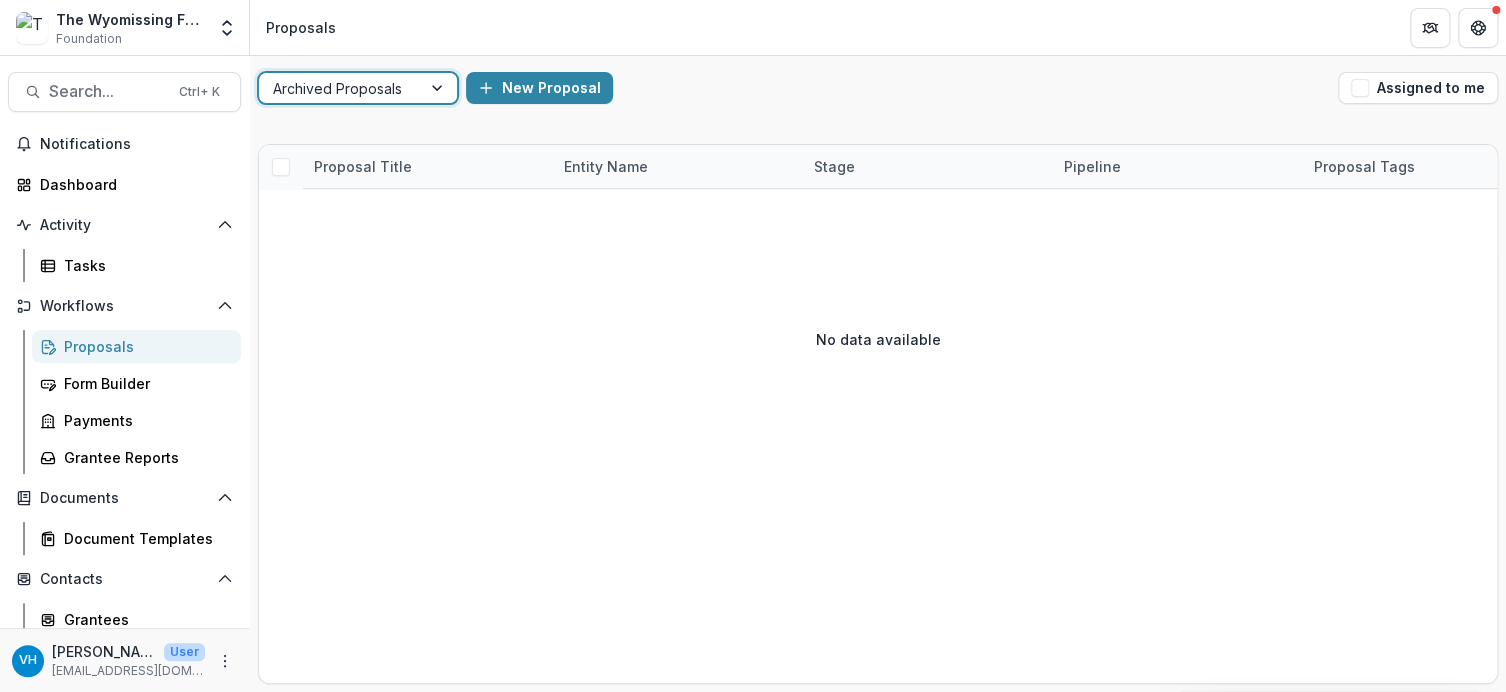 click at bounding box center (439, 88) 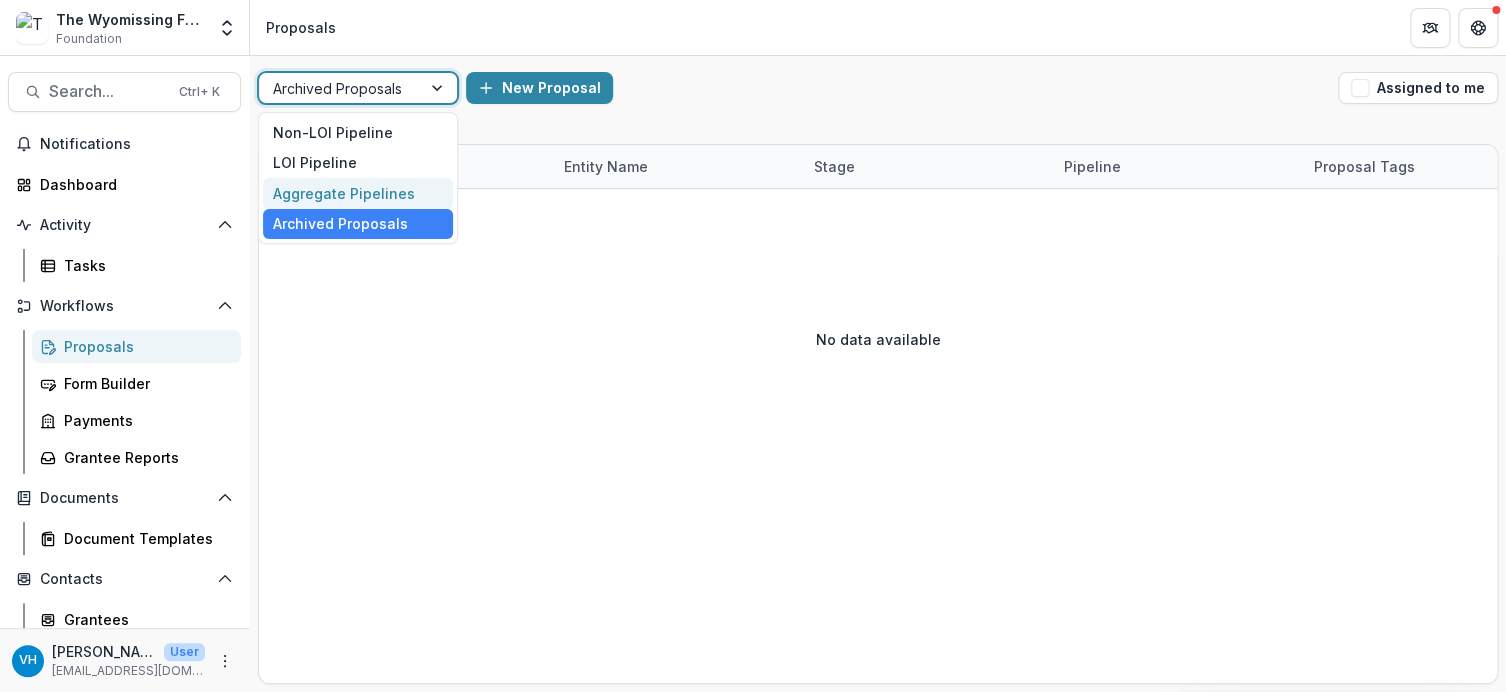 click on "Aggregate Pipelines" at bounding box center (358, 193) 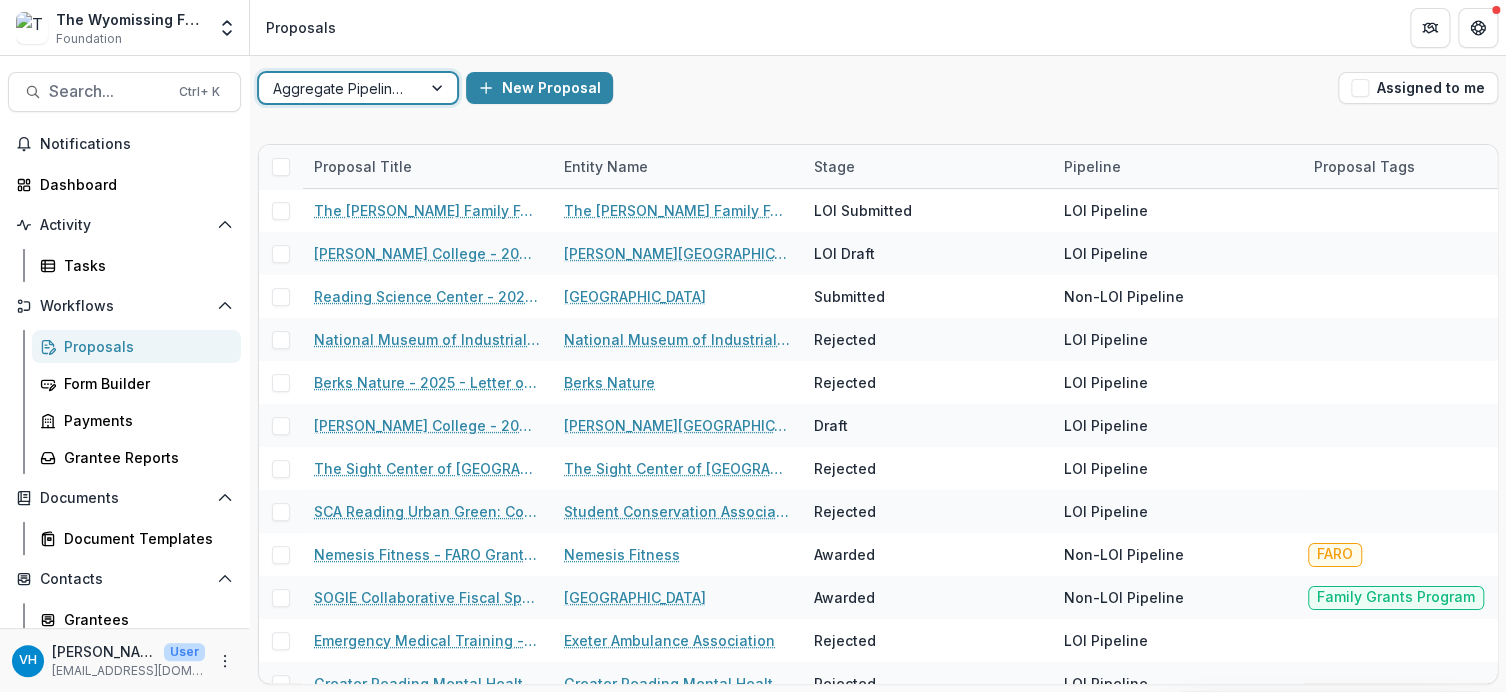 click at bounding box center [439, 88] 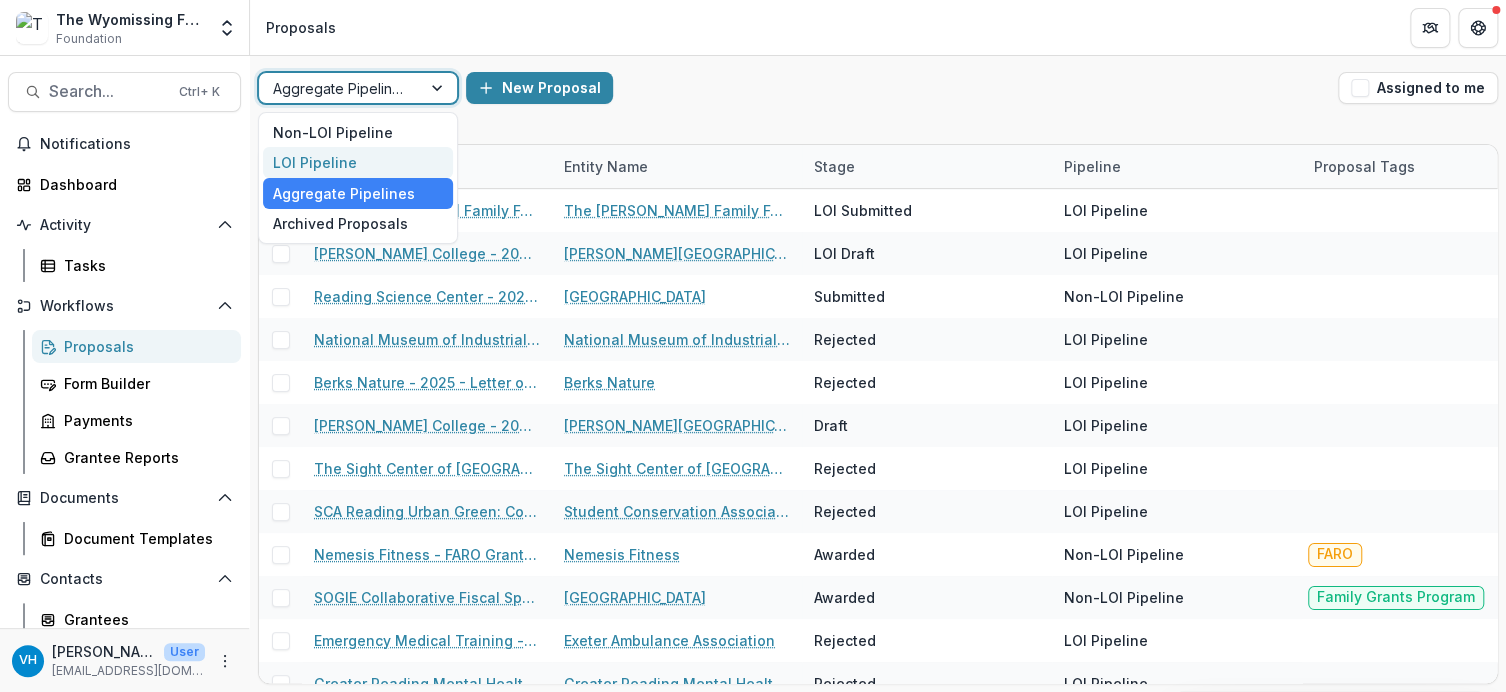click on "LOI Pipeline" at bounding box center [358, 162] 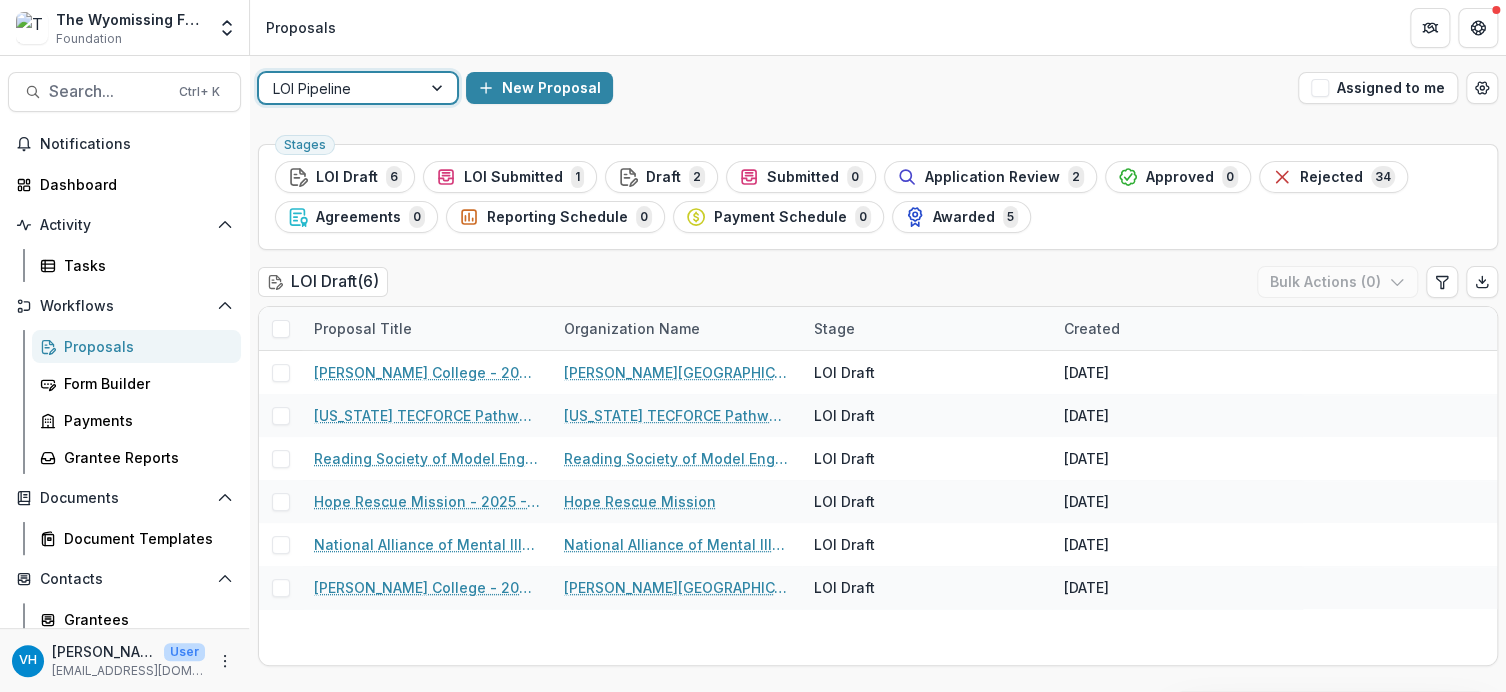 click at bounding box center (439, 88) 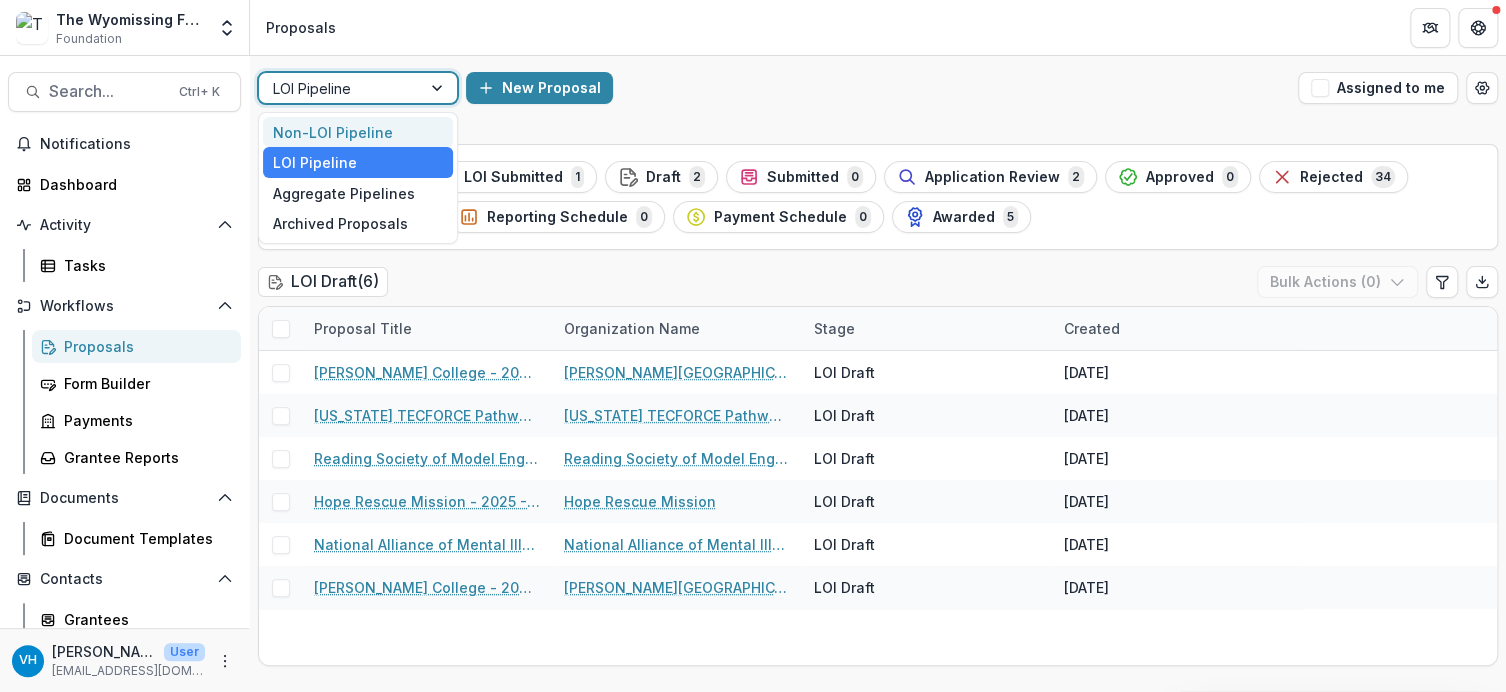 click on "Non-LOI Pipeline" at bounding box center [358, 132] 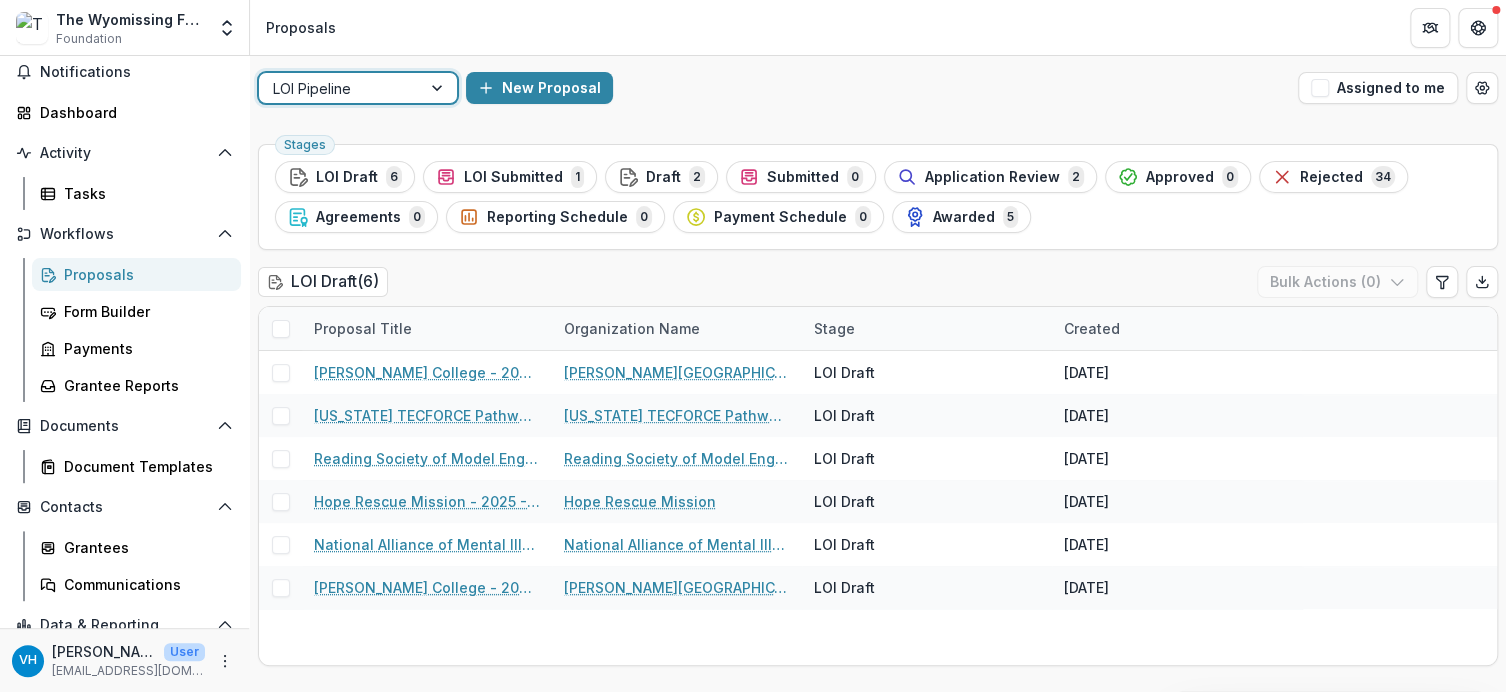 scroll, scrollTop: 162, scrollLeft: 0, axis: vertical 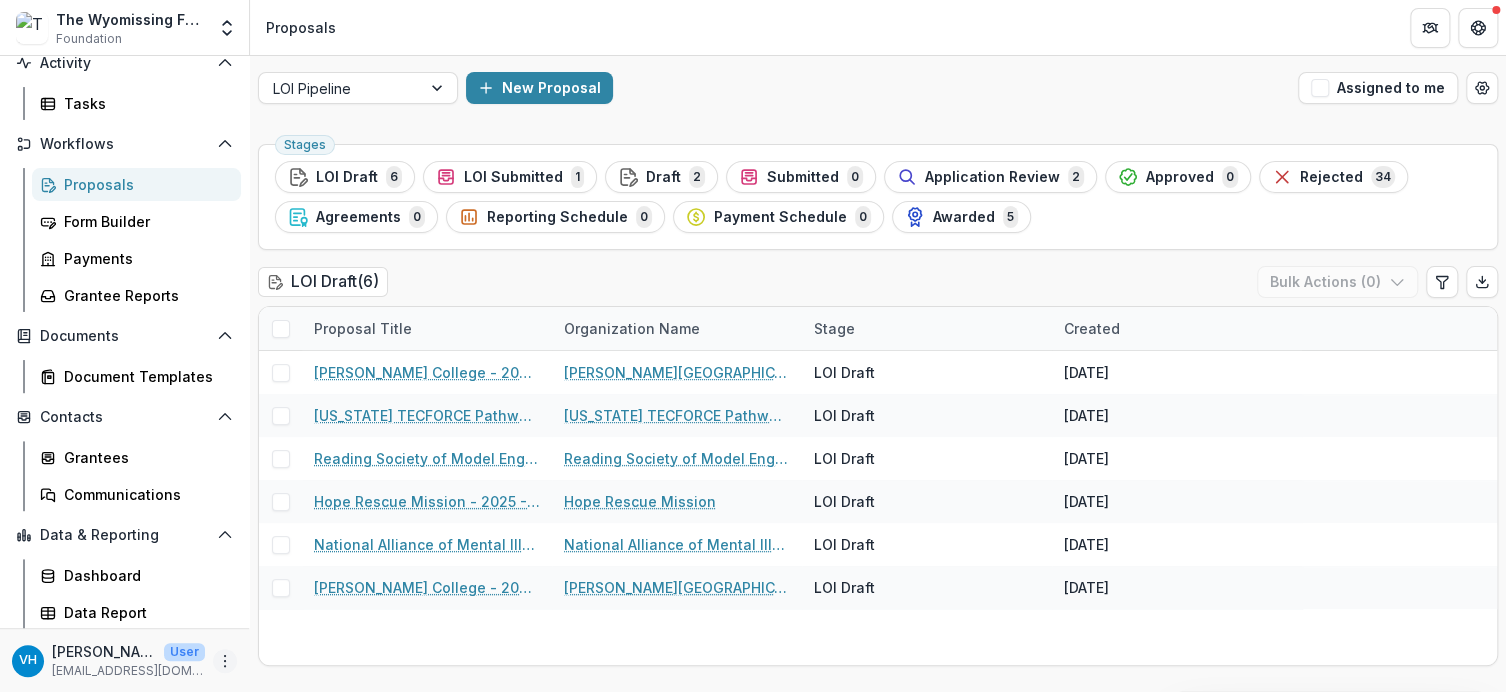 click at bounding box center (225, 661) 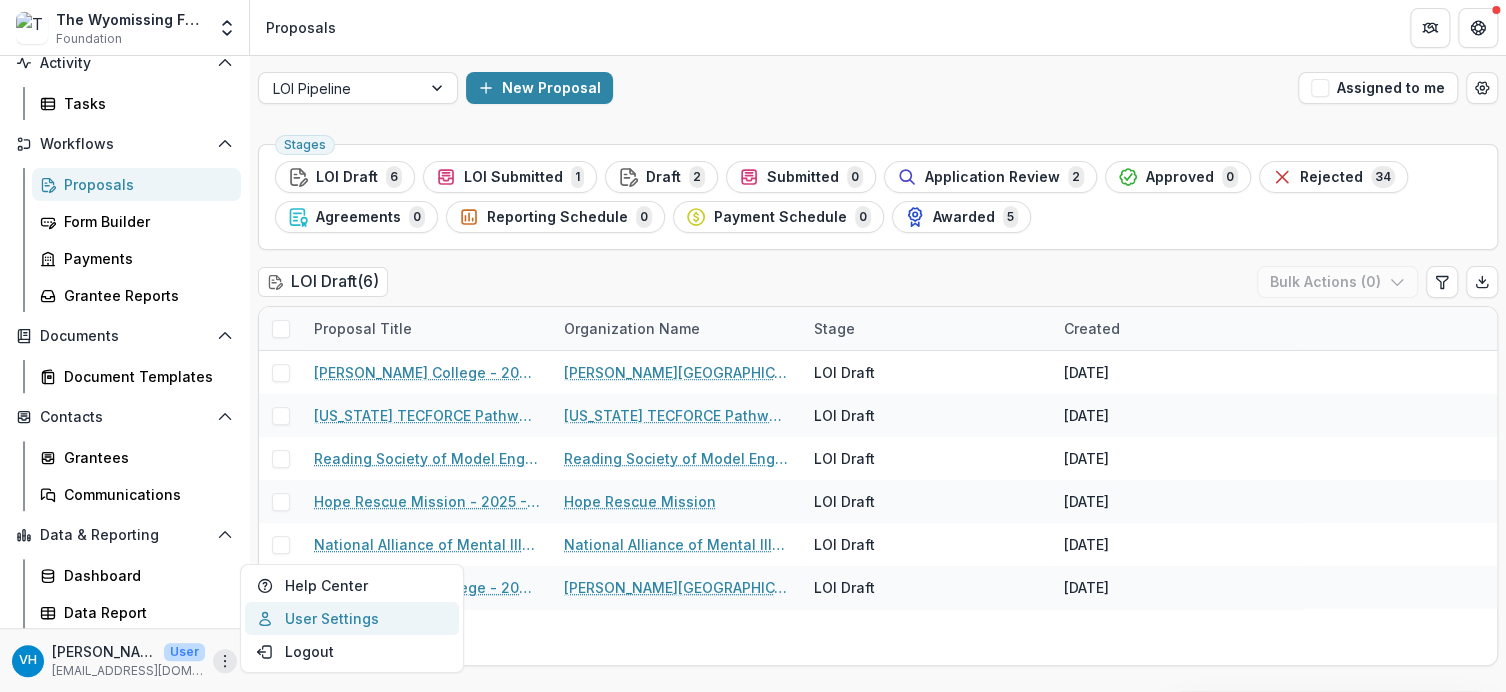click on "User Settings" at bounding box center [352, 618] 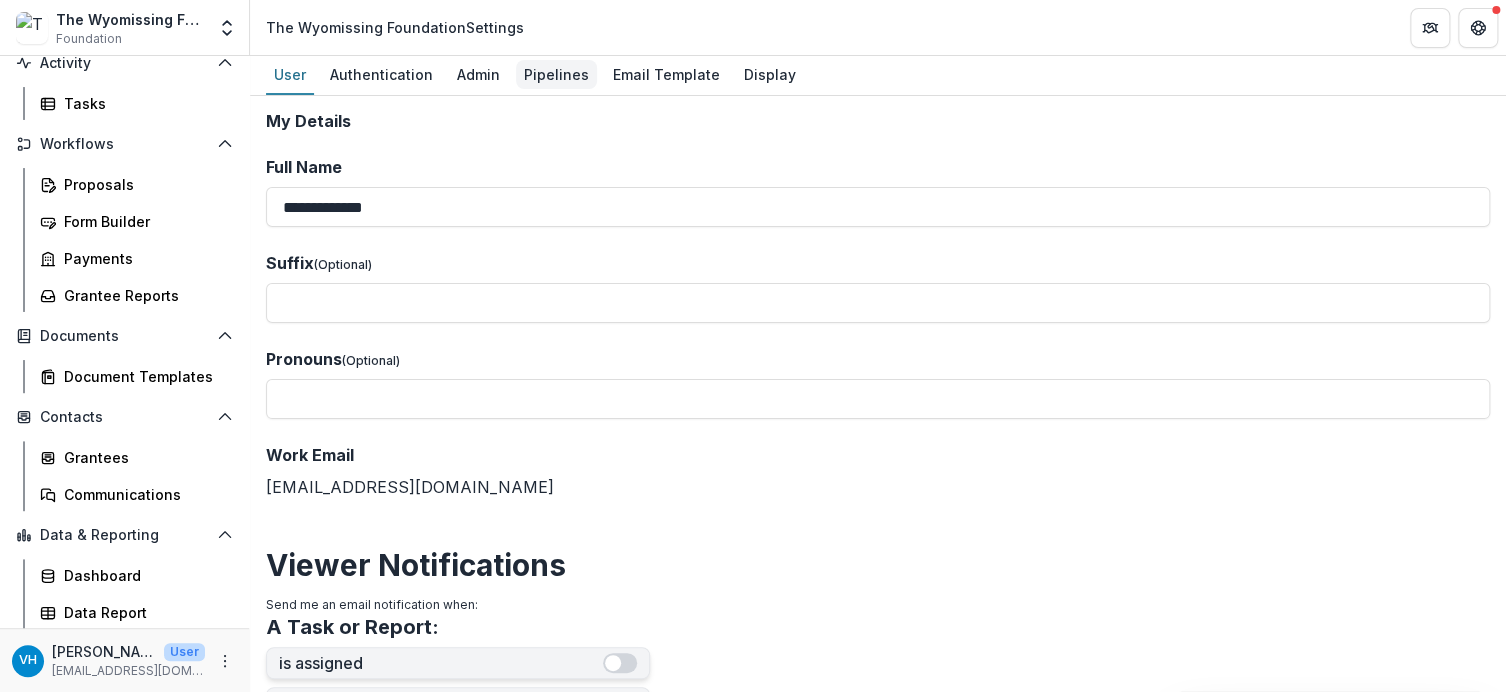click on "Pipelines" at bounding box center [556, 74] 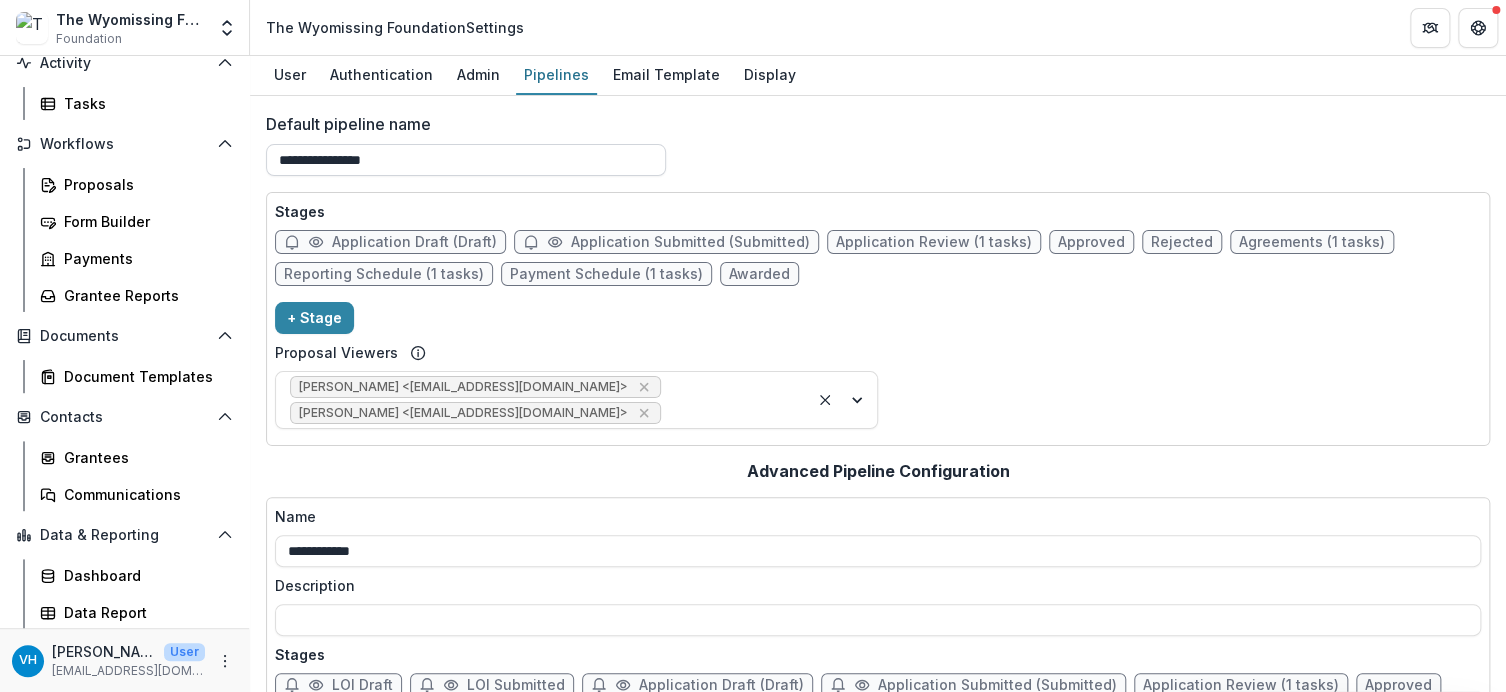 click on "**********" at bounding box center [466, 160] 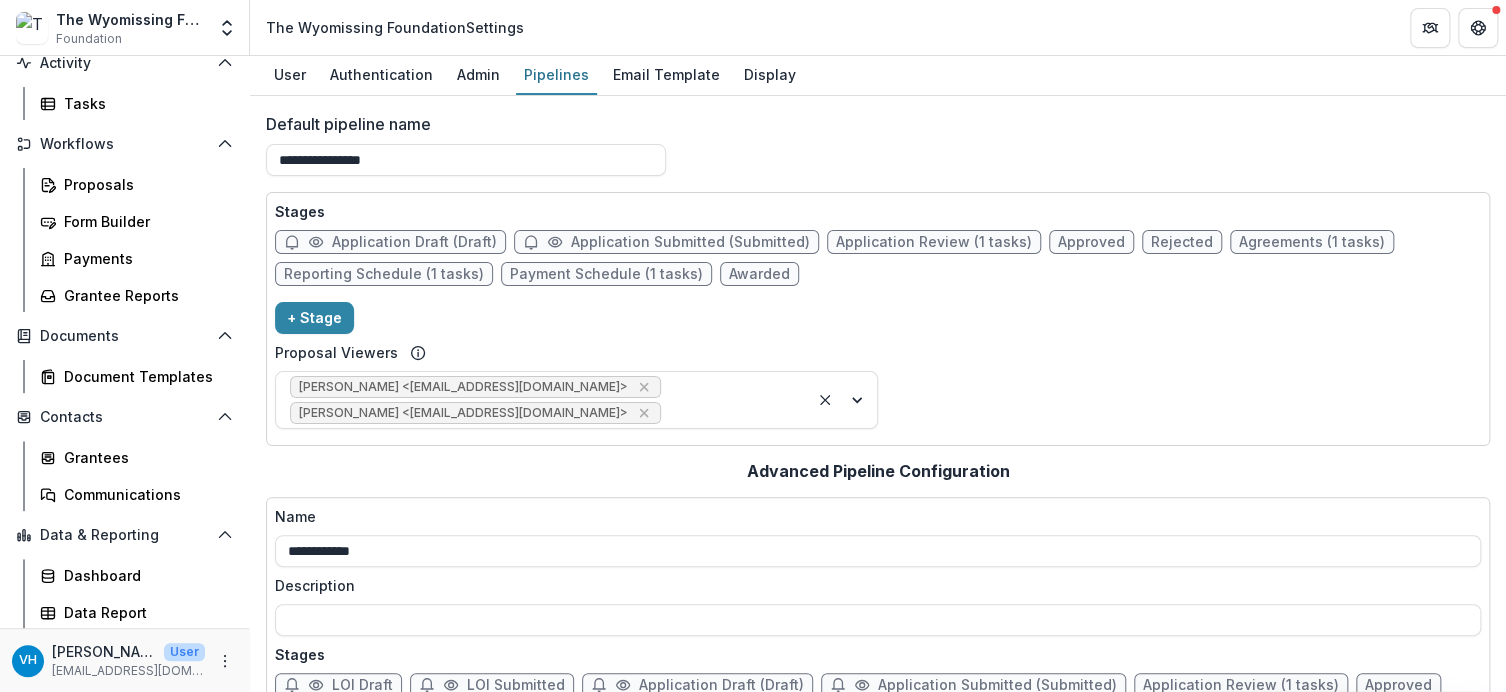 click on "**********" at bounding box center (878, 152) 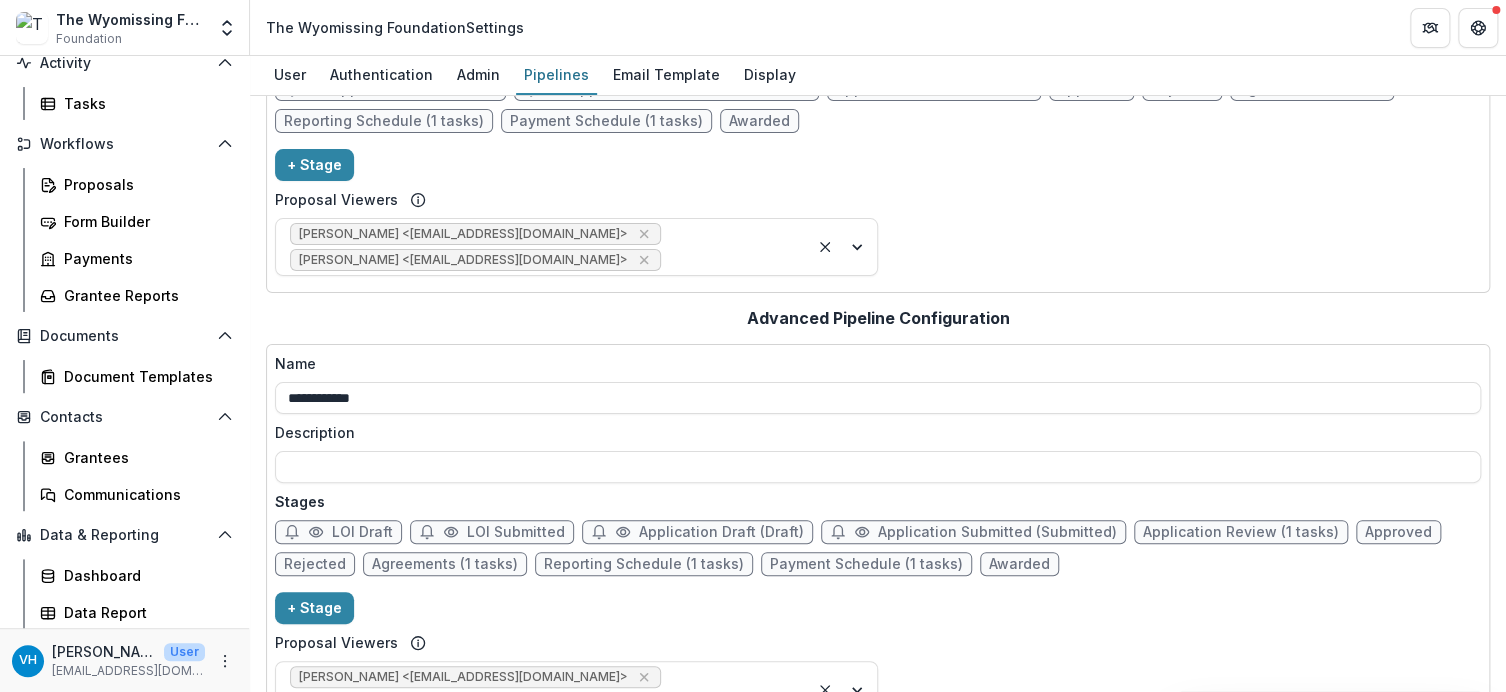 scroll, scrollTop: 0, scrollLeft: 0, axis: both 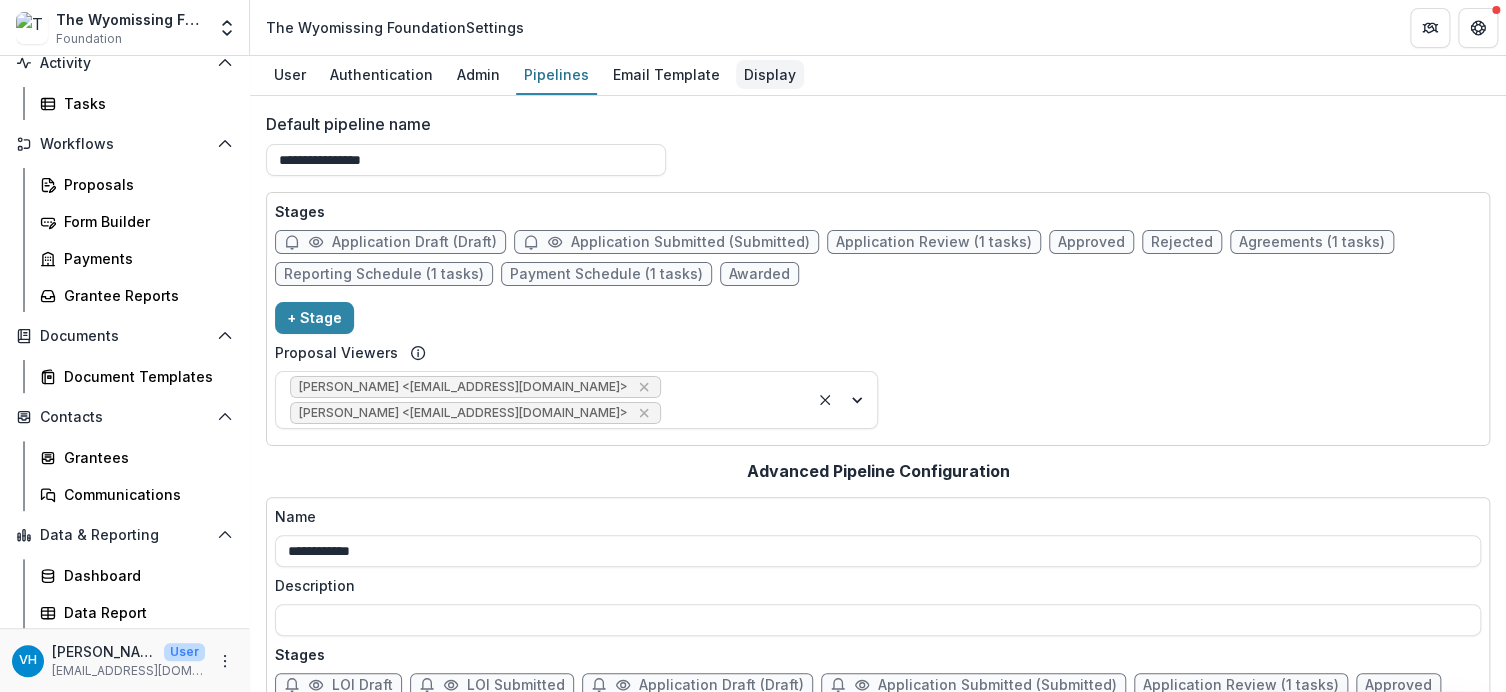 click on "Display" at bounding box center [770, 74] 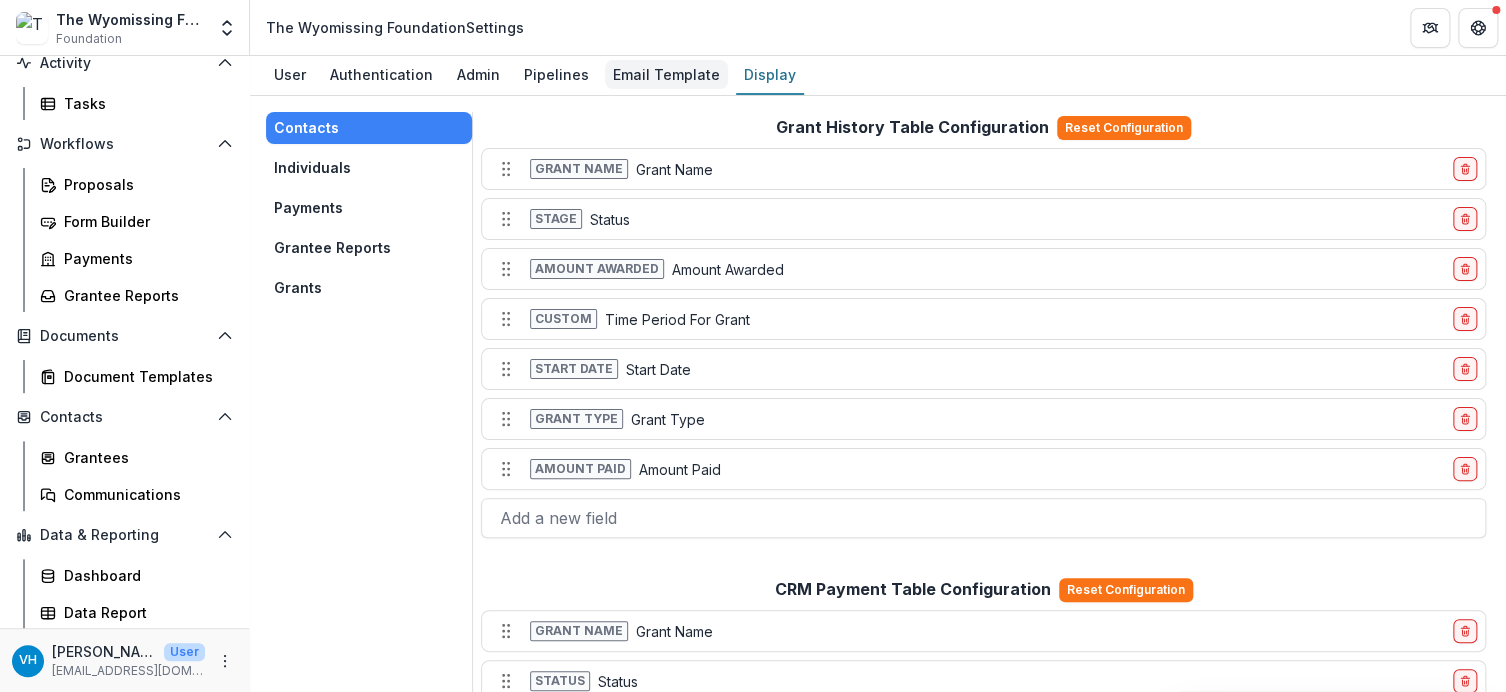 click on "Email Template" at bounding box center (666, 74) 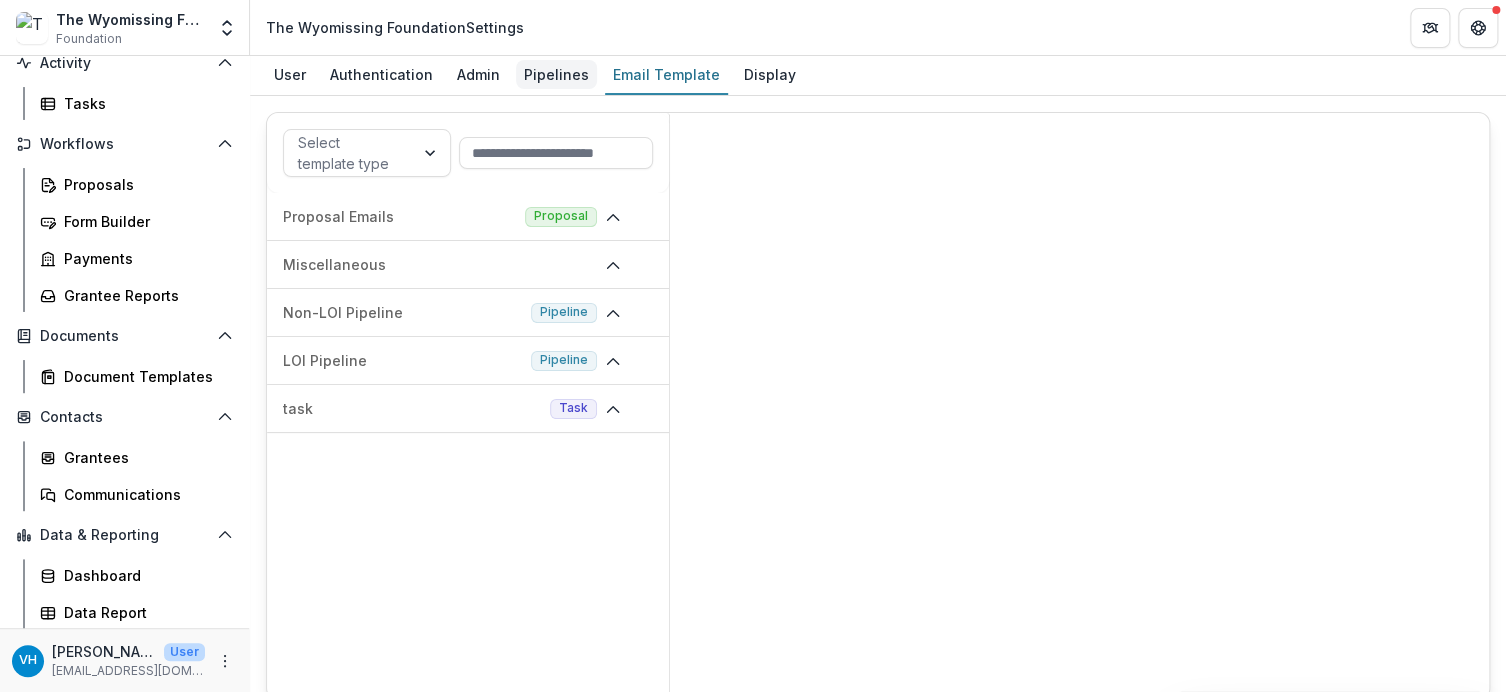 click on "Pipelines" at bounding box center (556, 74) 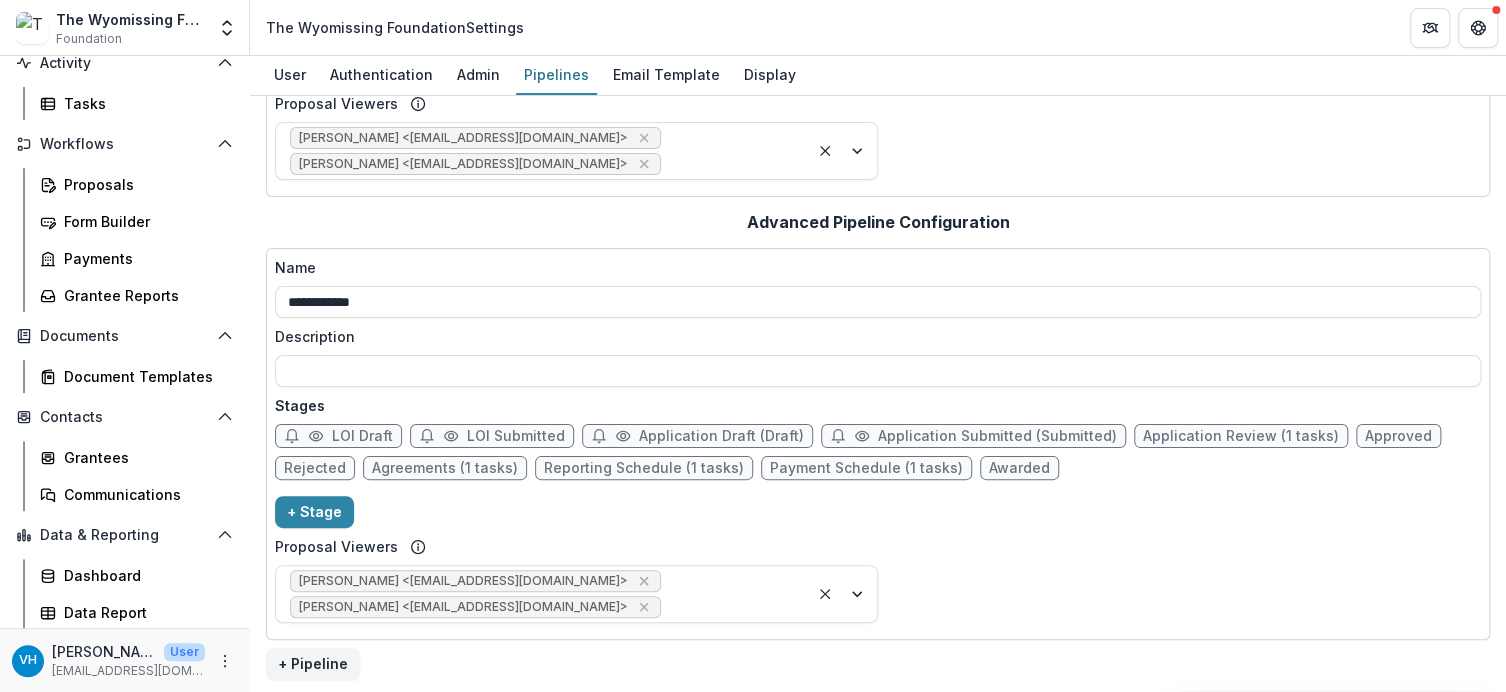 scroll, scrollTop: 0, scrollLeft: 0, axis: both 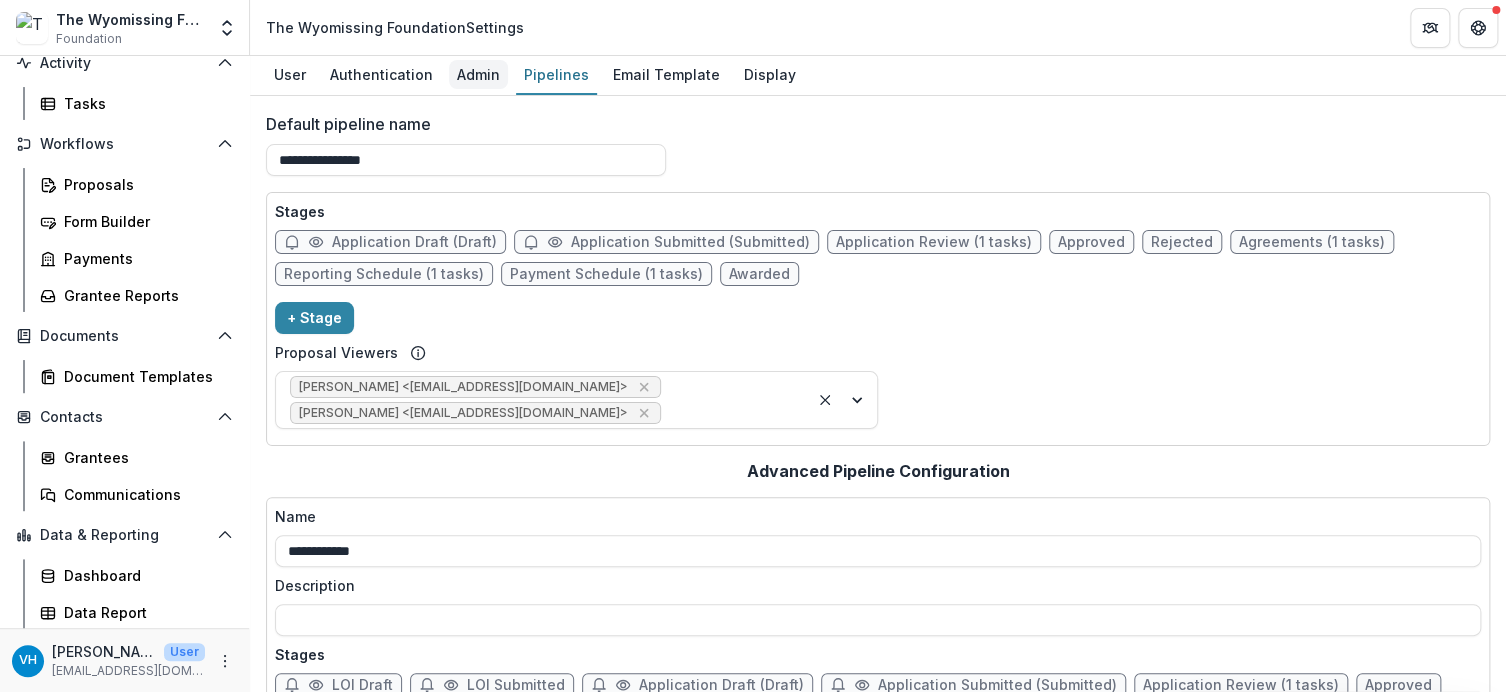 click on "Admin" at bounding box center [478, 74] 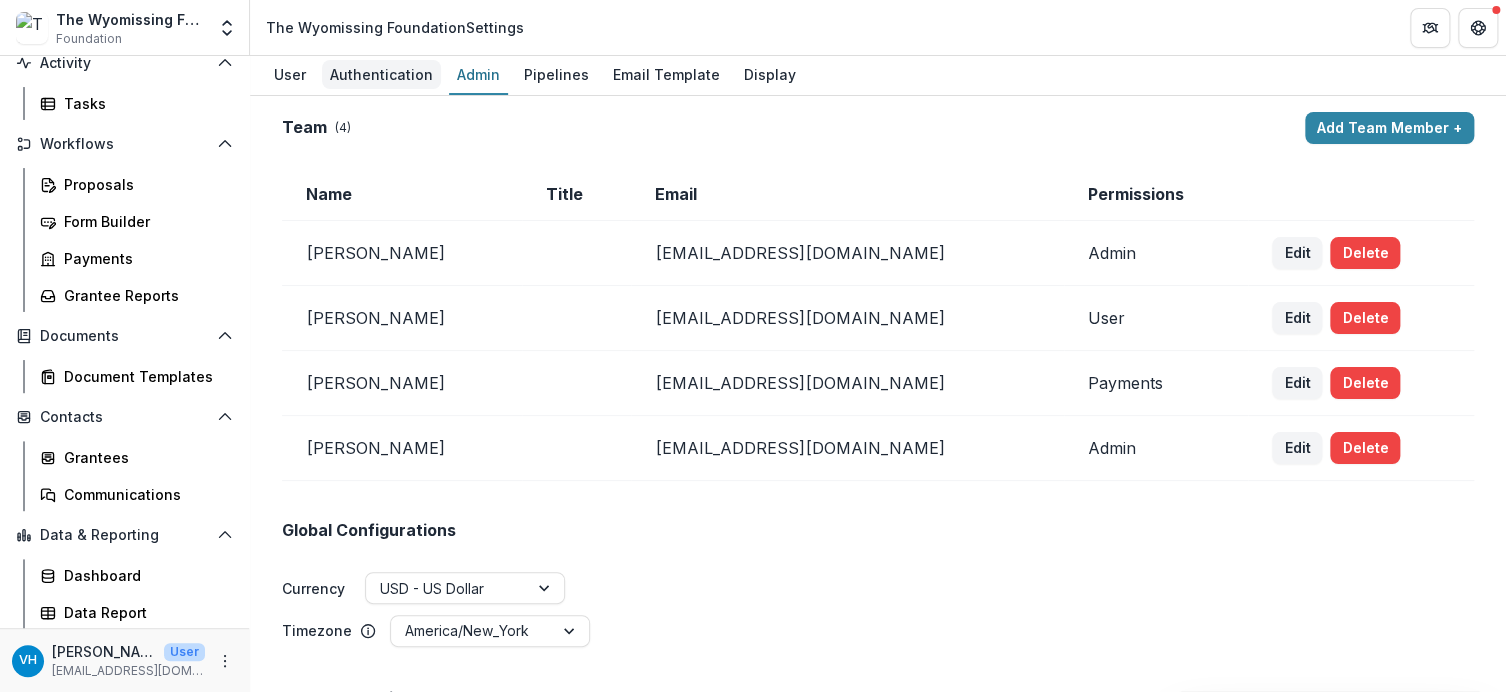 click on "Authentication" at bounding box center (381, 74) 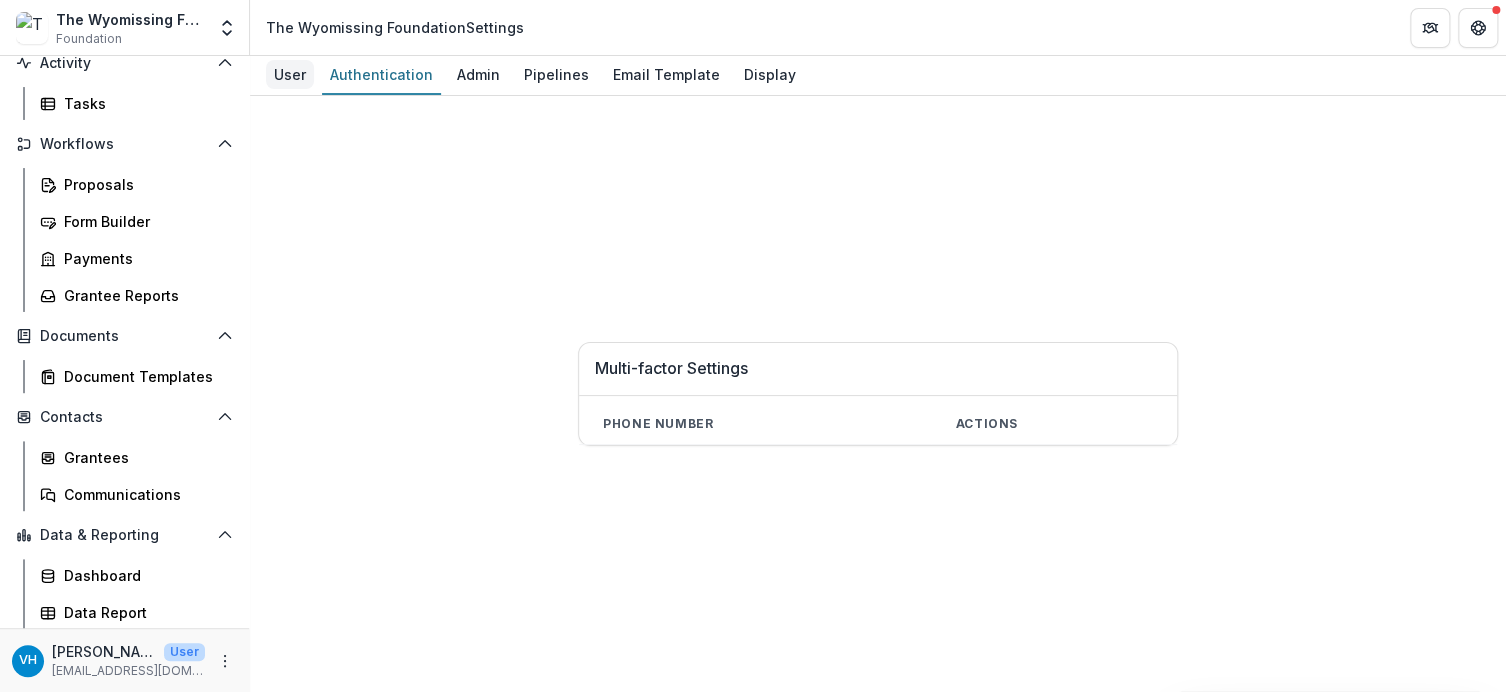 click on "User" at bounding box center [290, 74] 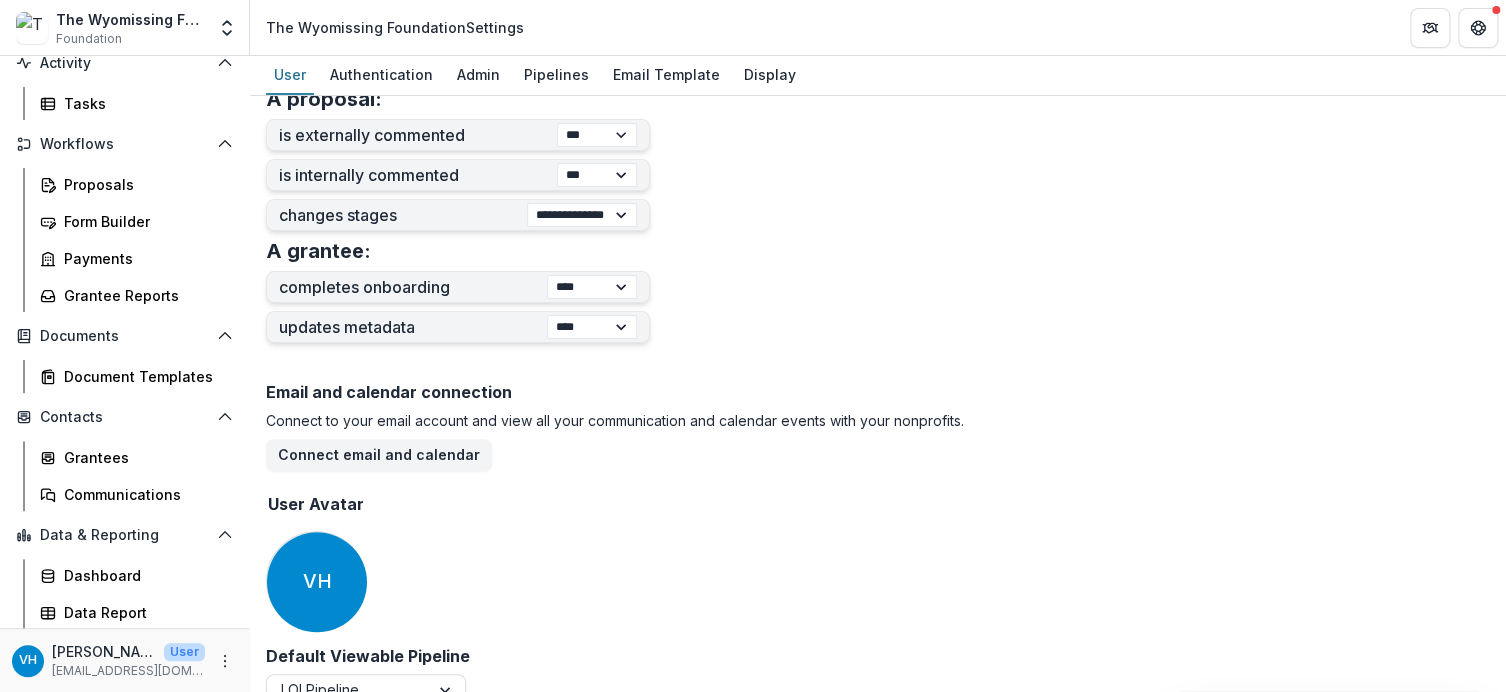 scroll, scrollTop: 828, scrollLeft: 0, axis: vertical 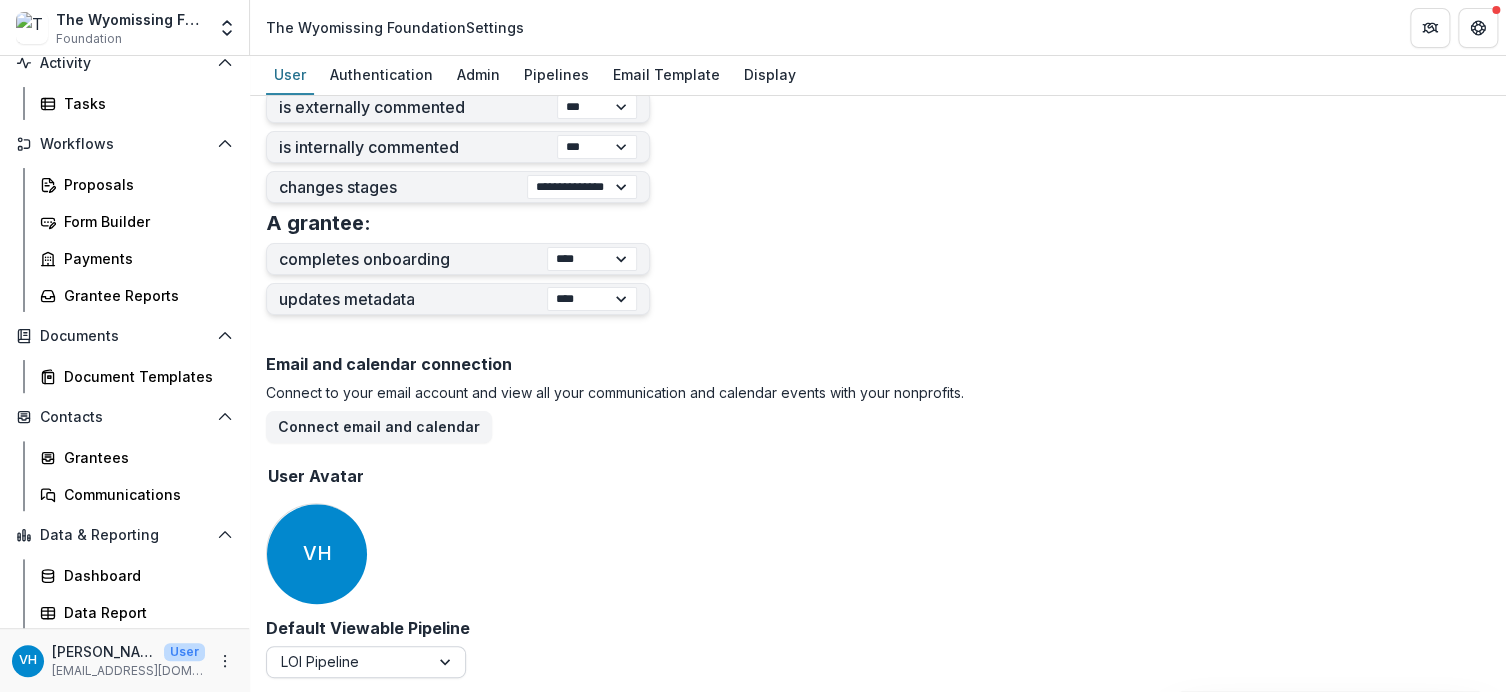 click at bounding box center [447, 662] 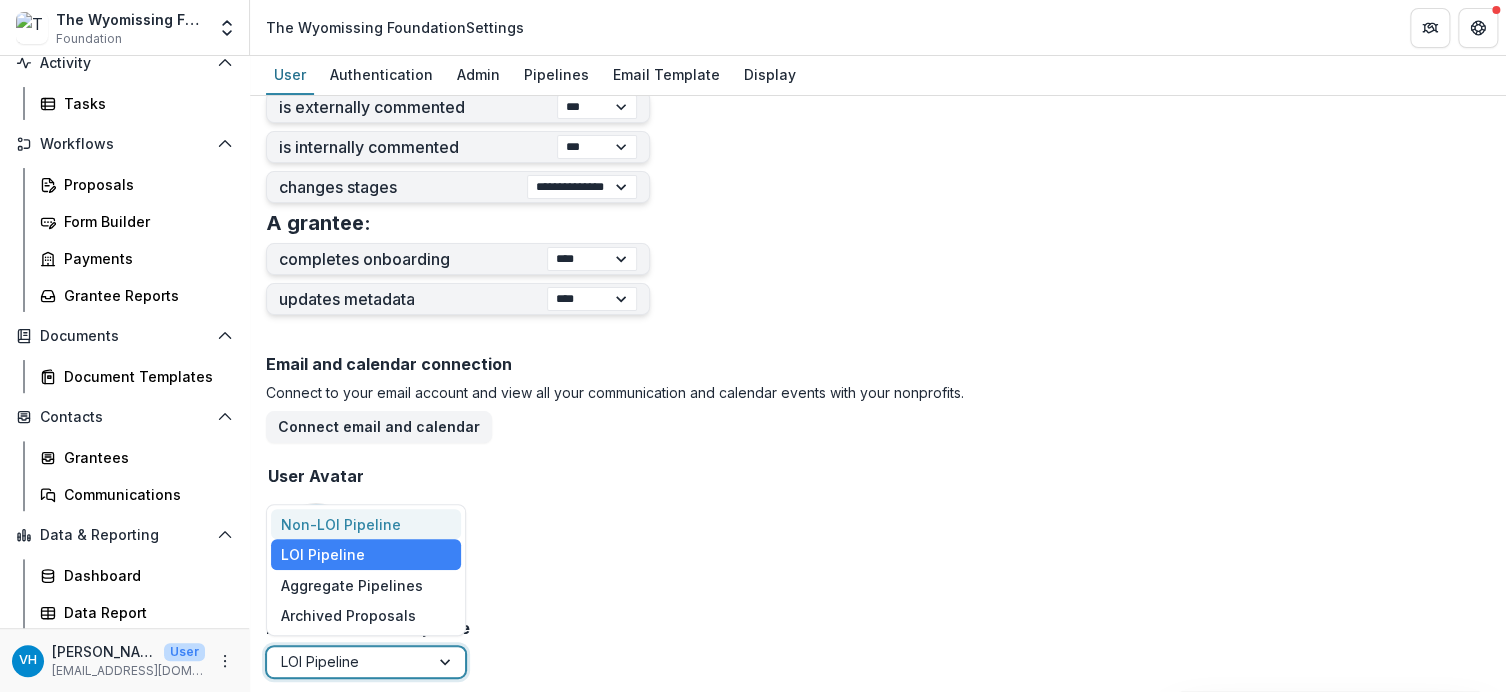 click on "Non-LOI Pipeline" at bounding box center [366, 524] 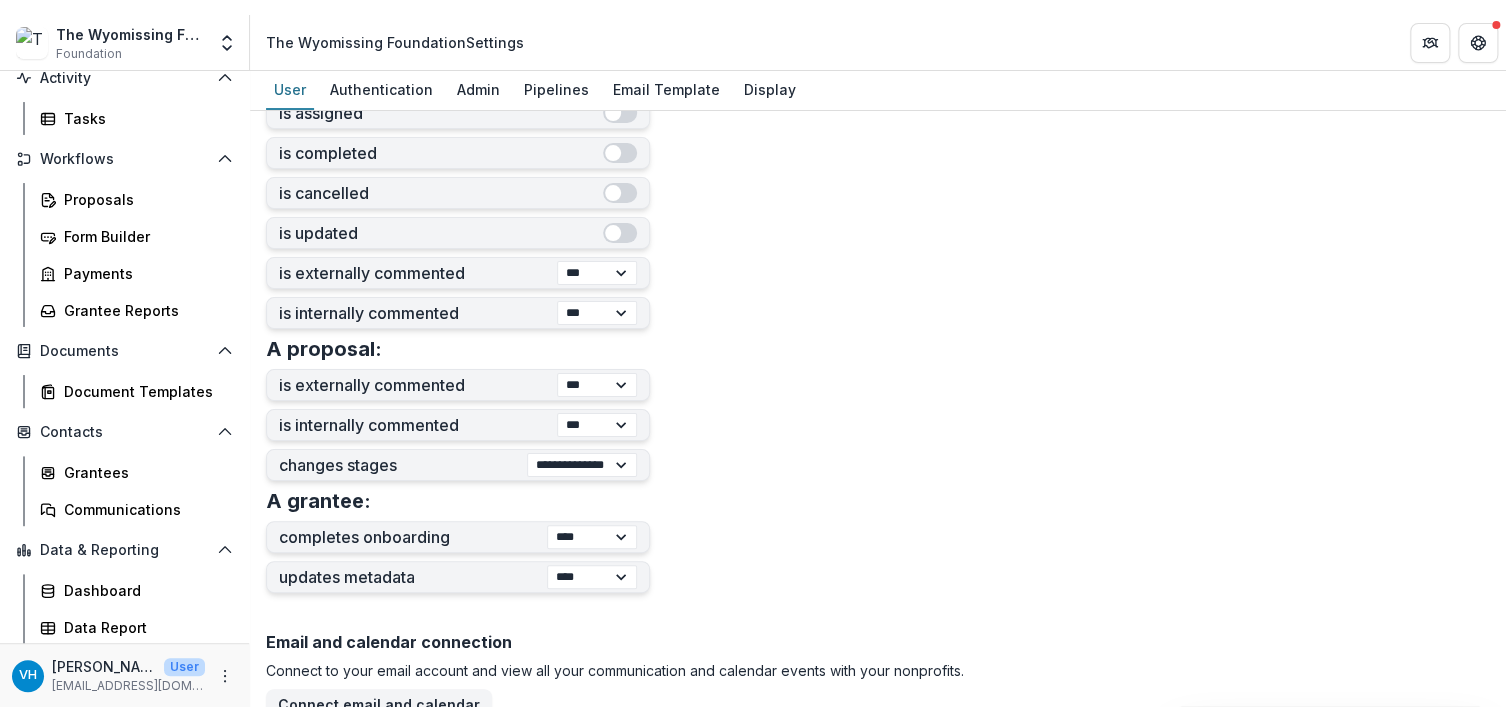 scroll, scrollTop: 828, scrollLeft: 0, axis: vertical 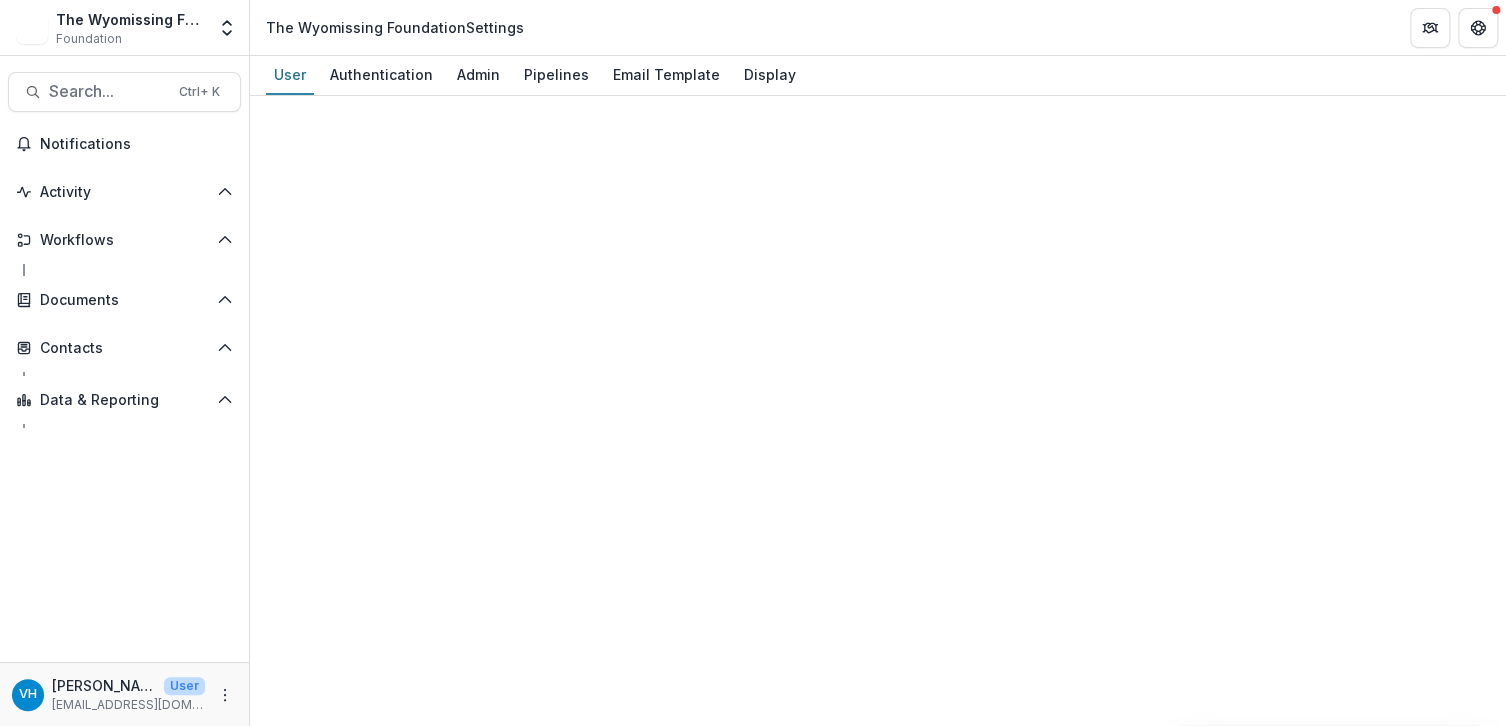 select on "**********" 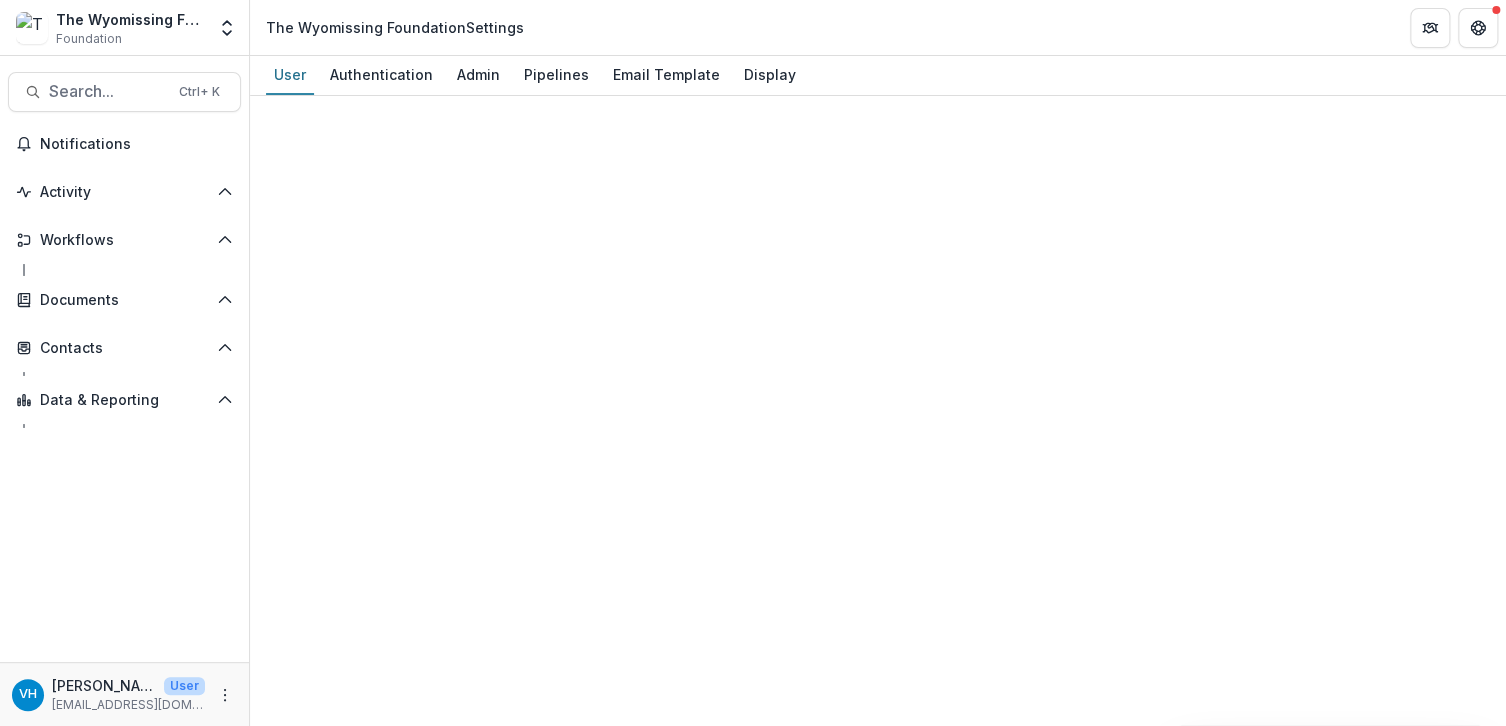 select on "****" 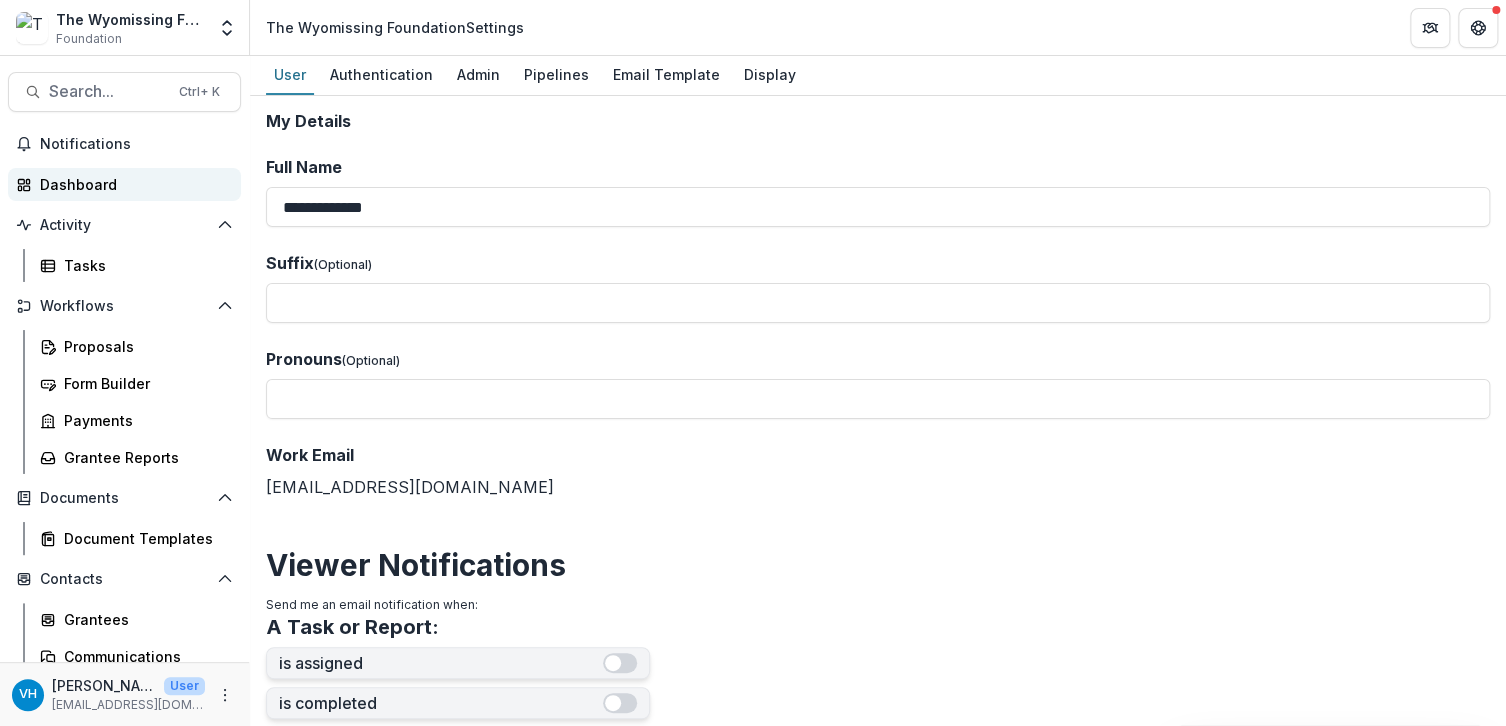 click on "Dashboard" at bounding box center (132, 184) 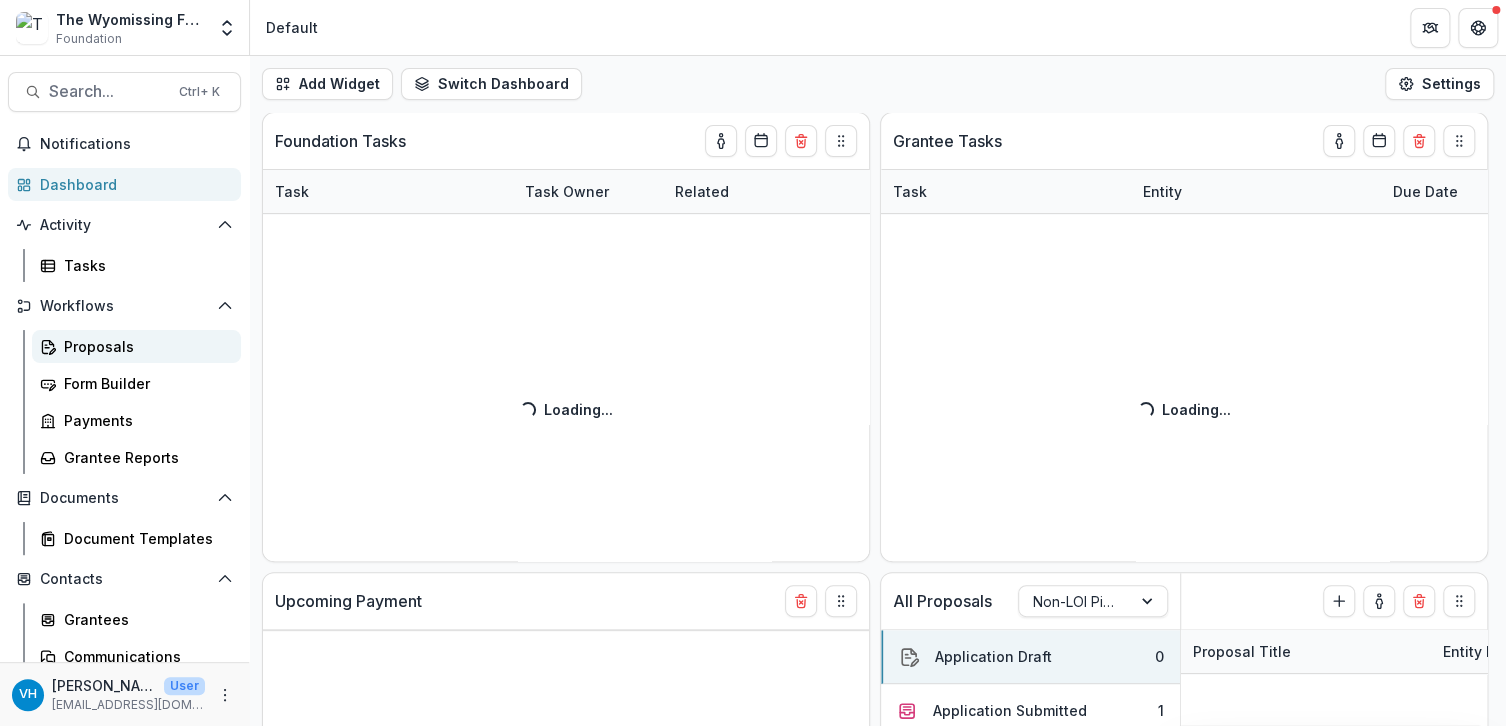 click on "Proposals" at bounding box center [136, 346] 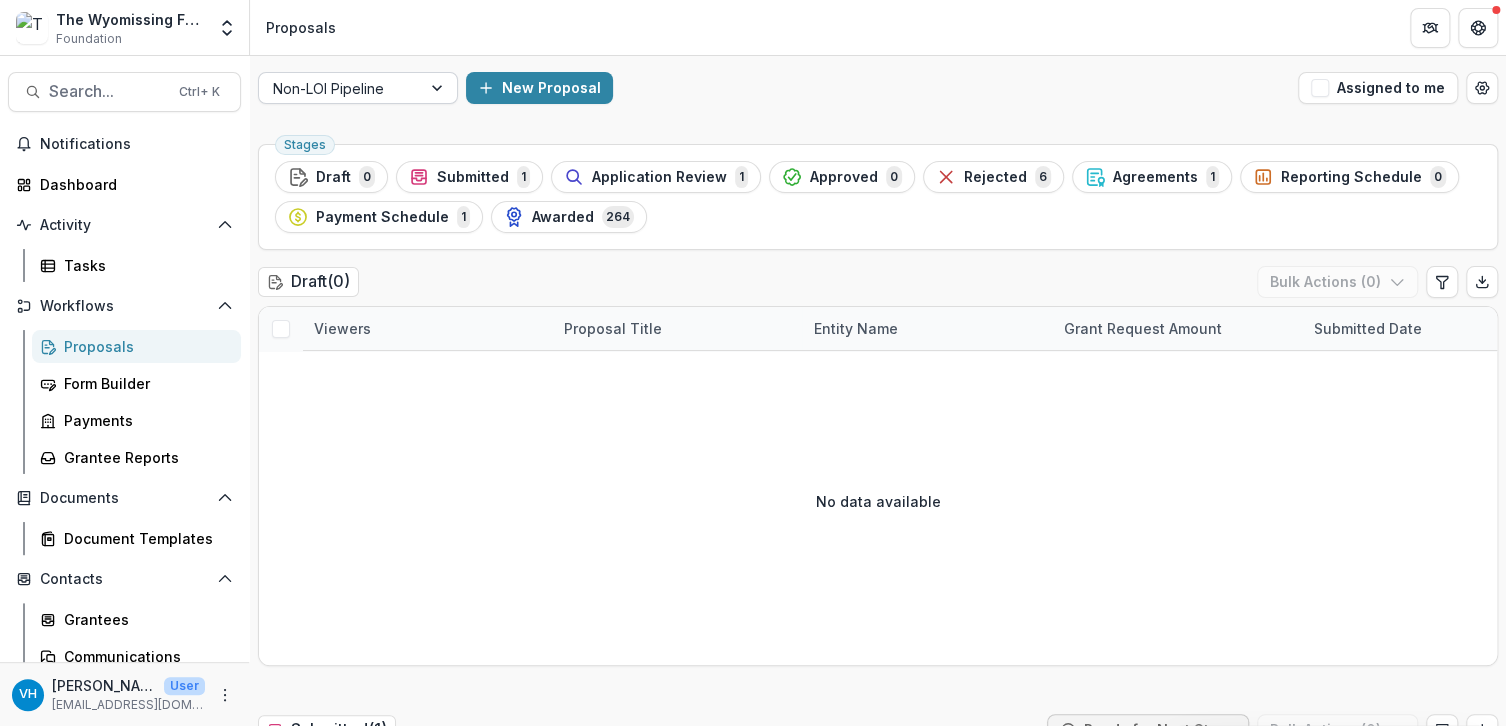 click at bounding box center (439, 88) 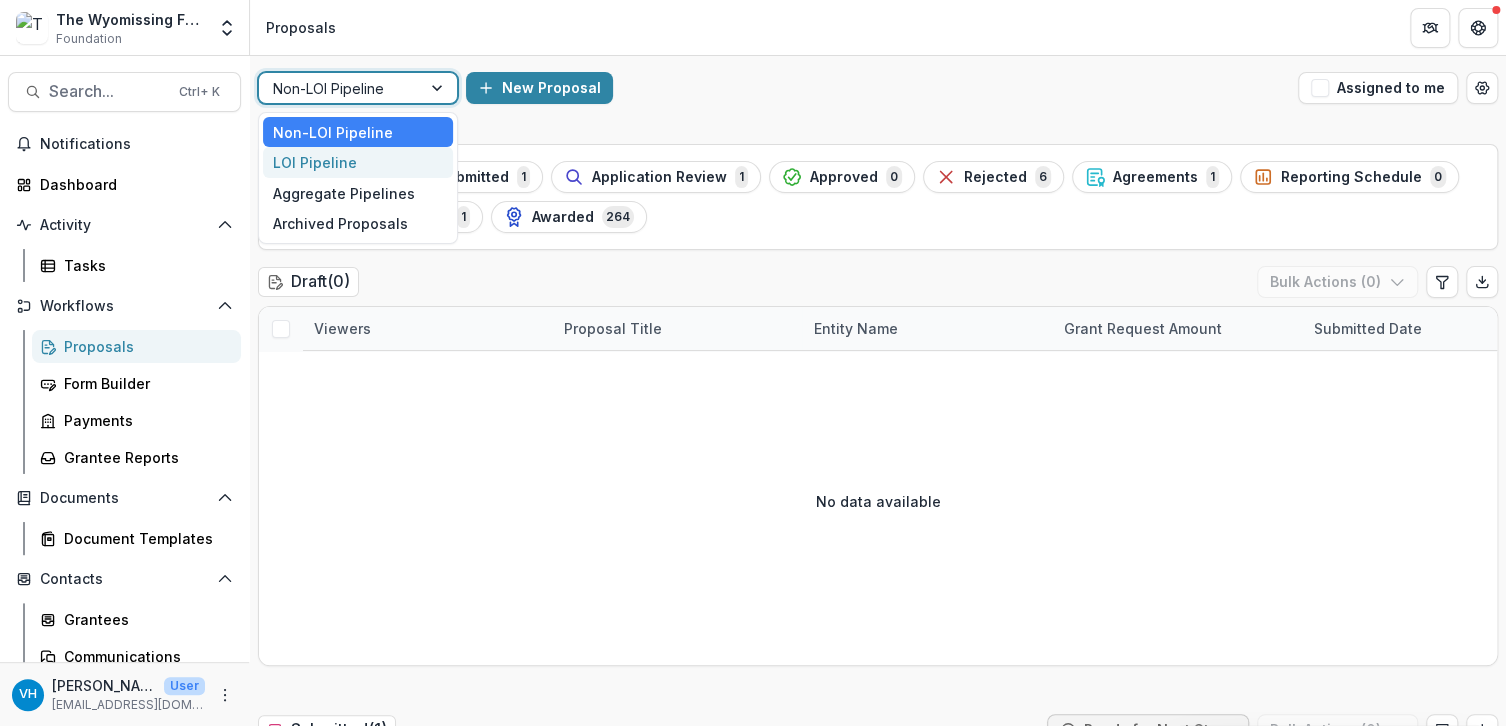 click on "LOI Pipeline" at bounding box center [358, 162] 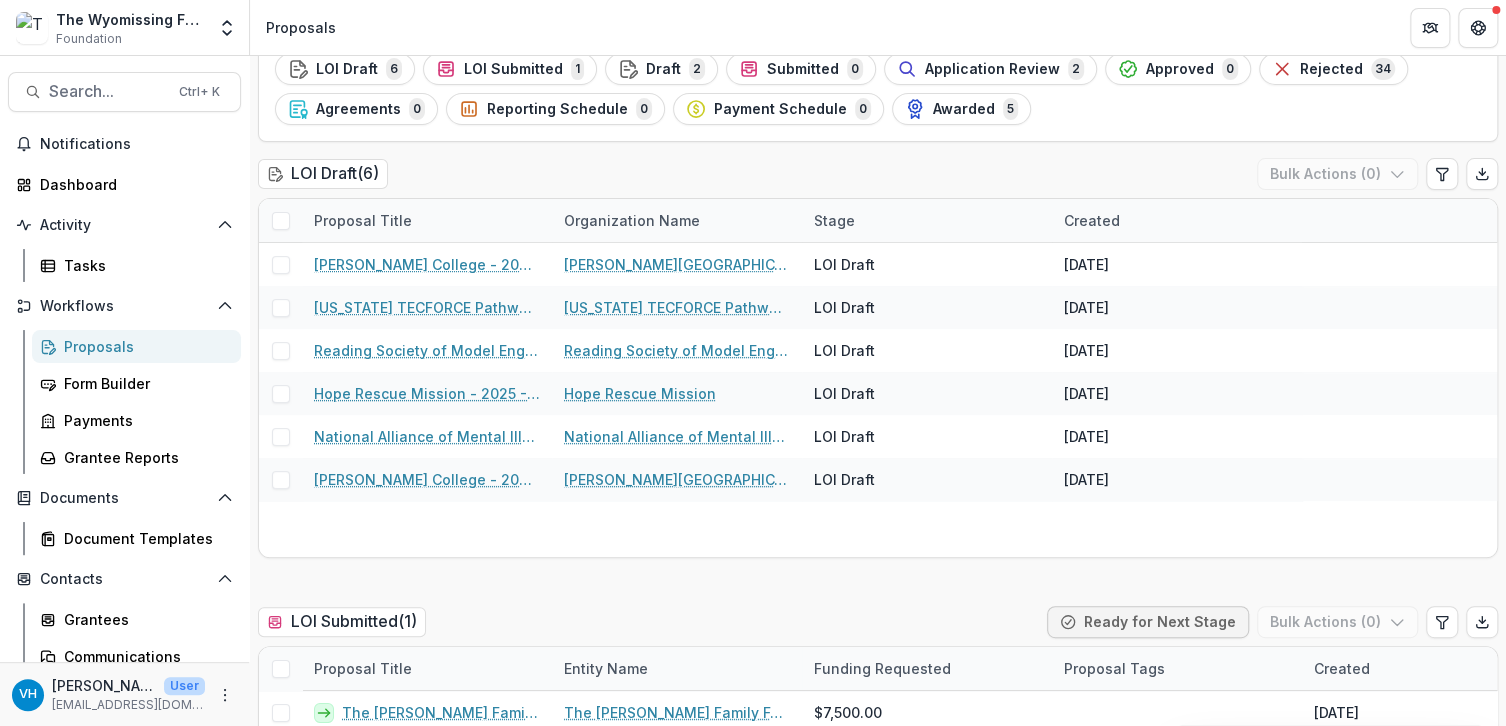 scroll, scrollTop: 0, scrollLeft: 0, axis: both 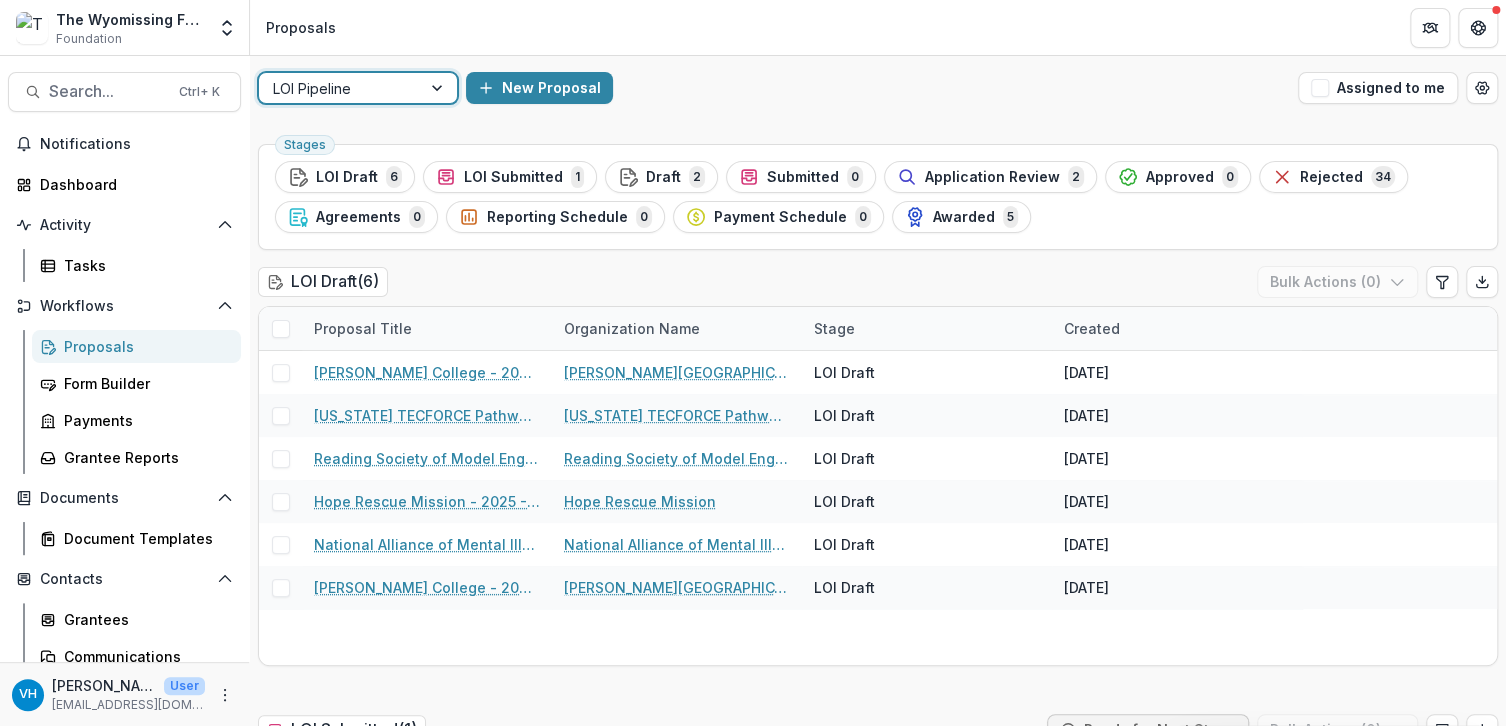 click at bounding box center (439, 88) 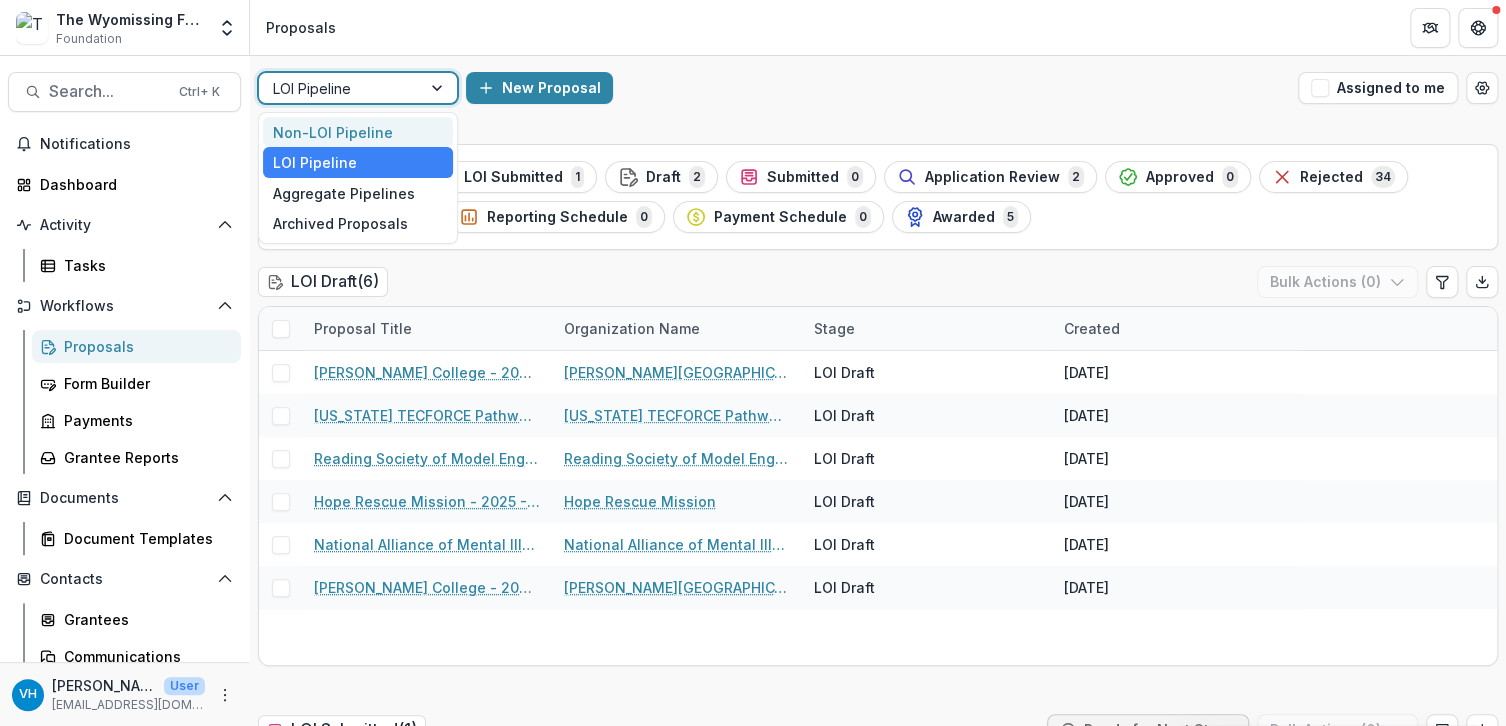 click on "Non-LOI Pipeline" at bounding box center [358, 132] 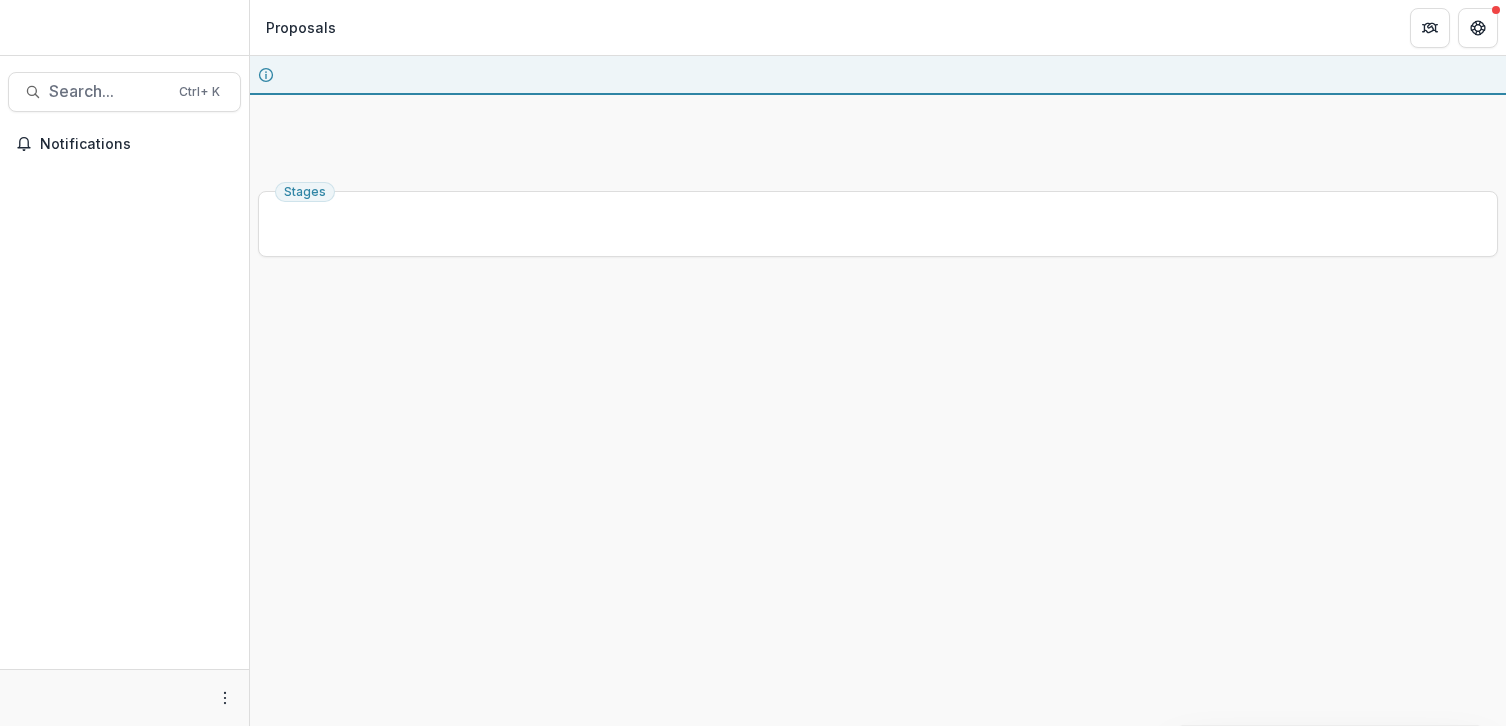 scroll, scrollTop: 0, scrollLeft: 0, axis: both 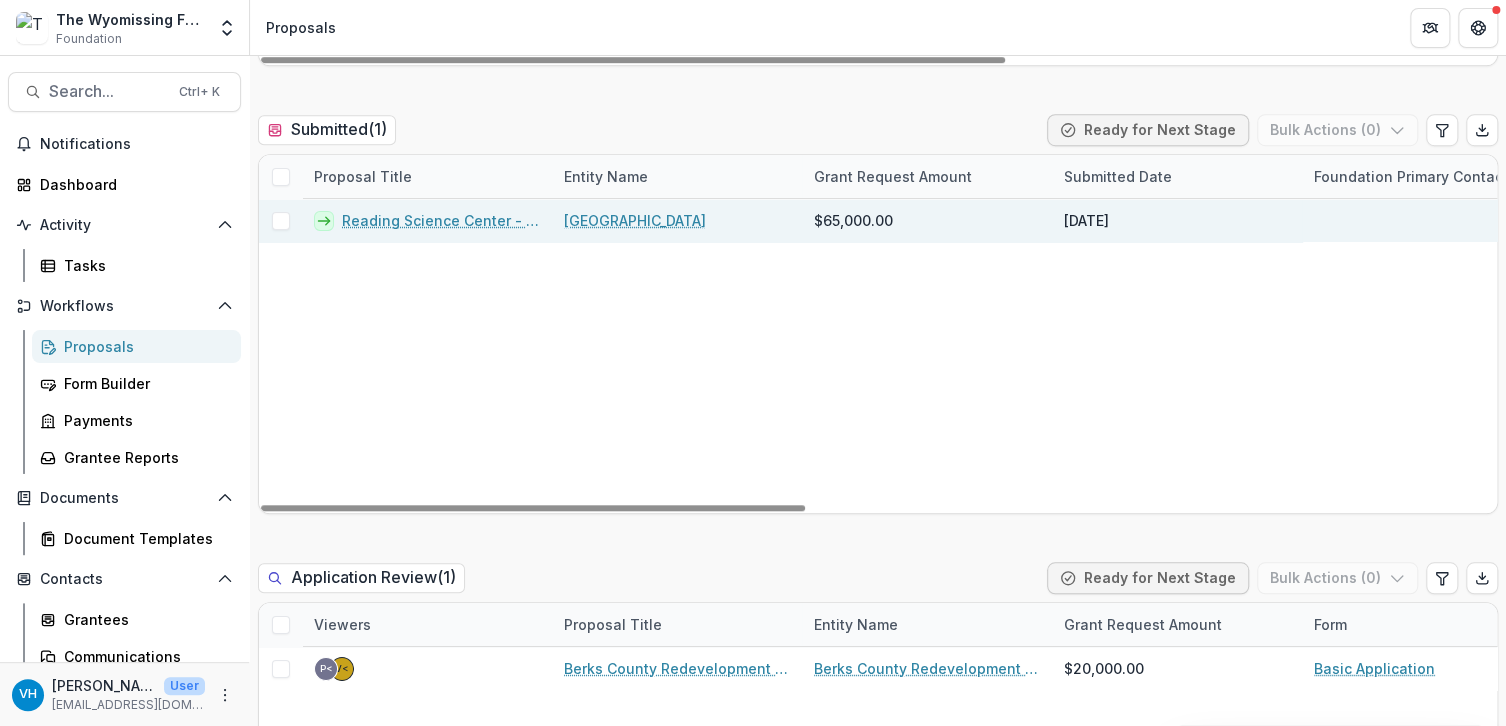 click on "Reading Science Center - 2025 - Capital Application" at bounding box center [441, 220] 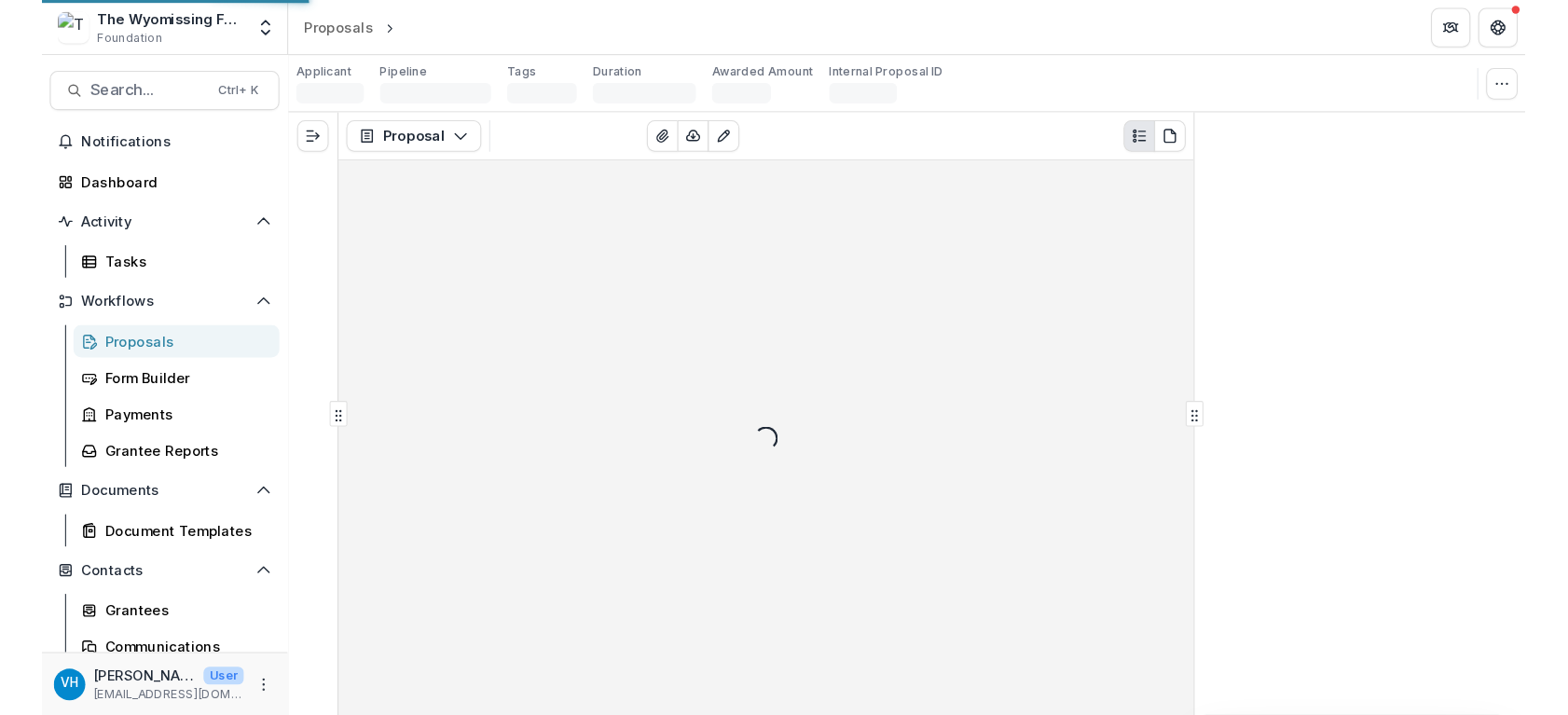 scroll, scrollTop: 0, scrollLeft: 0, axis: both 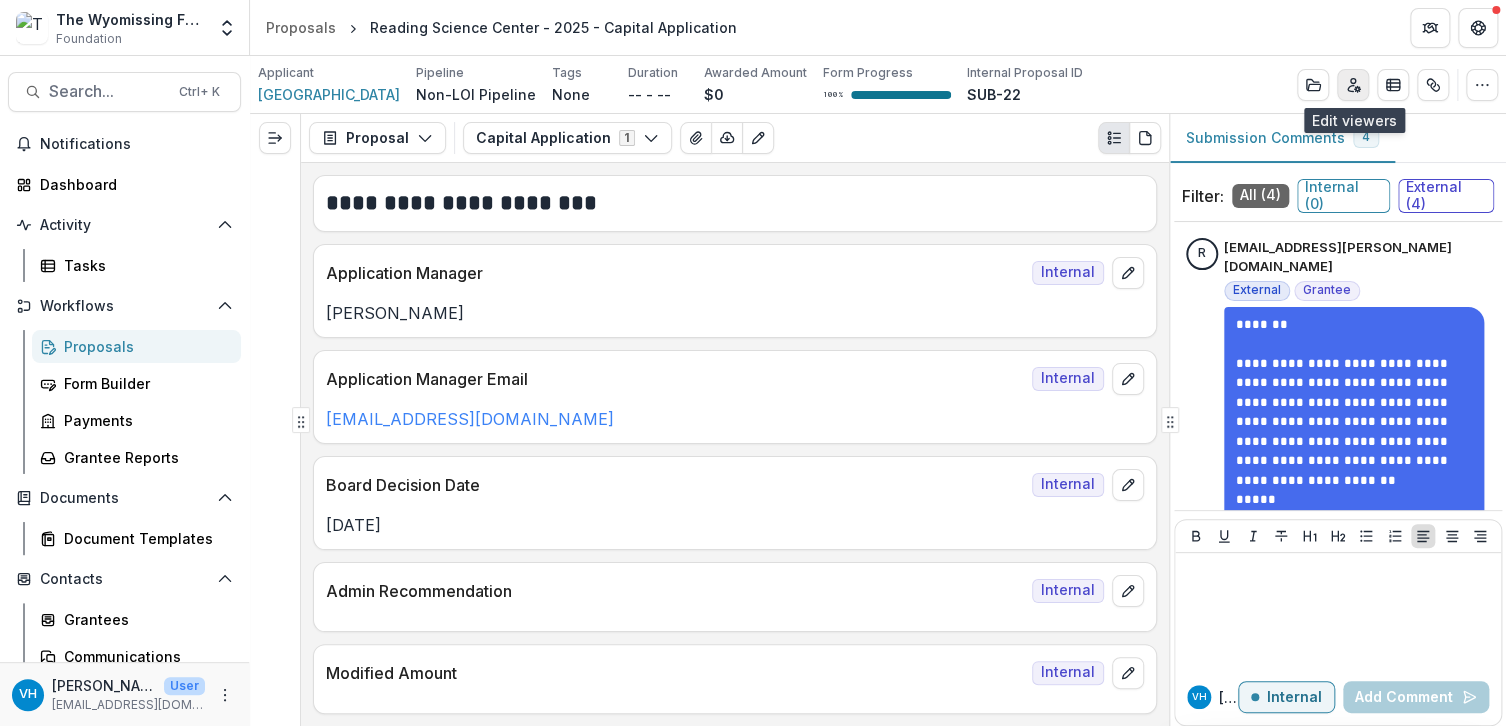 click 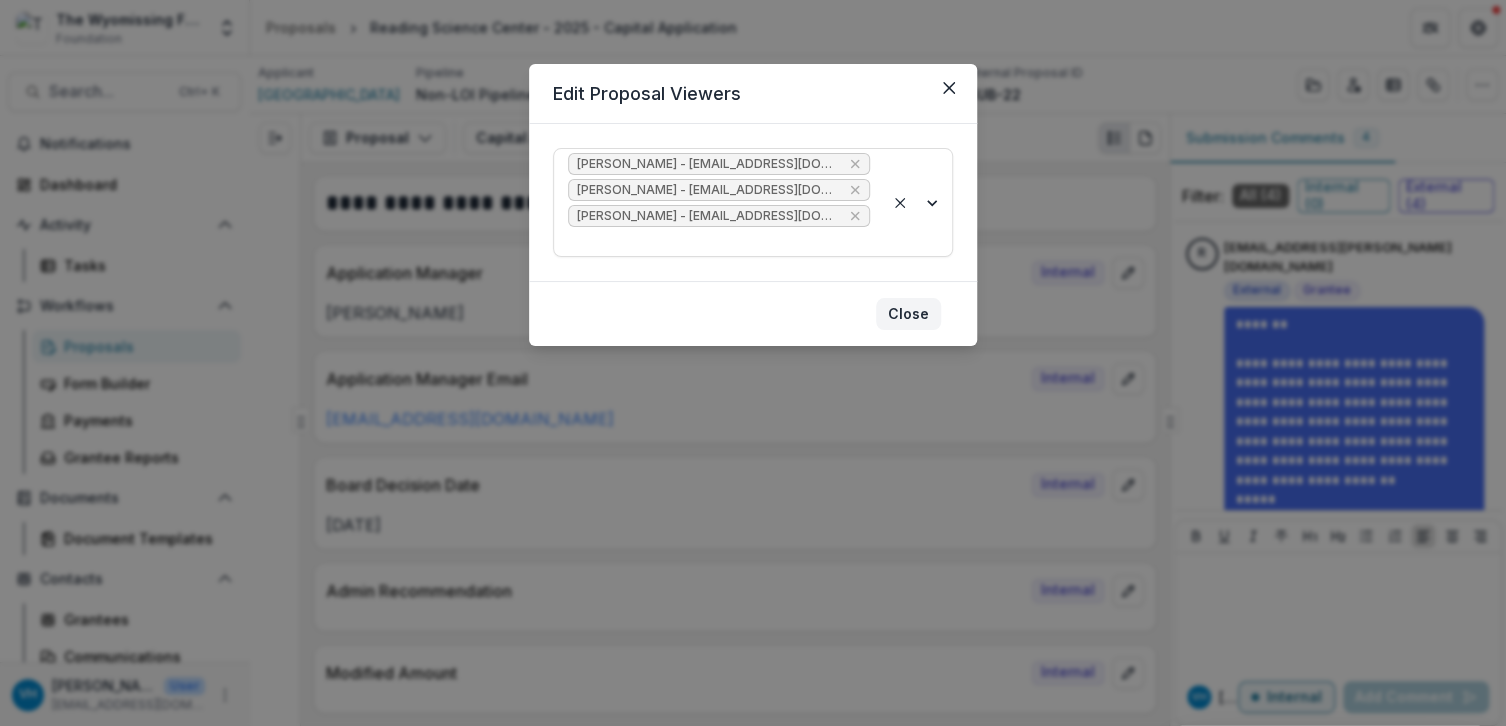 click on "Close" at bounding box center [908, 314] 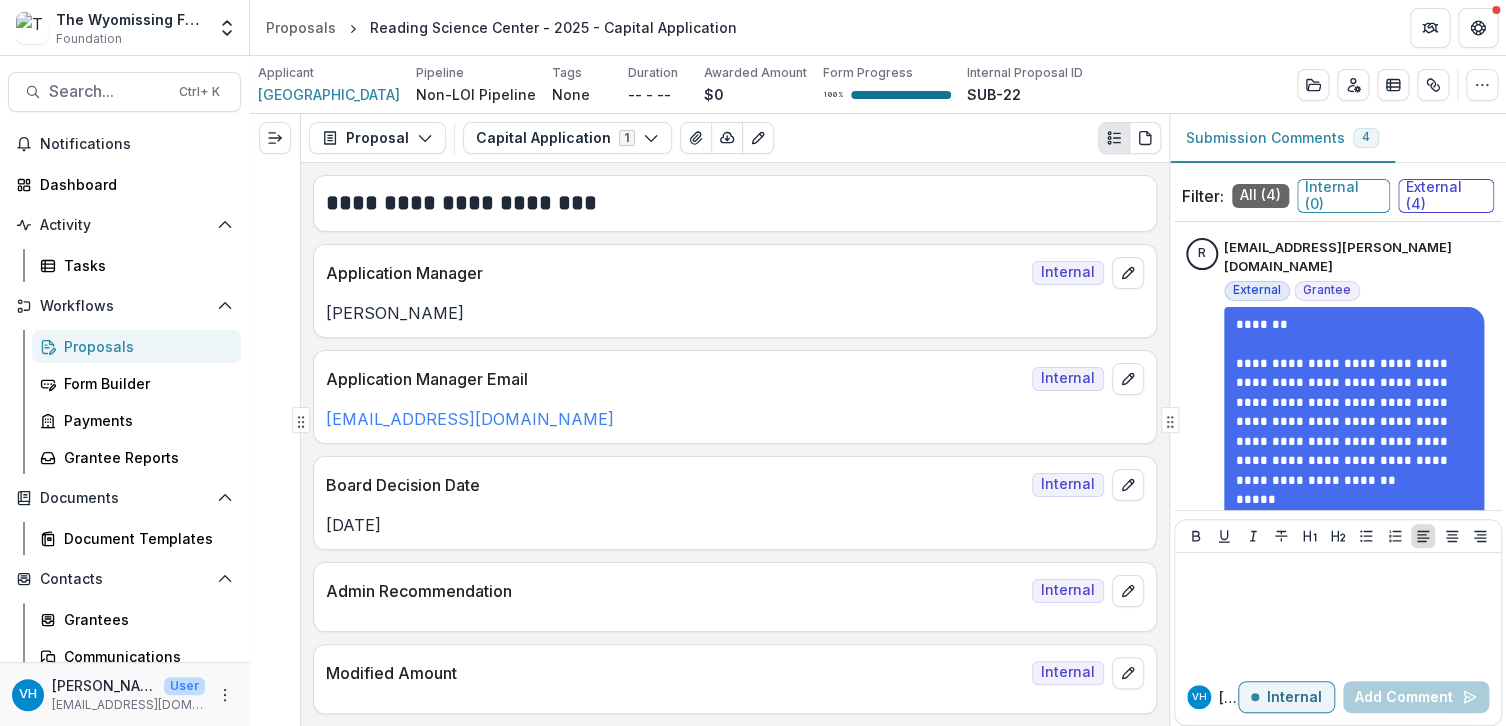 click on "Proposals" at bounding box center [144, 346] 